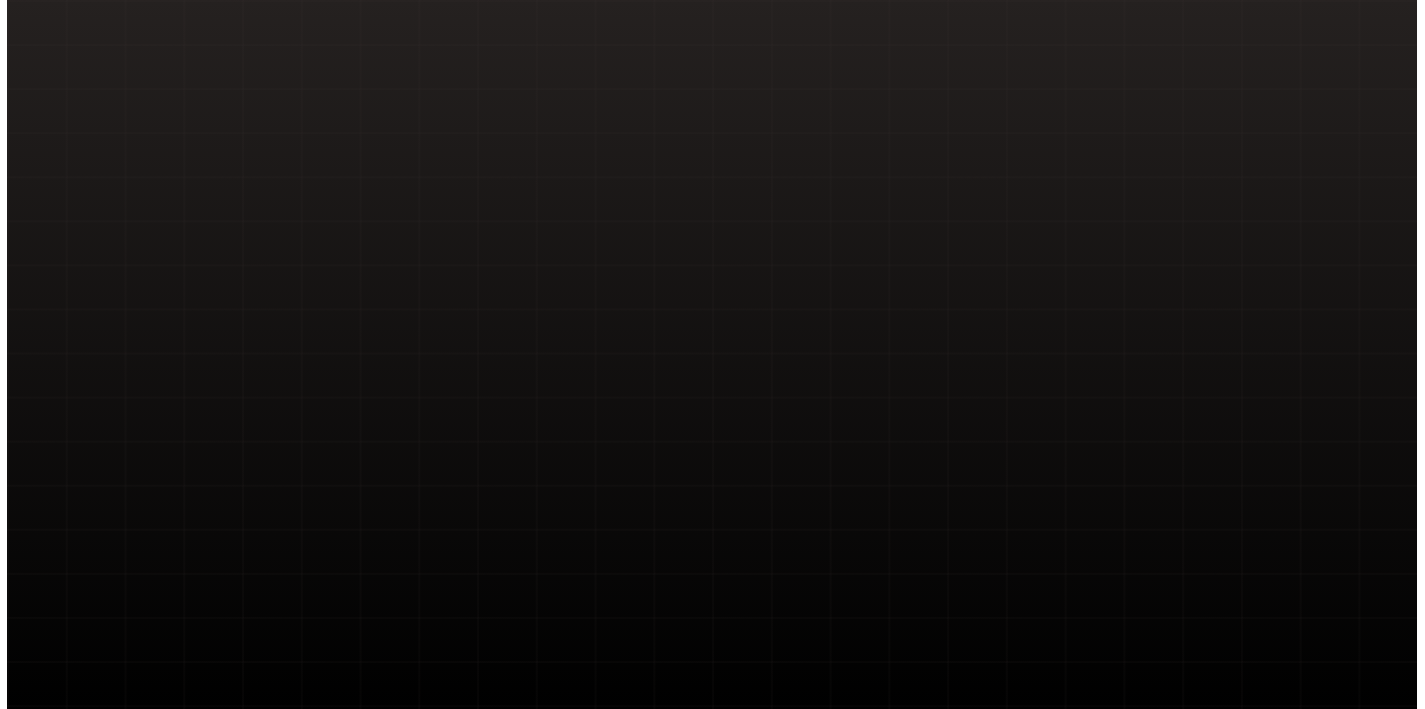 scroll, scrollTop: 0, scrollLeft: 0, axis: both 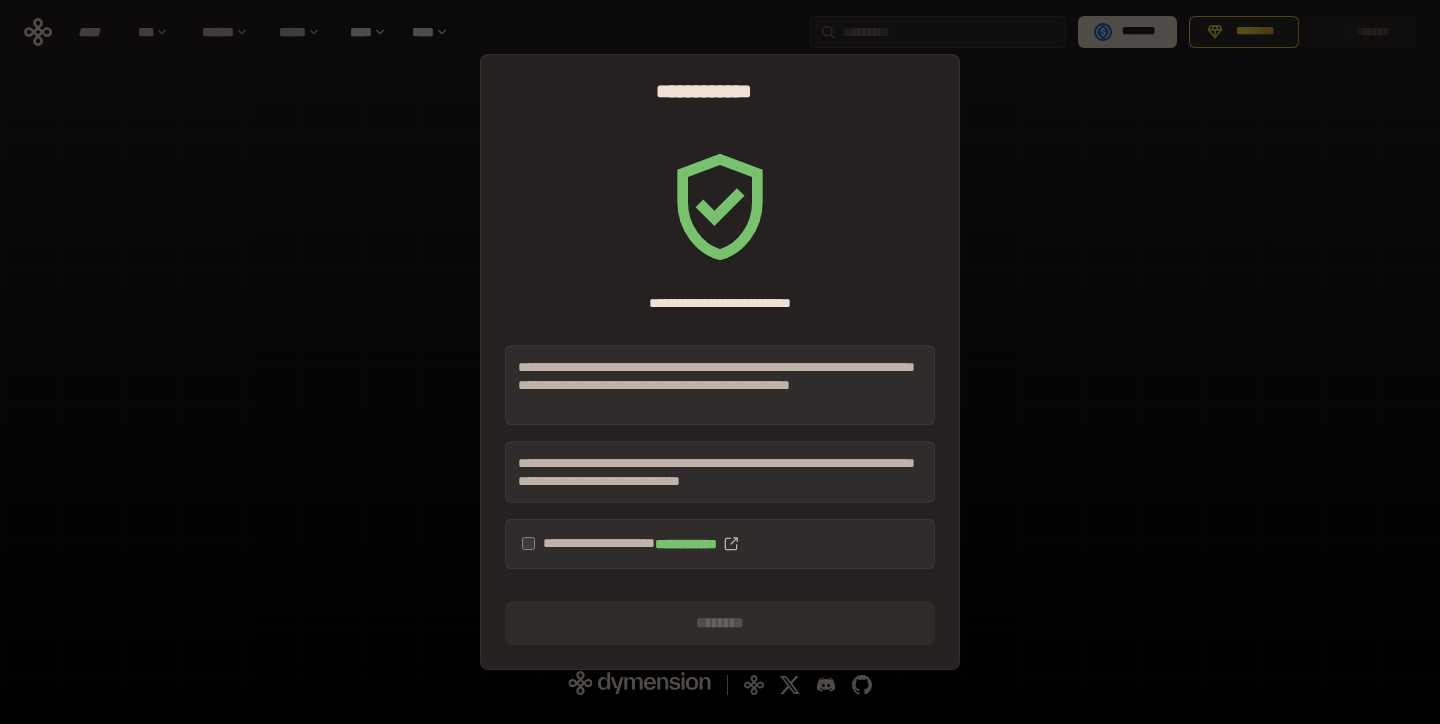 click on "**********" at bounding box center [720, 544] 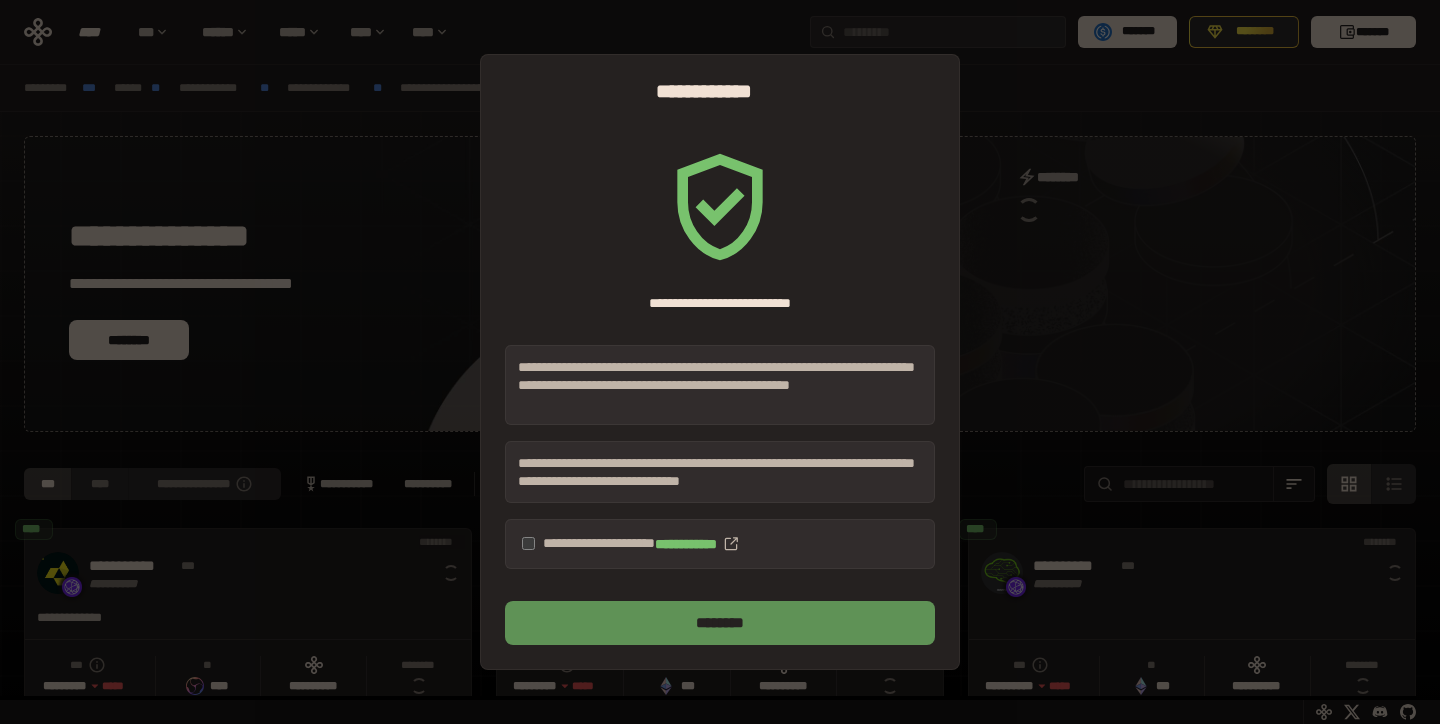 click on "********" at bounding box center (720, 623) 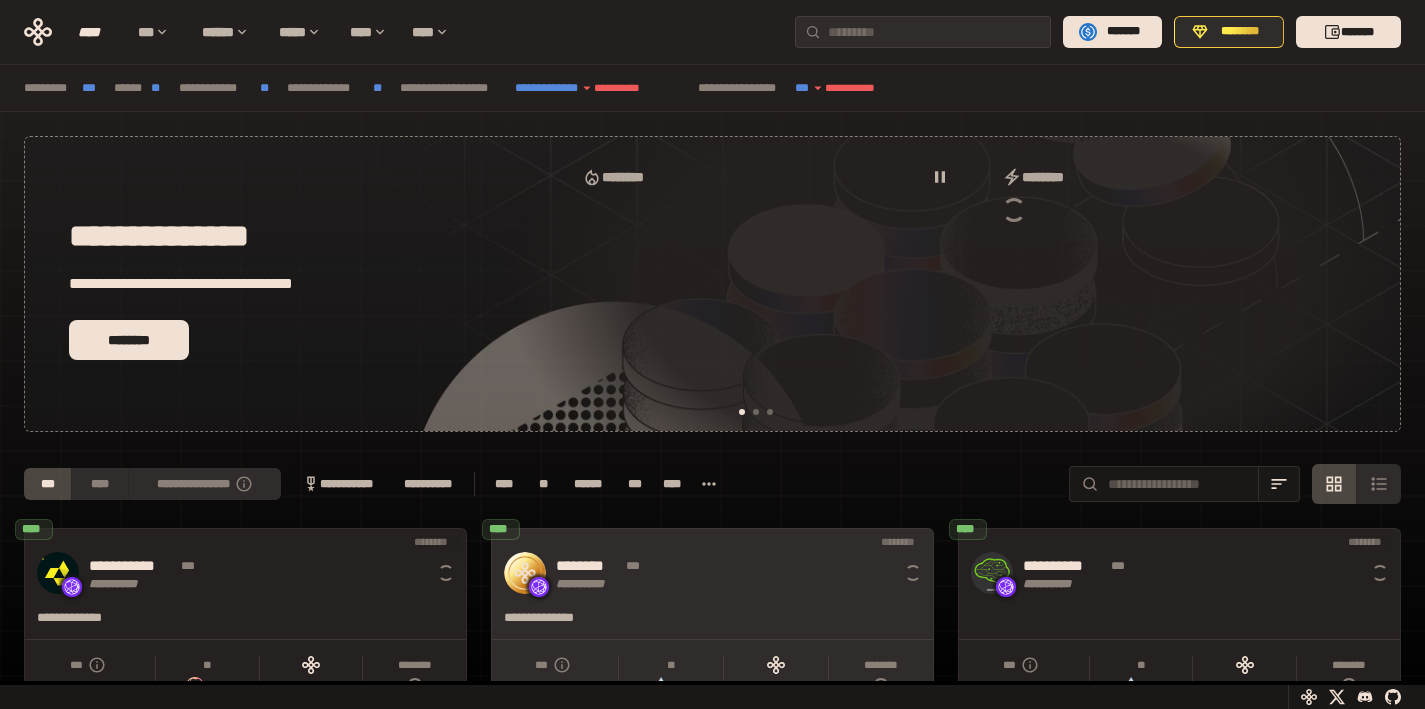 scroll, scrollTop: 0, scrollLeft: 16, axis: horizontal 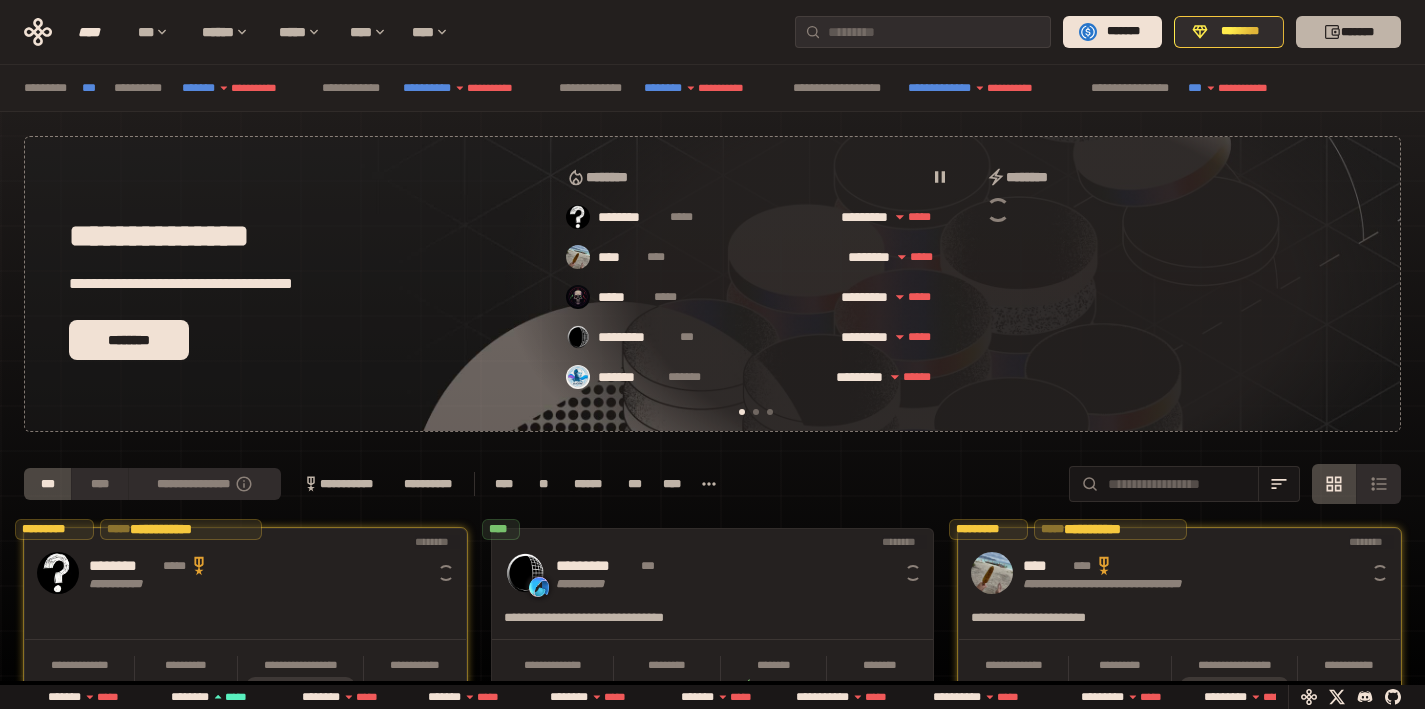 click on "*******" at bounding box center (1348, 32) 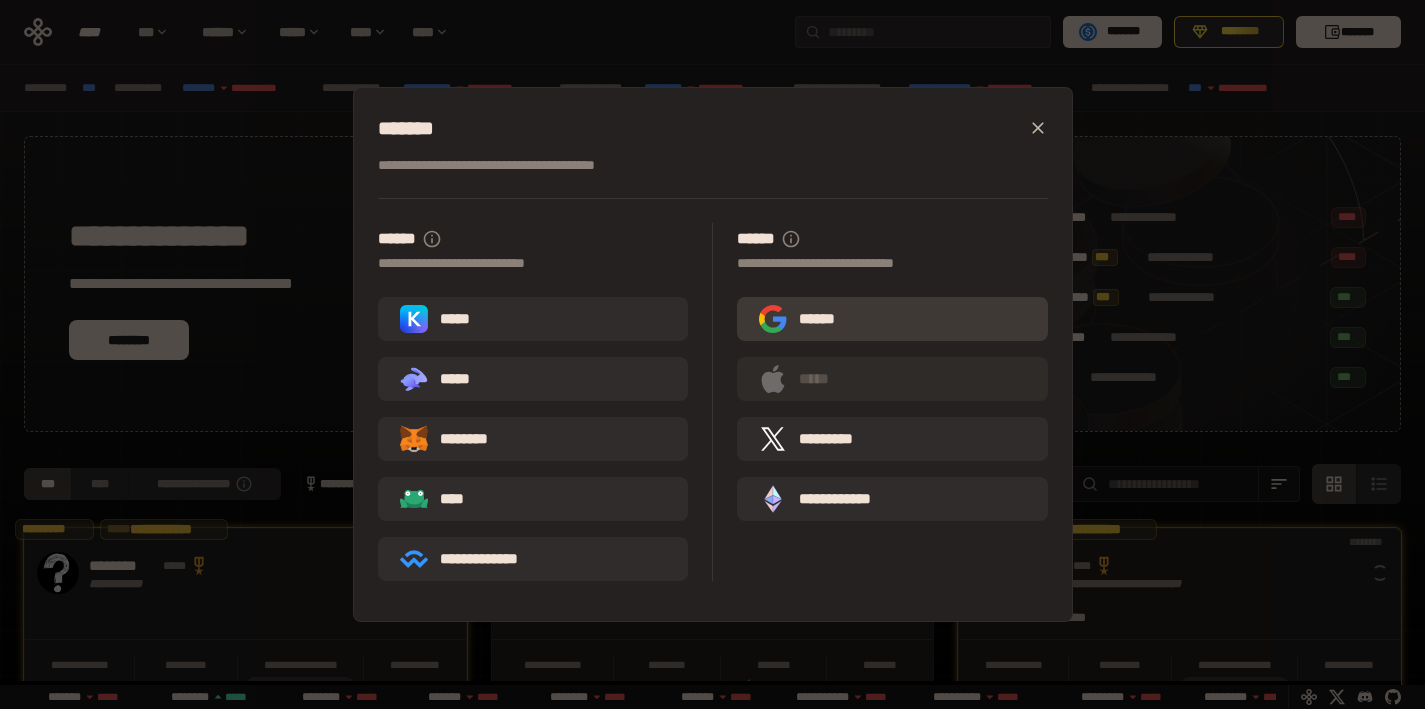 scroll, scrollTop: 0, scrollLeft: 436, axis: horizontal 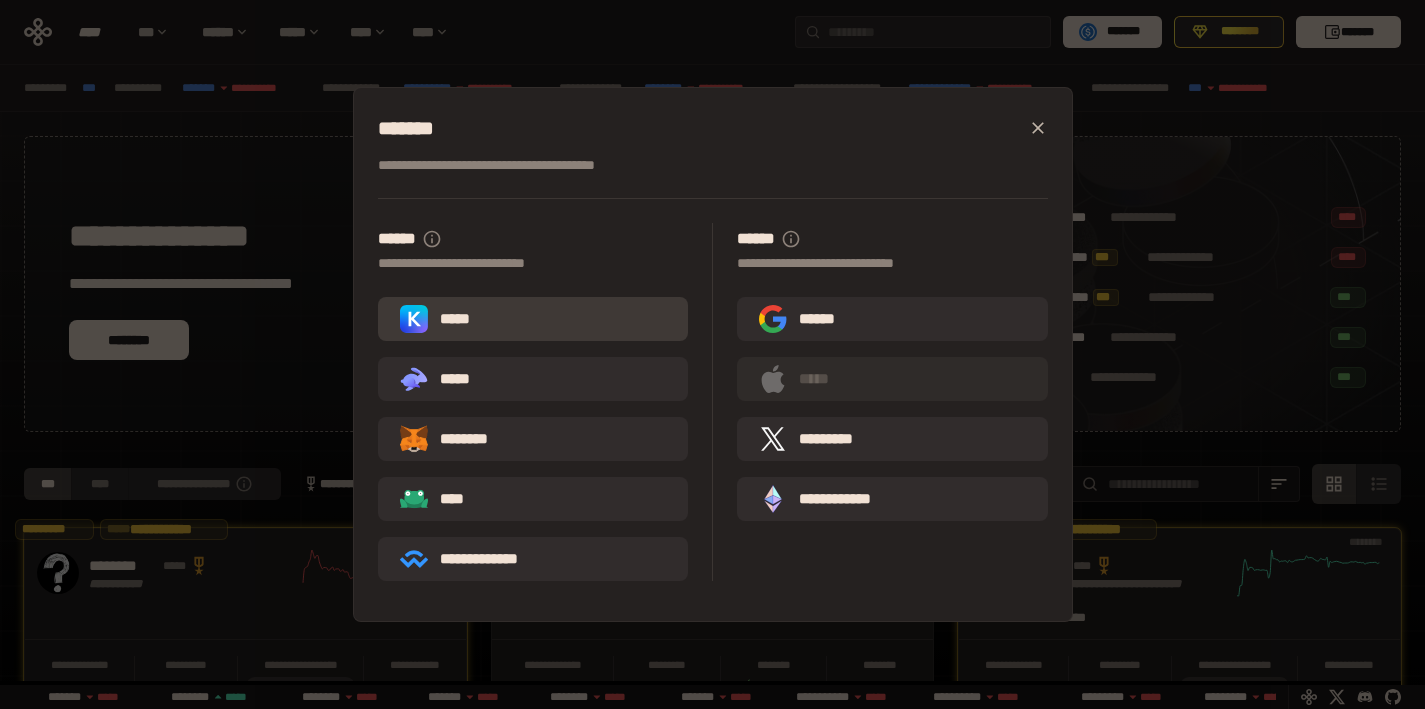 click on "*****" at bounding box center [533, 319] 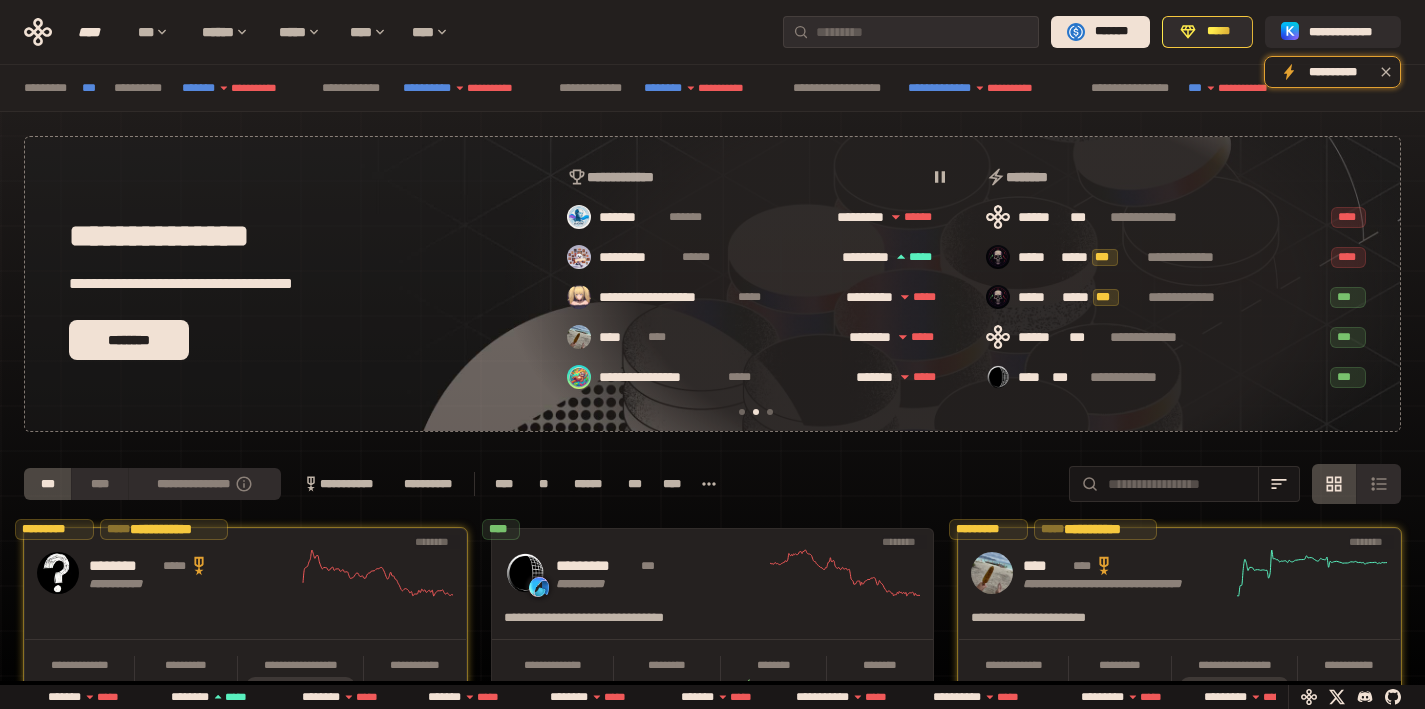 scroll, scrollTop: 0, scrollLeft: 436, axis: horizontal 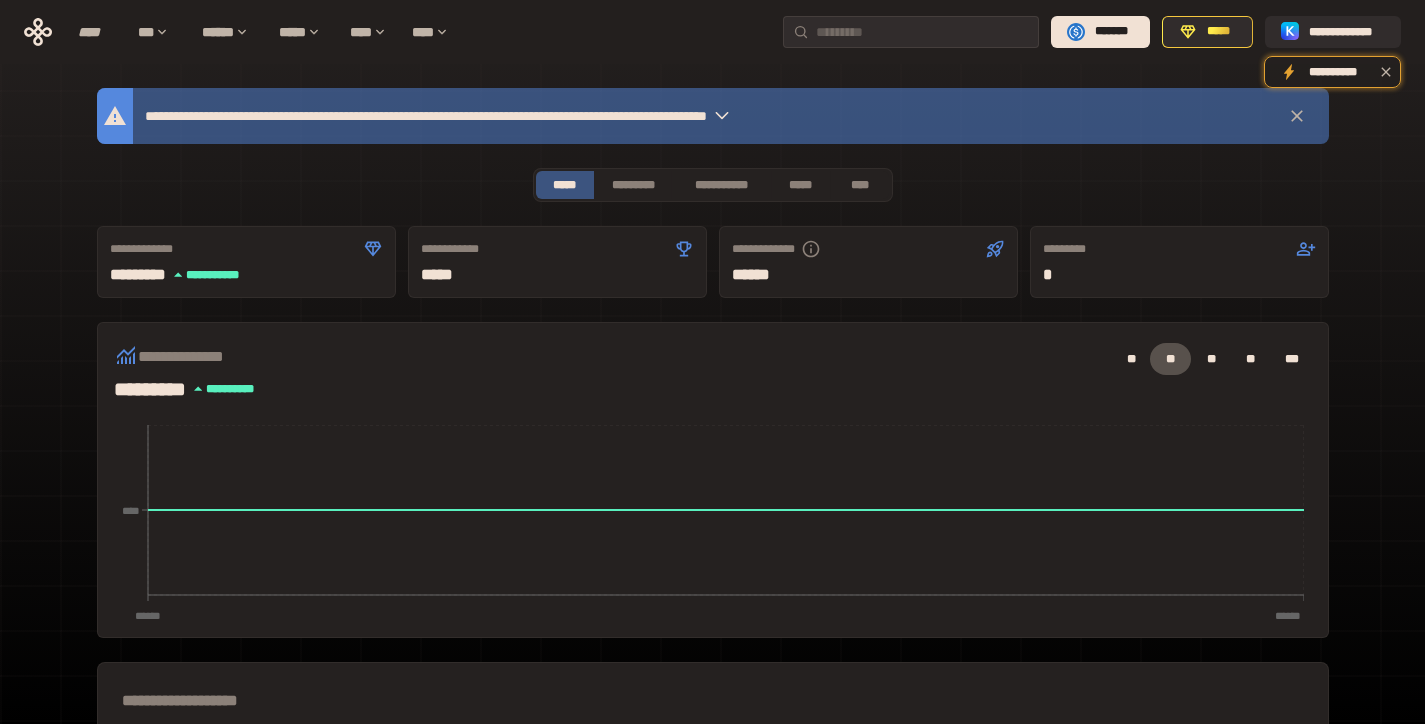 click 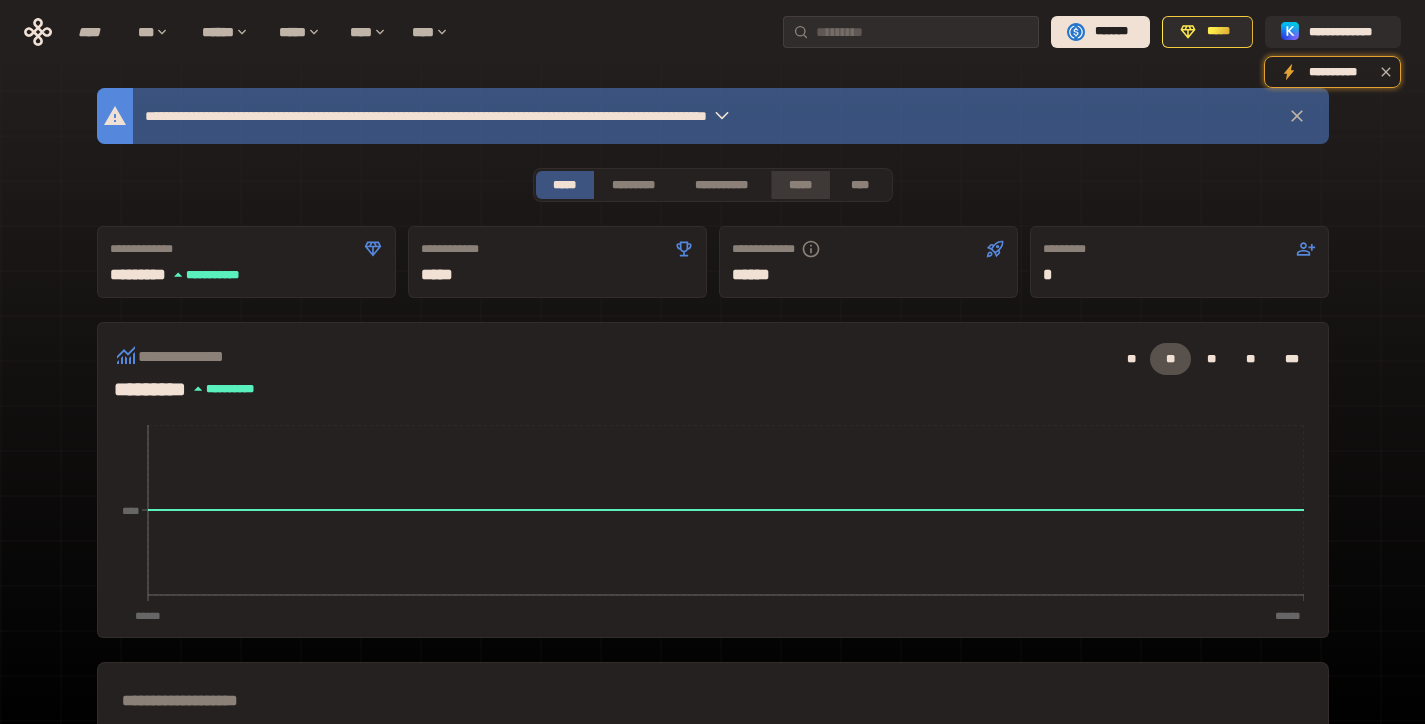 click on "*****" at bounding box center [800, 185] 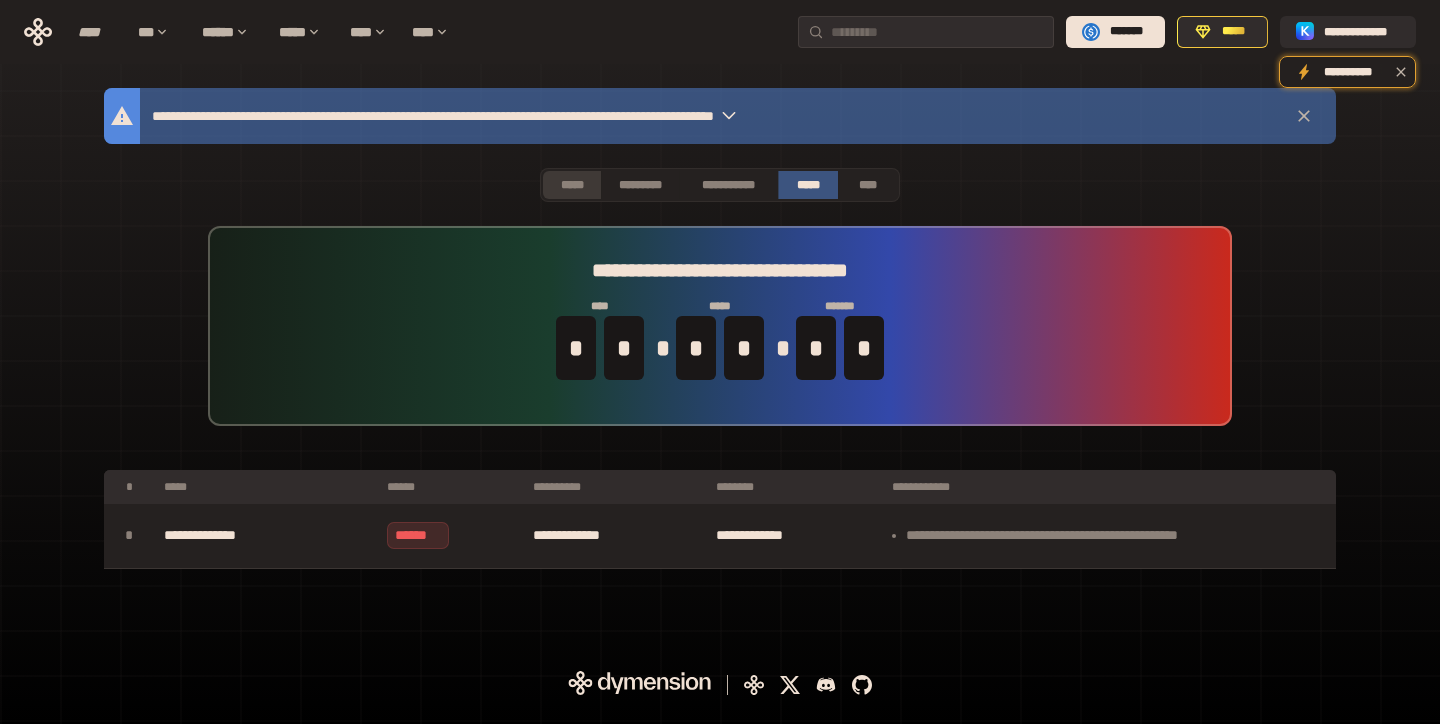 click on "*****" at bounding box center (572, 185) 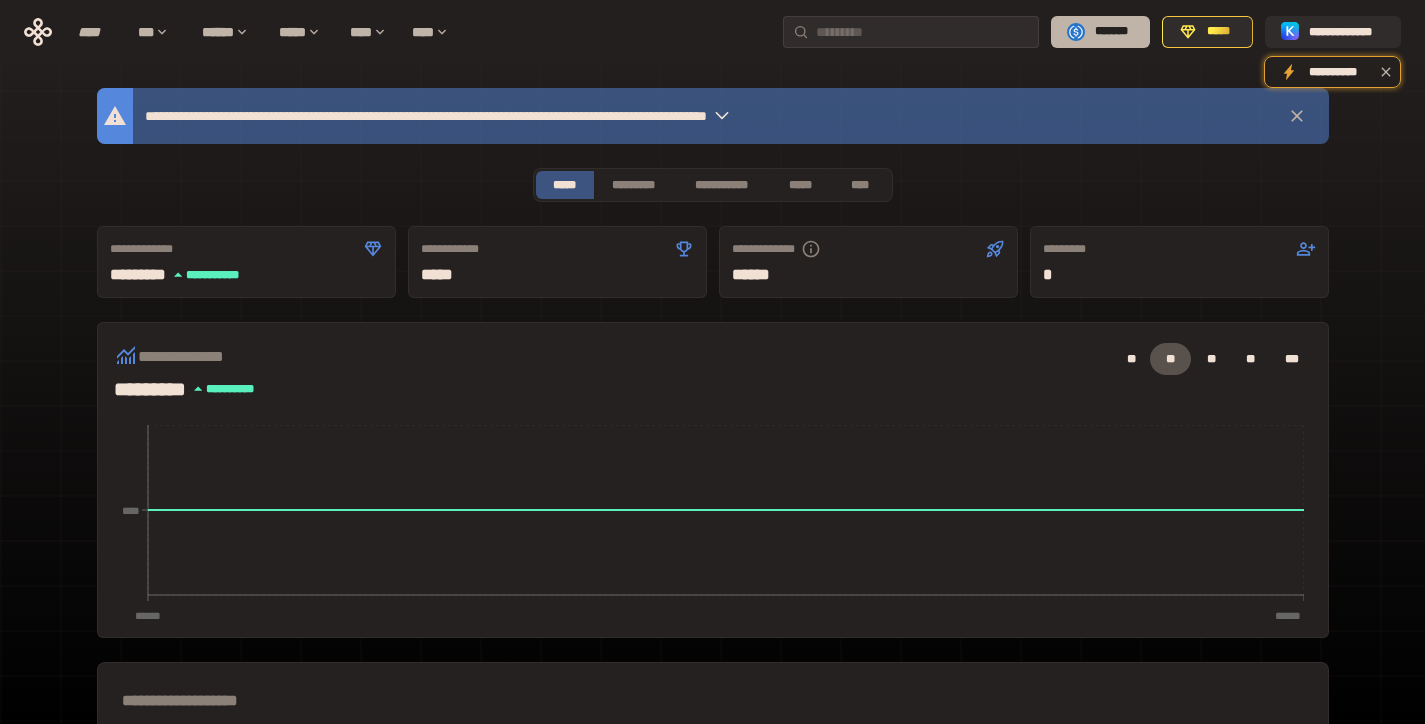 click on "*******" at bounding box center [1100, 32] 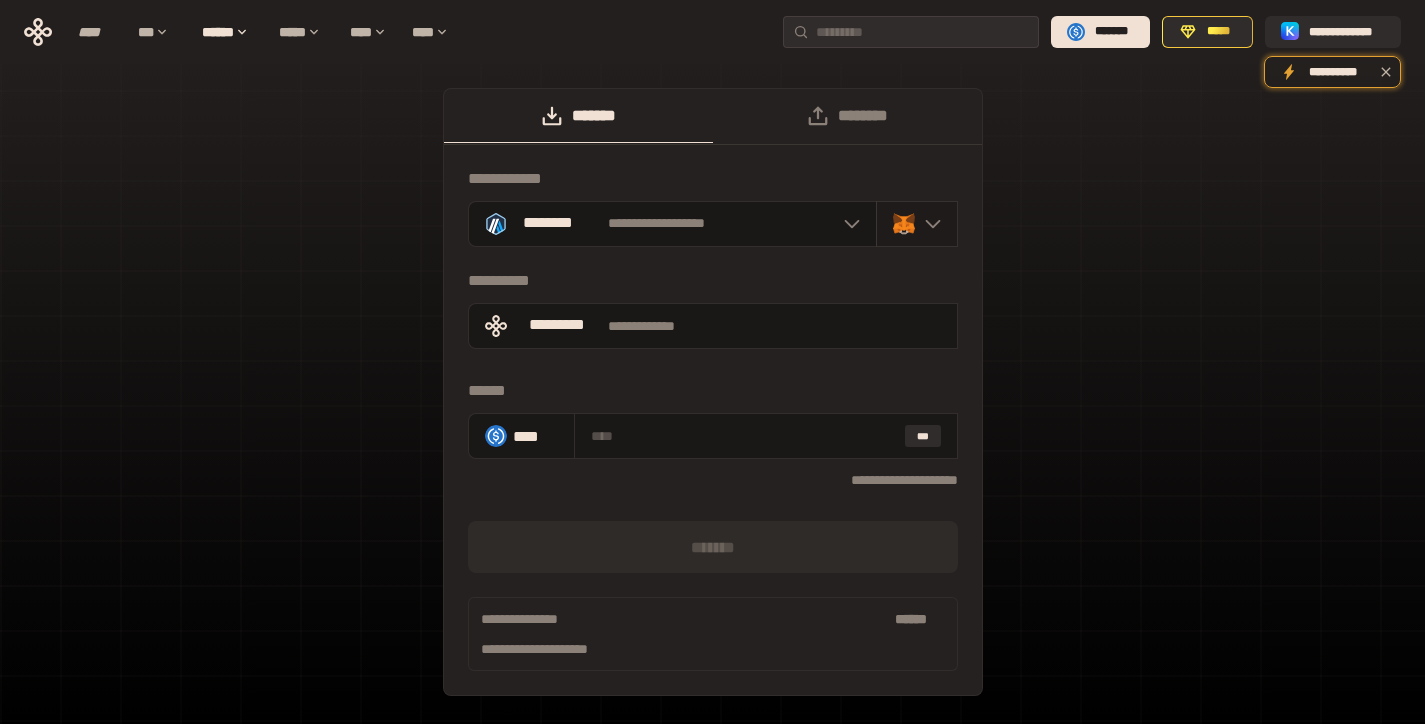click 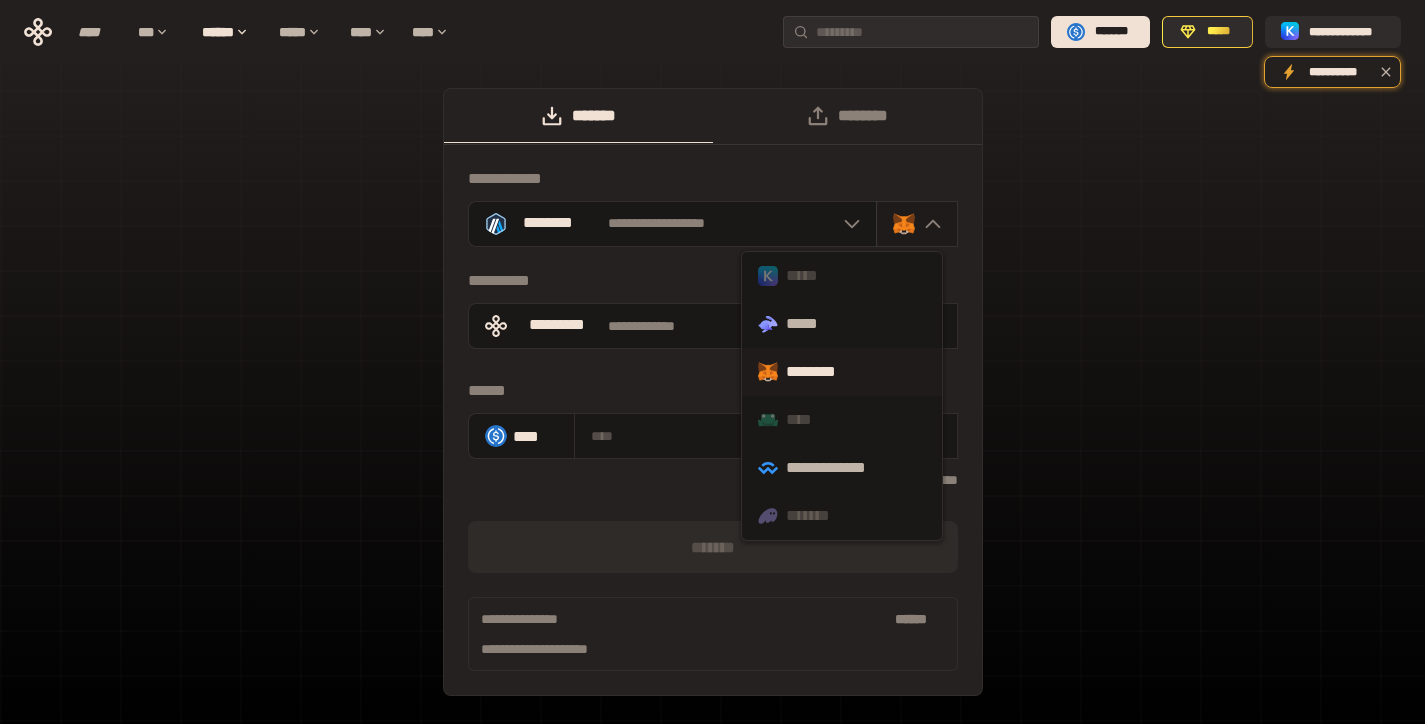 click 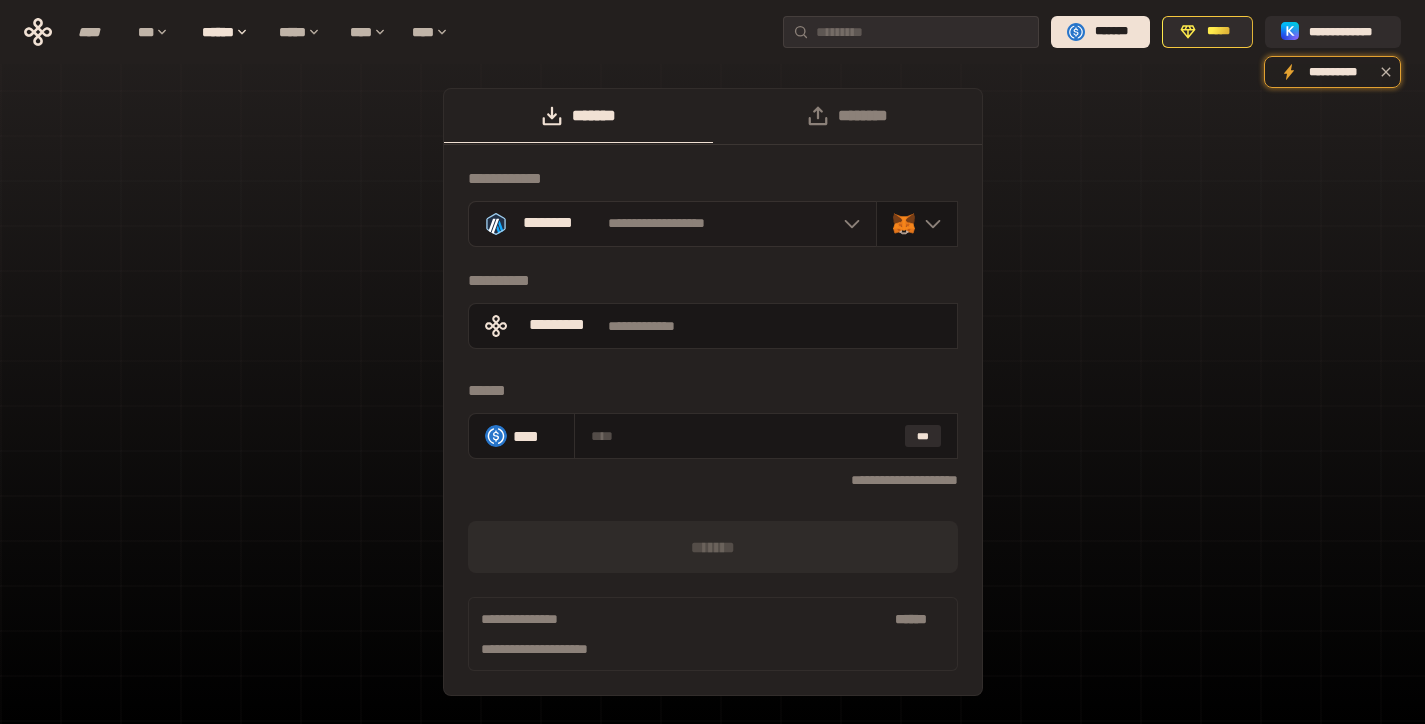 click 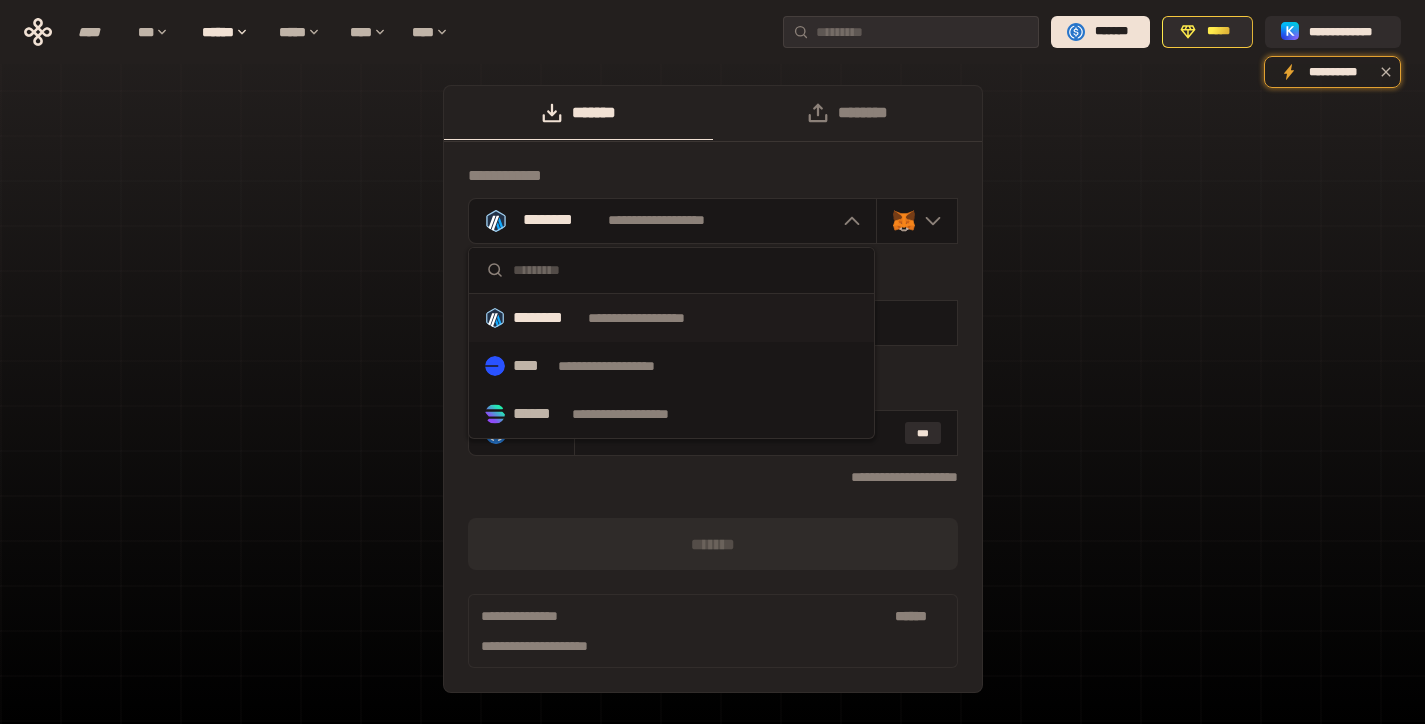 scroll, scrollTop: 8, scrollLeft: 0, axis: vertical 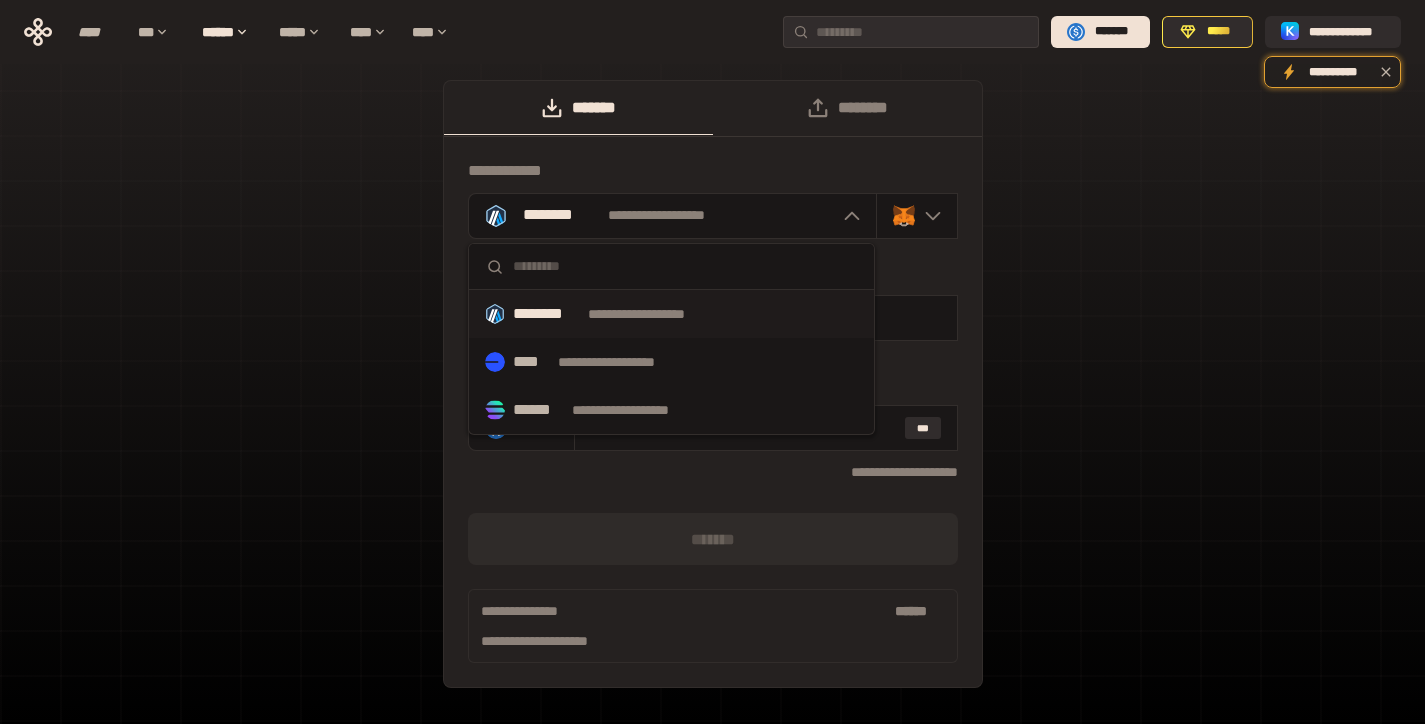 click on "**********" at bounding box center [712, 394] 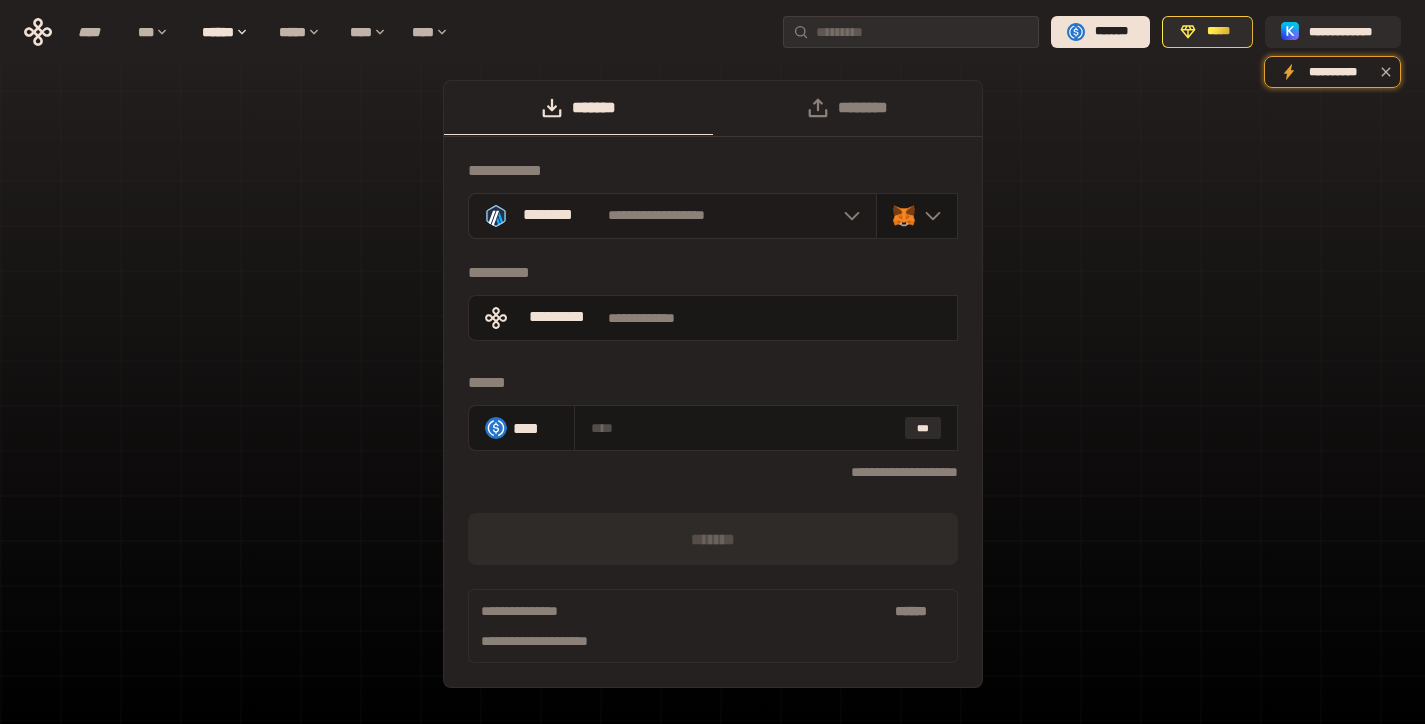 click 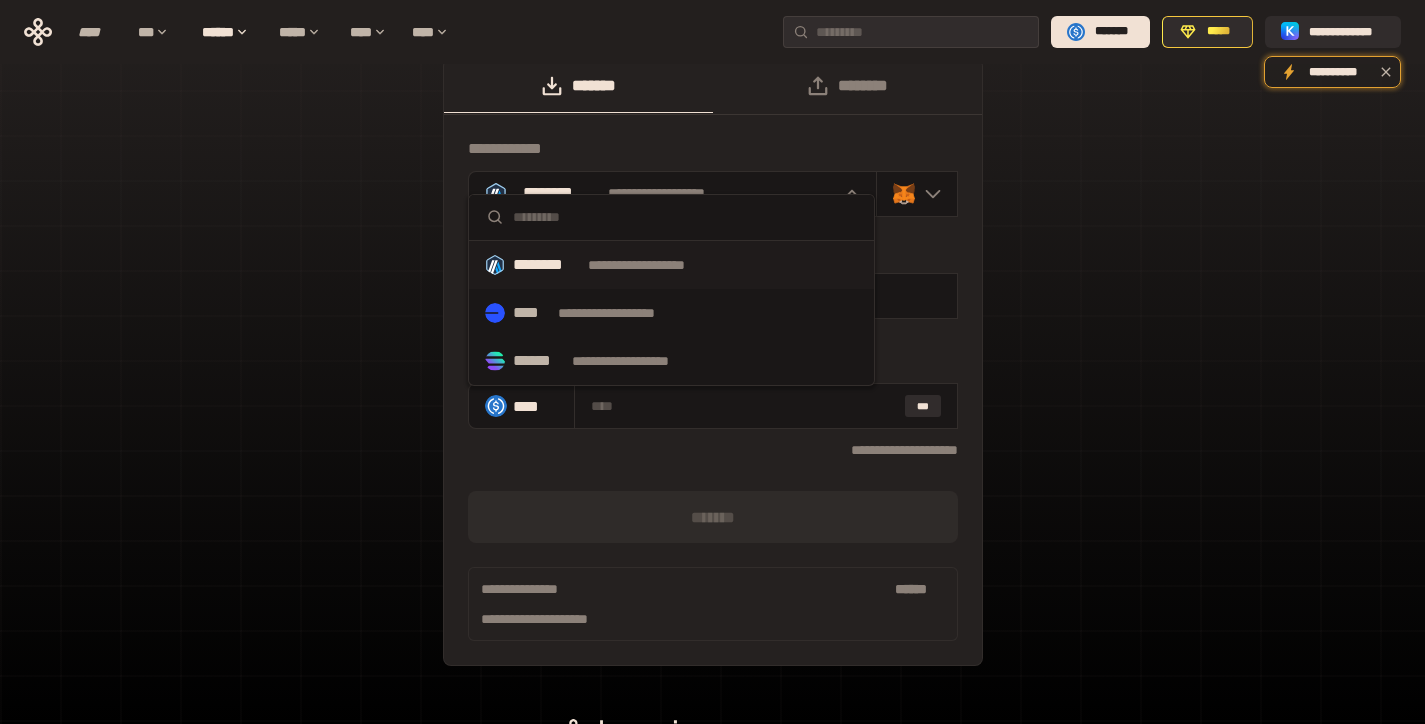 scroll, scrollTop: 64, scrollLeft: 0, axis: vertical 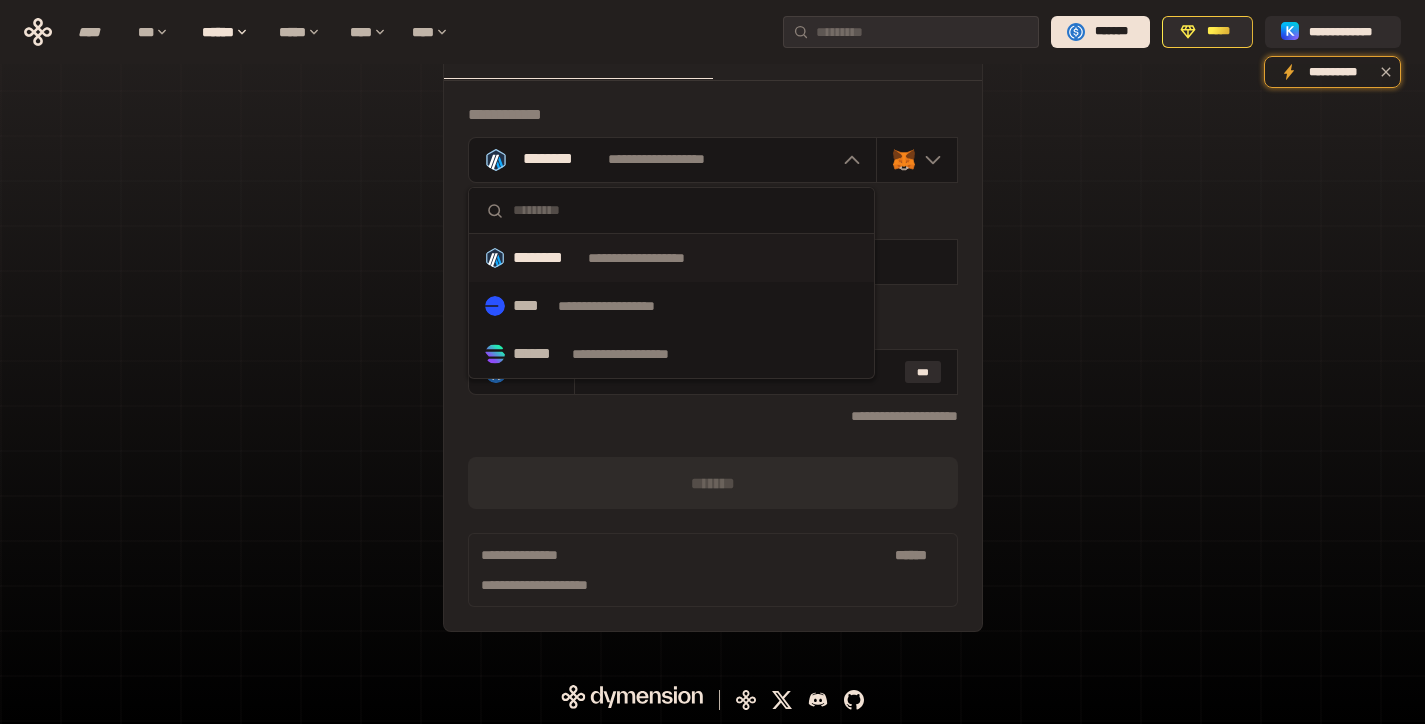 click on "**********" at bounding box center [712, 338] 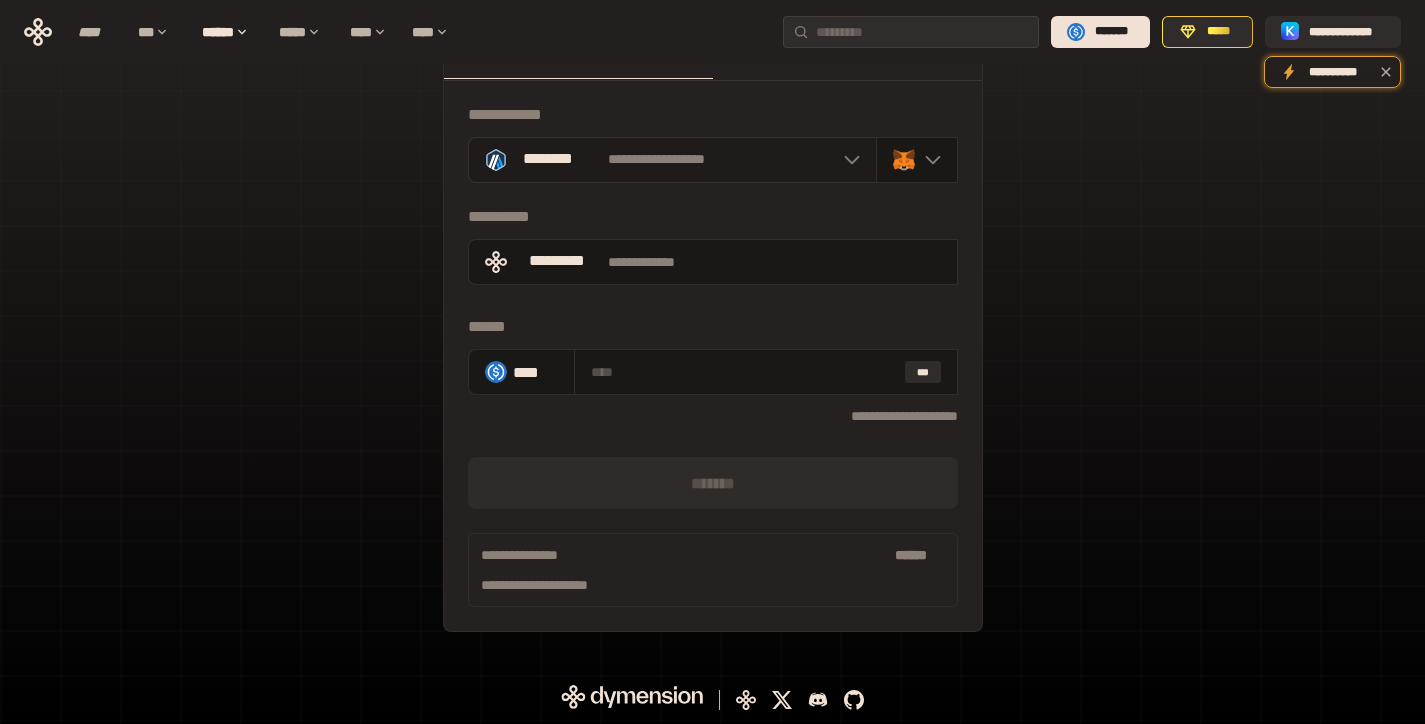 click on "**********" at bounding box center (657, 160) 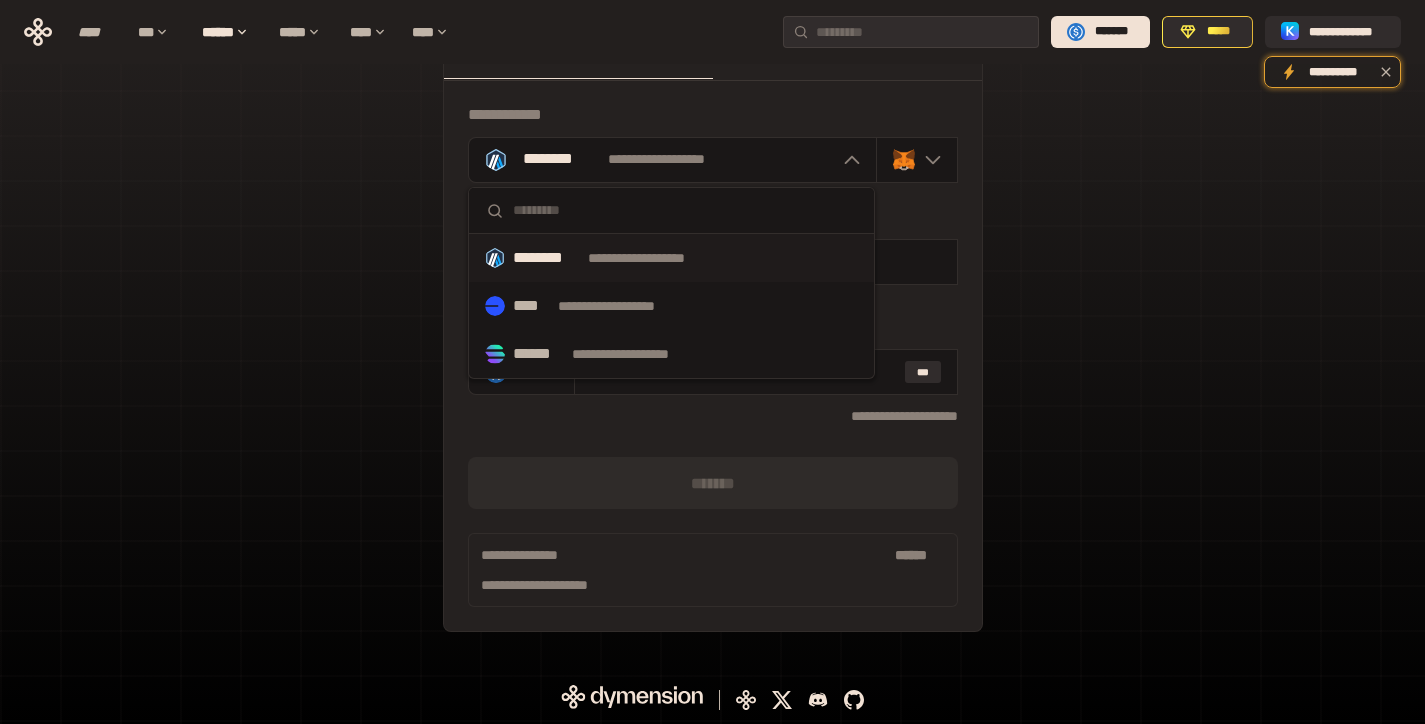 click on "**********" at bounding box center [655, 258] 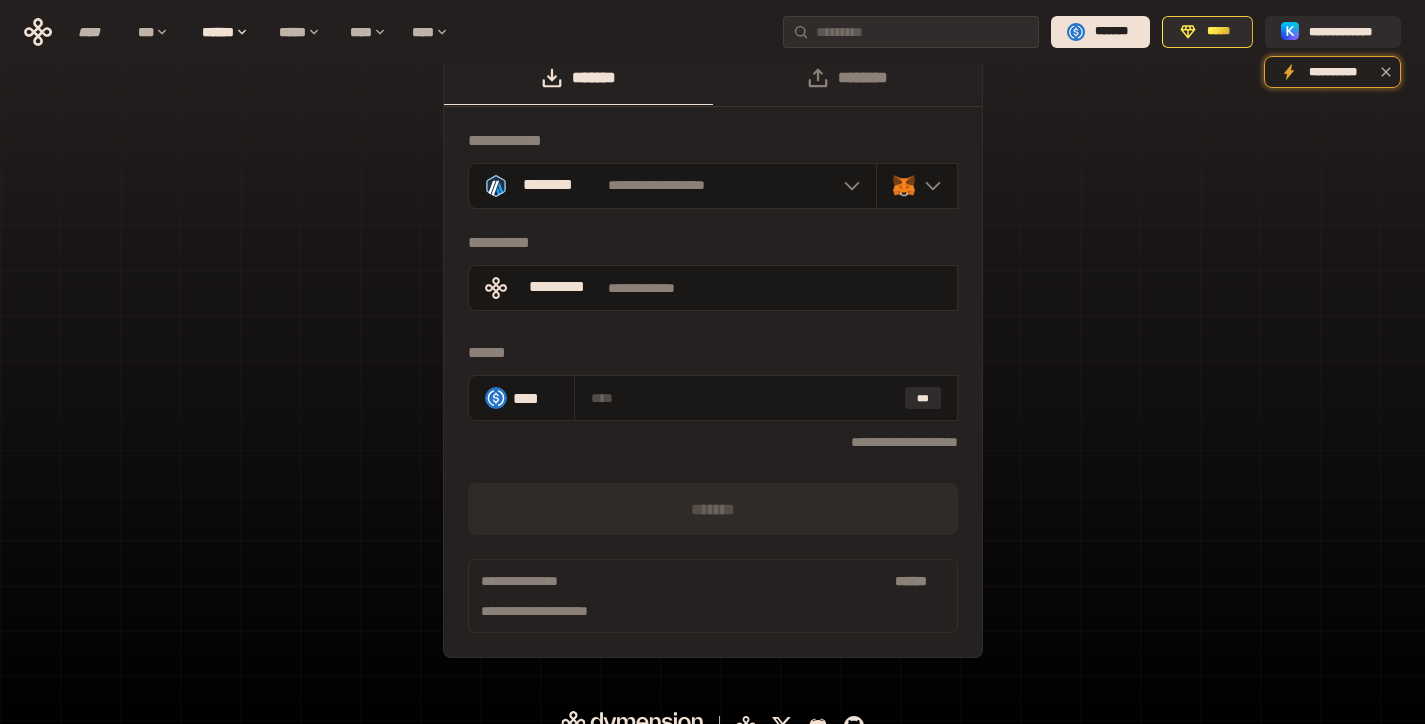 scroll, scrollTop: 0, scrollLeft: 0, axis: both 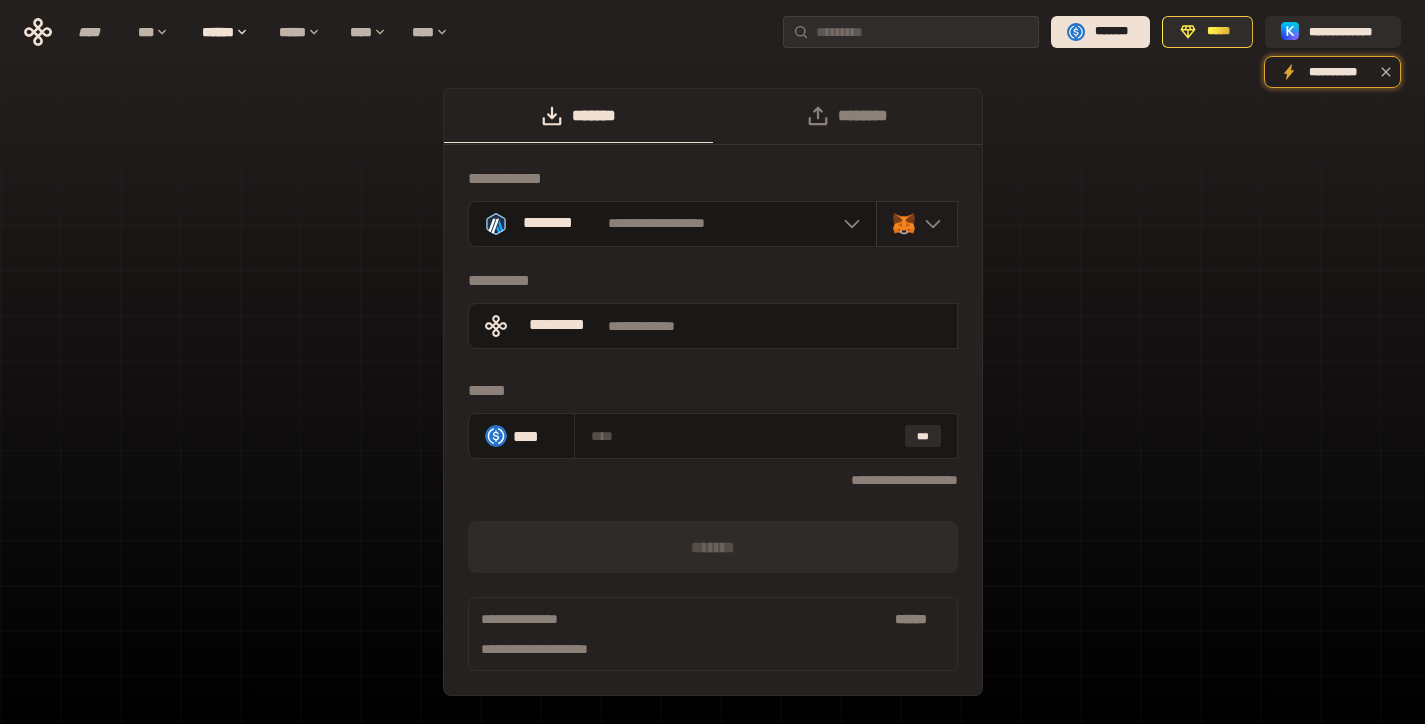 click 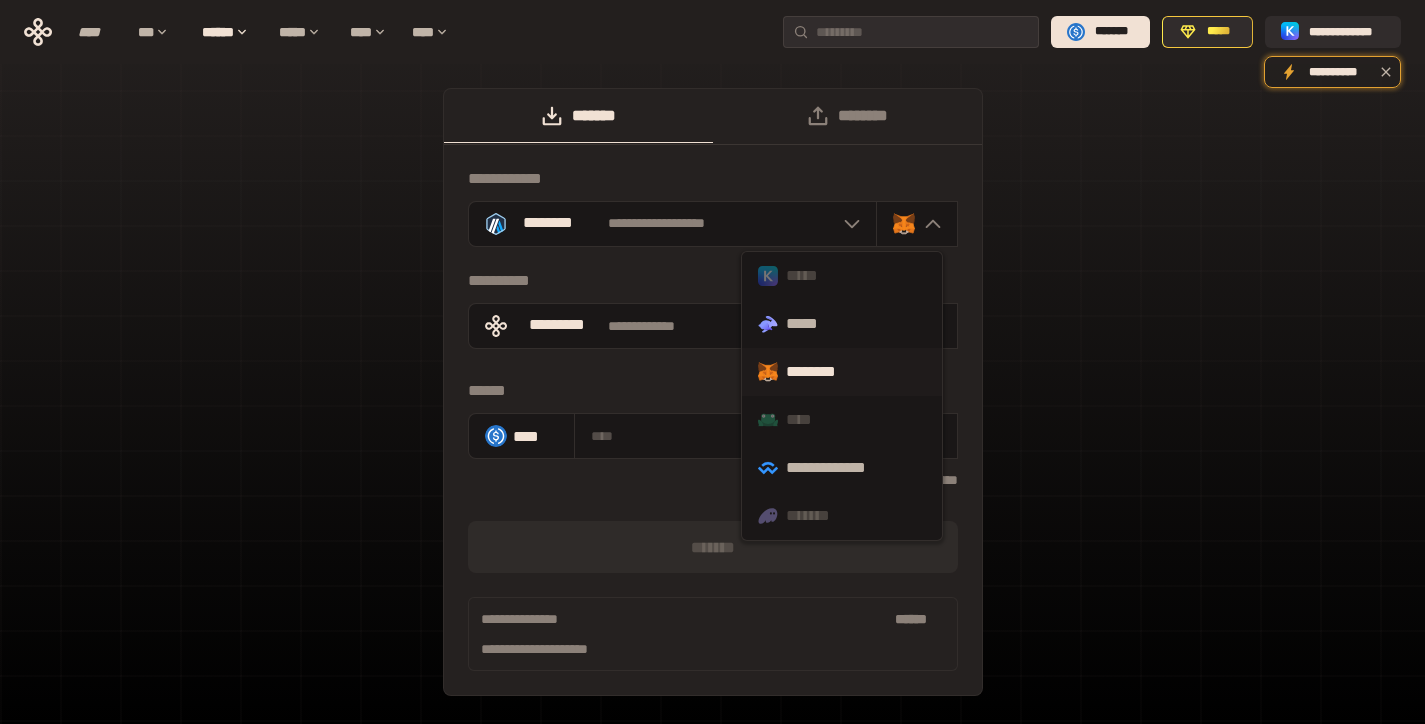 click on "********" at bounding box center (842, 372) 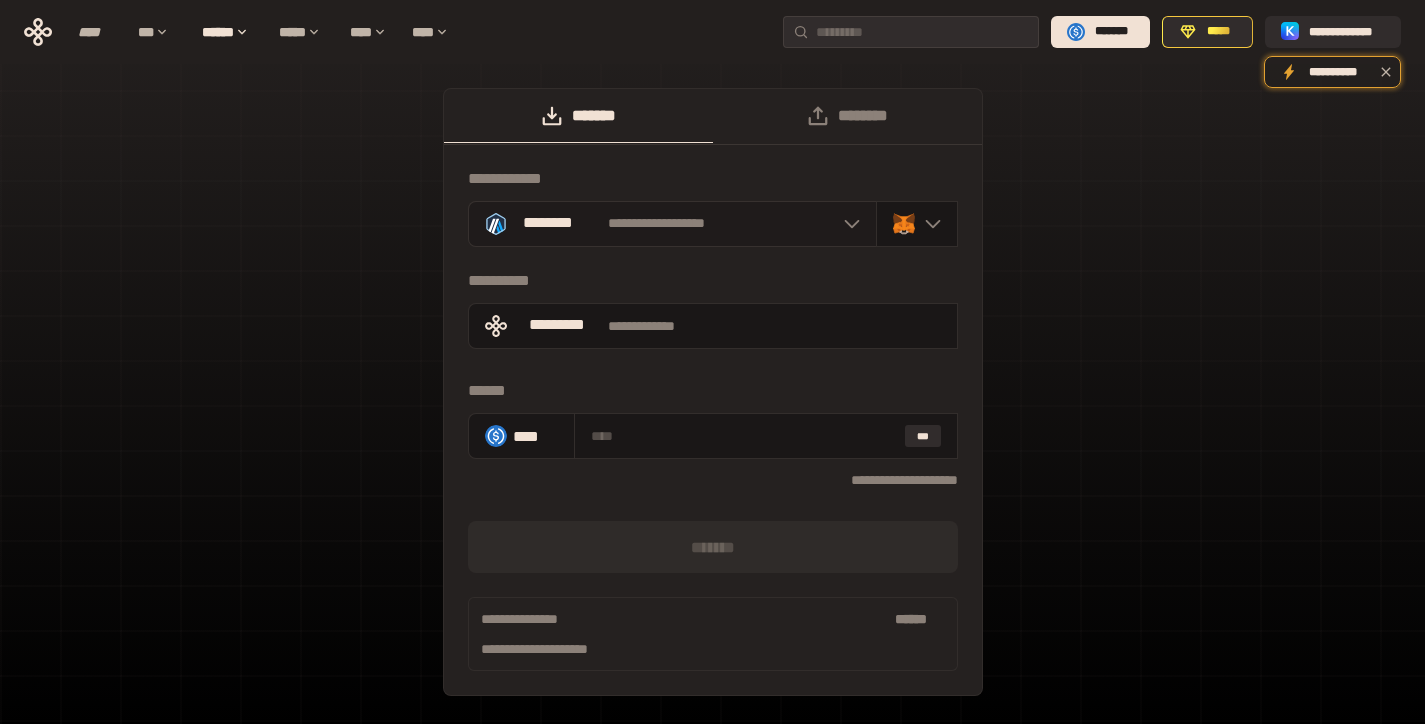 click on "**********" at bounding box center [657, 224] 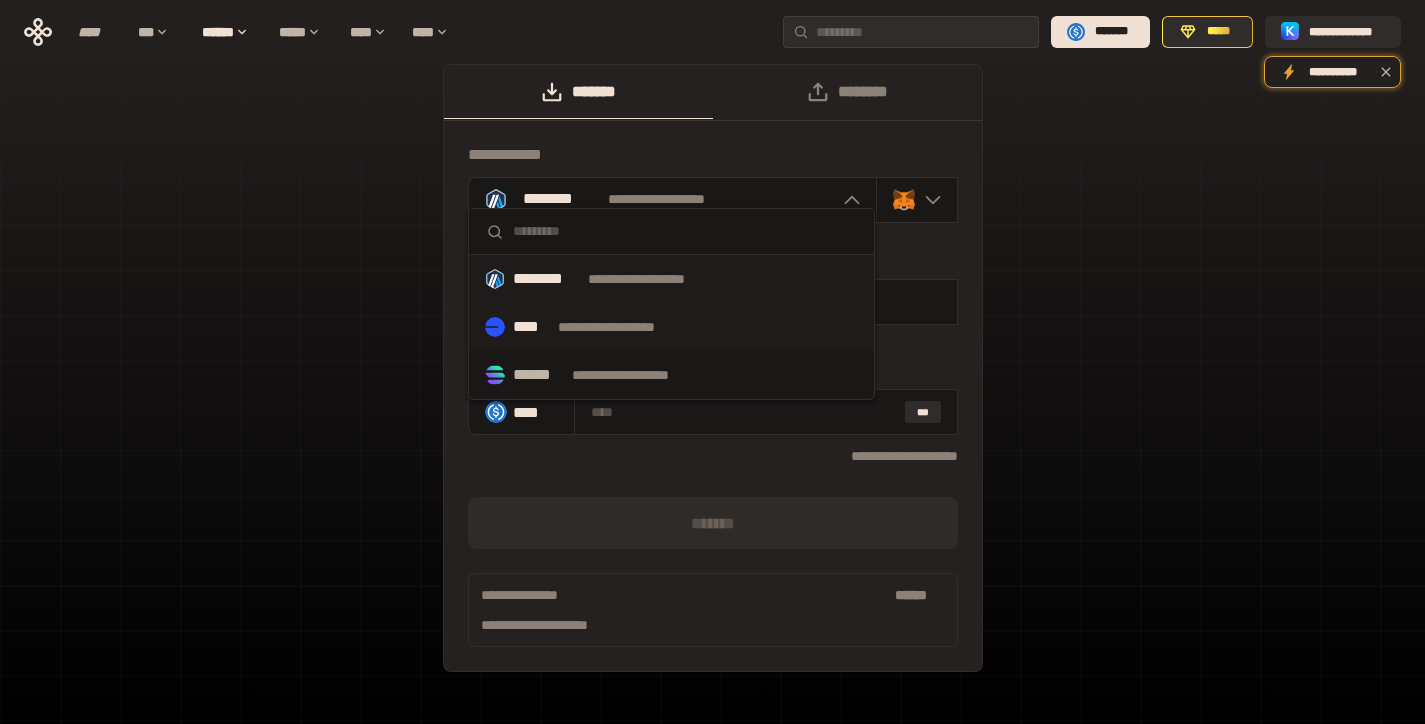 scroll, scrollTop: 0, scrollLeft: 0, axis: both 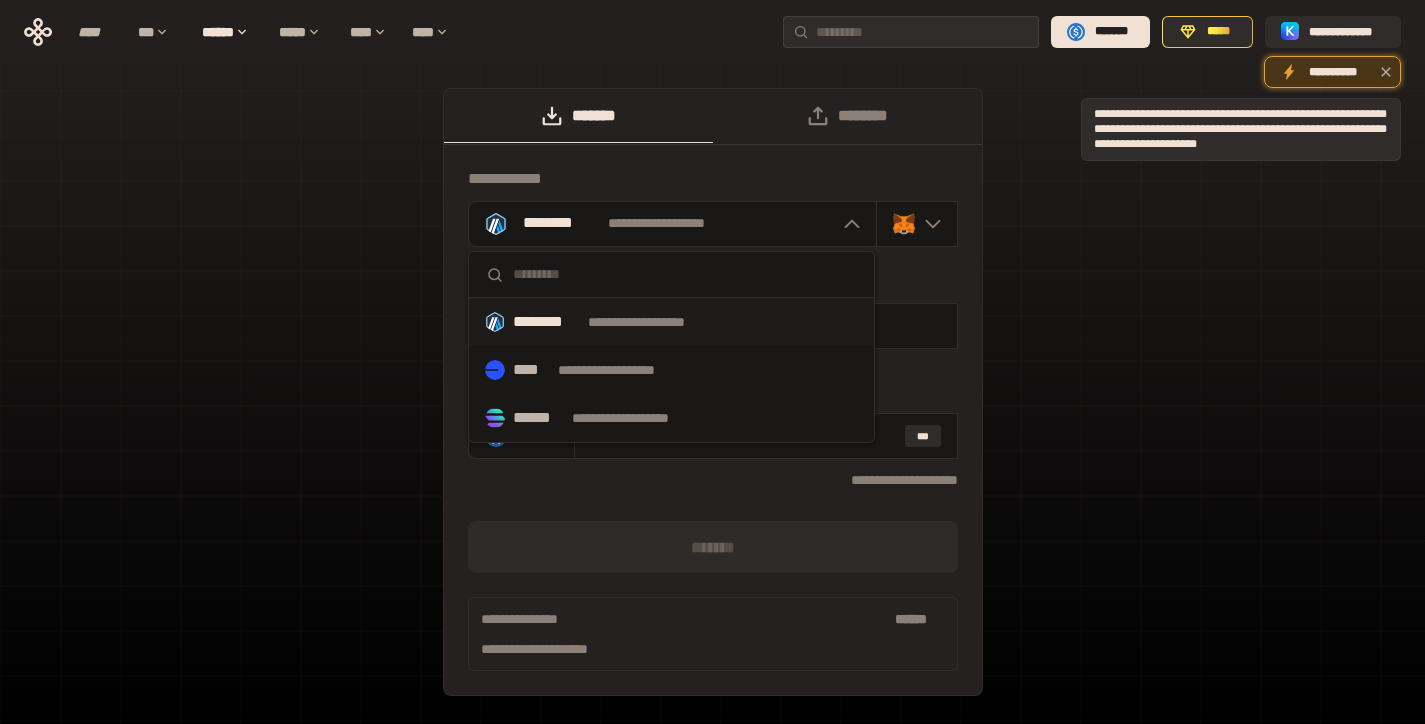 click 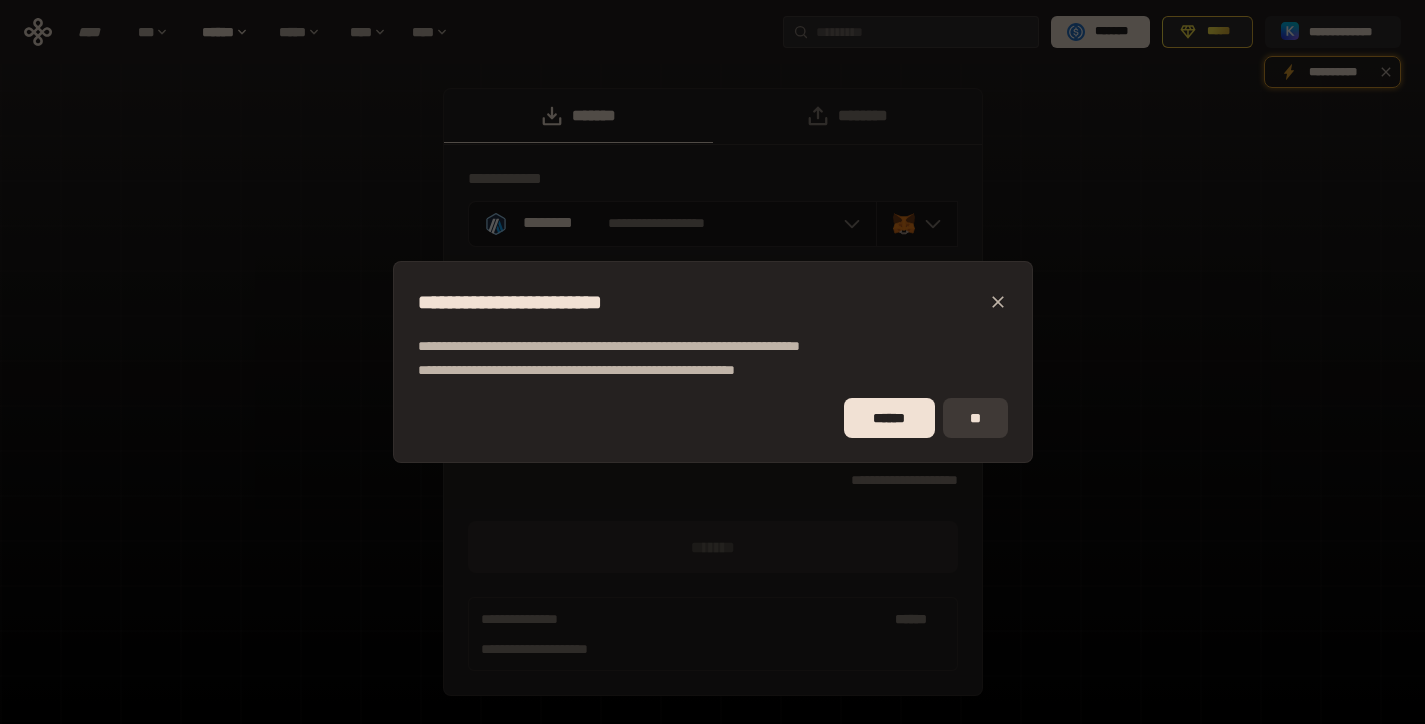 click on "**" at bounding box center [975, 418] 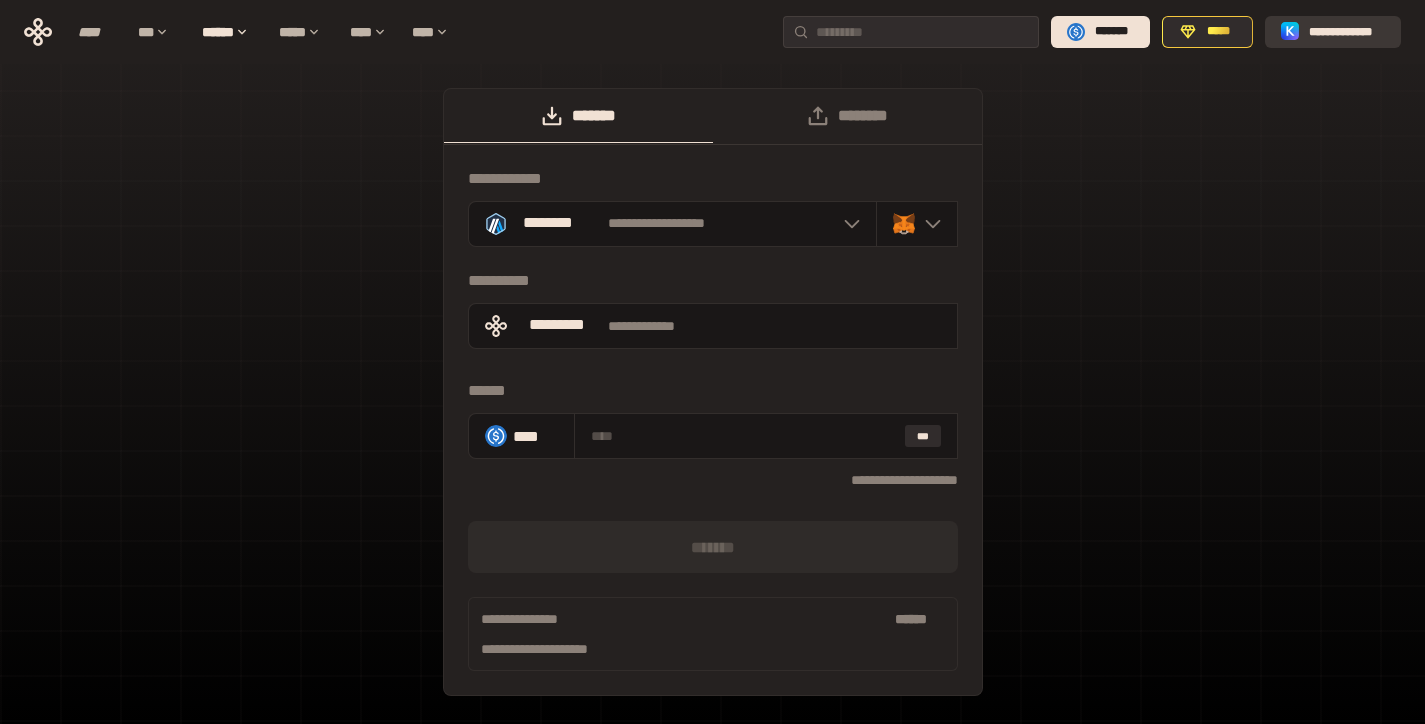 click on "**********" at bounding box center (1347, 32) 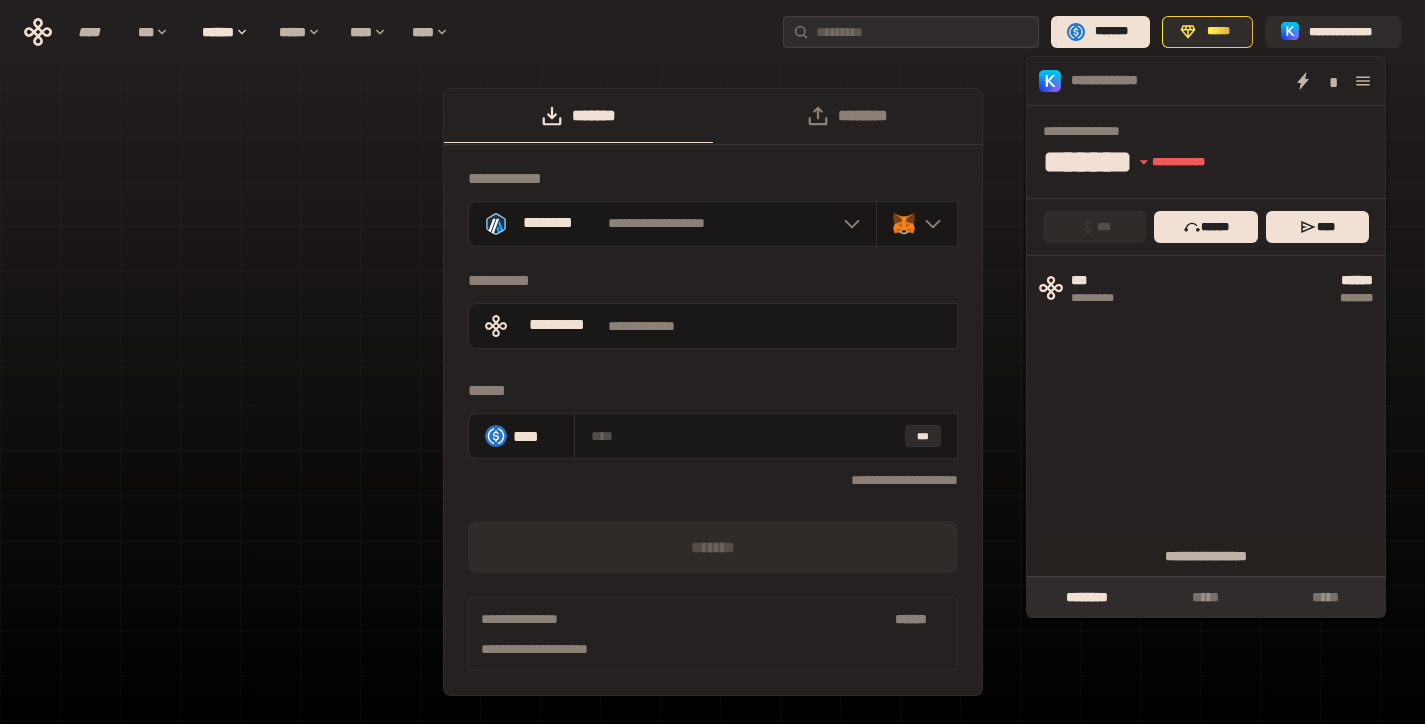 click 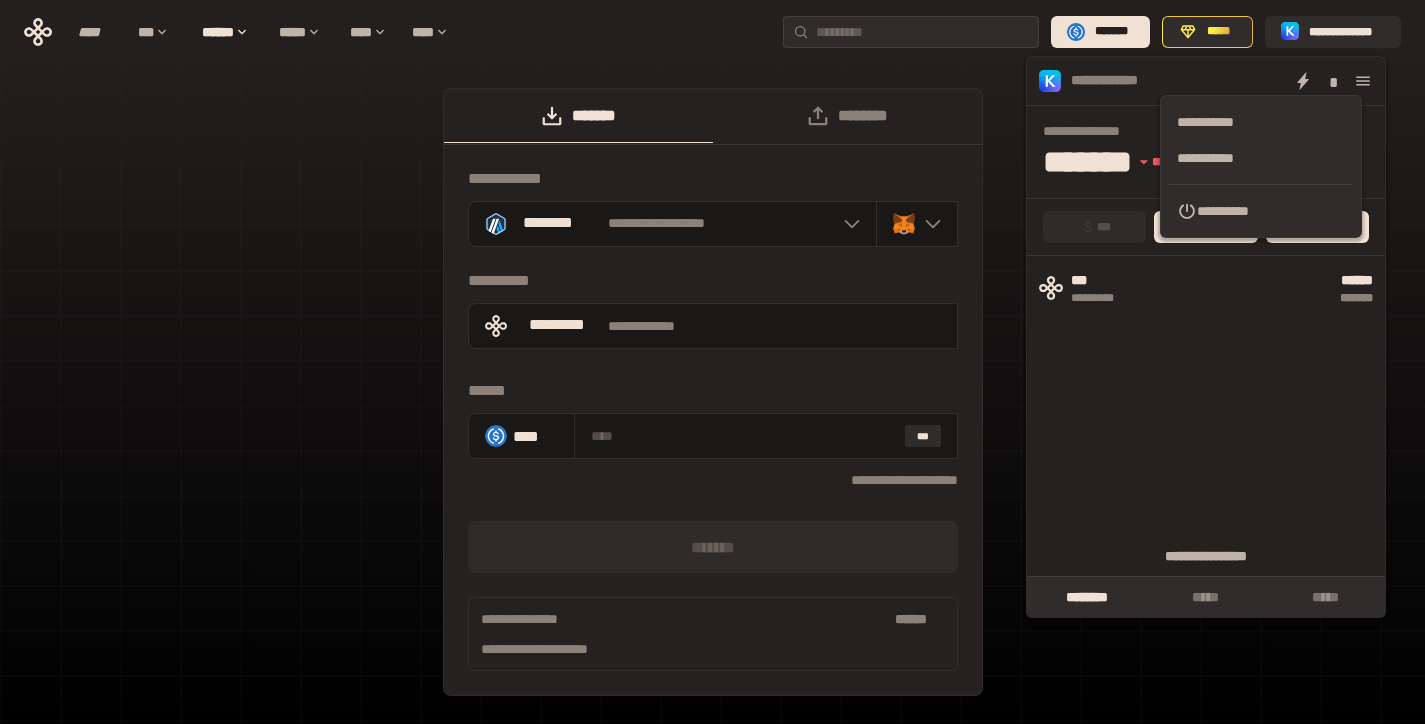 click 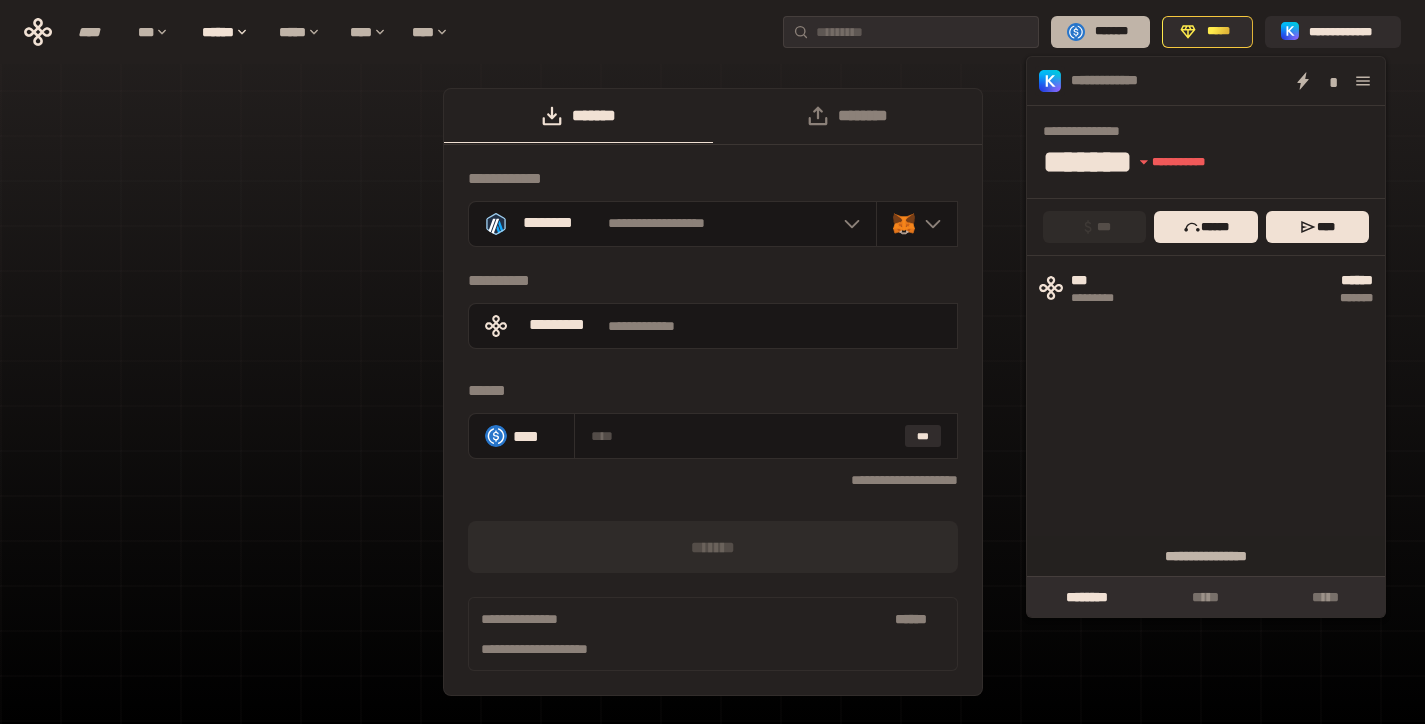click on "*******" at bounding box center [1111, 32] 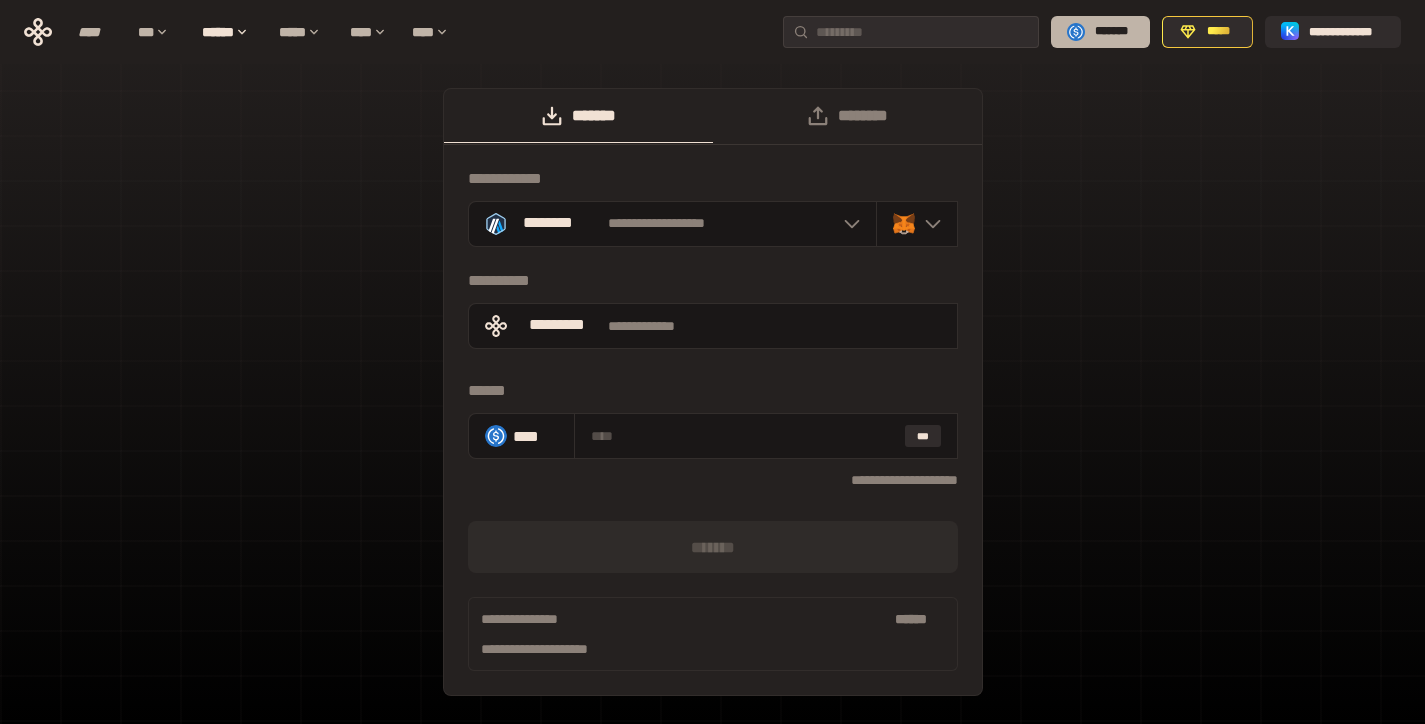 click on "*******" at bounding box center (1111, 32) 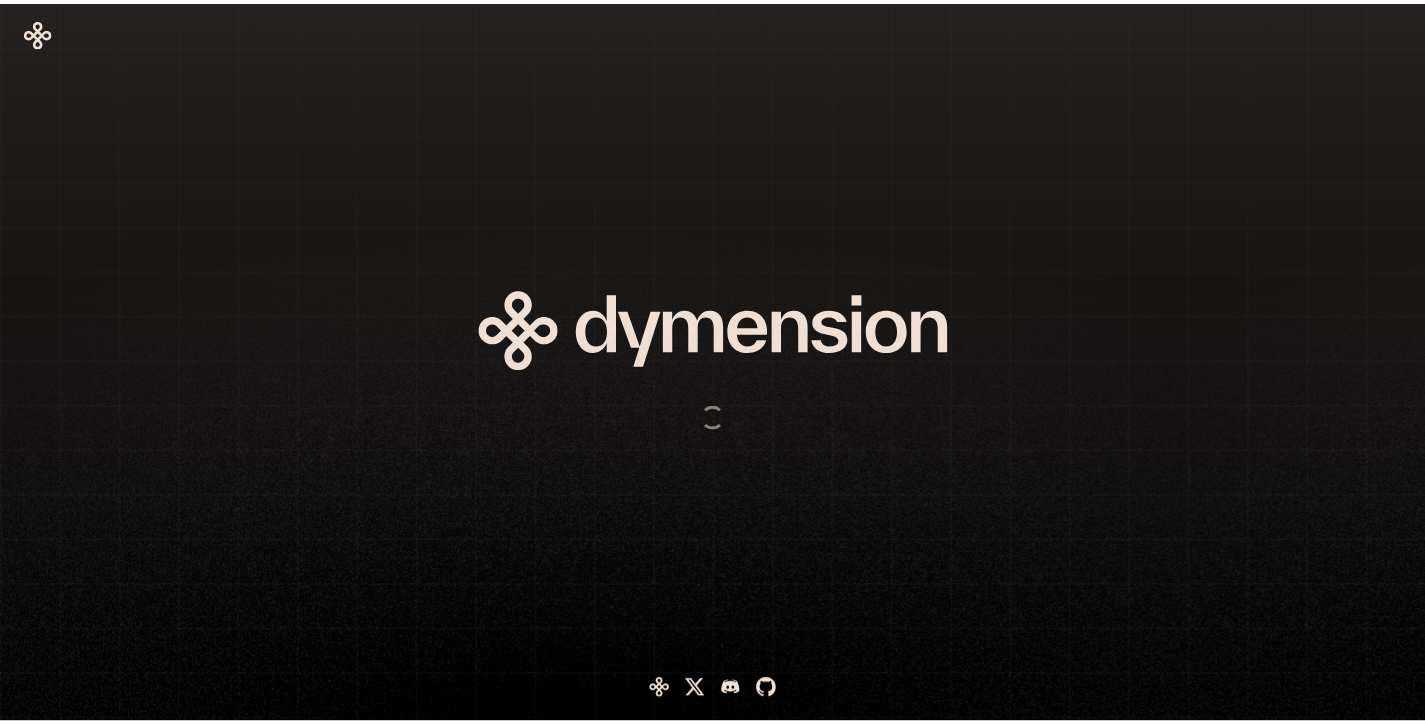 scroll, scrollTop: 0, scrollLeft: 0, axis: both 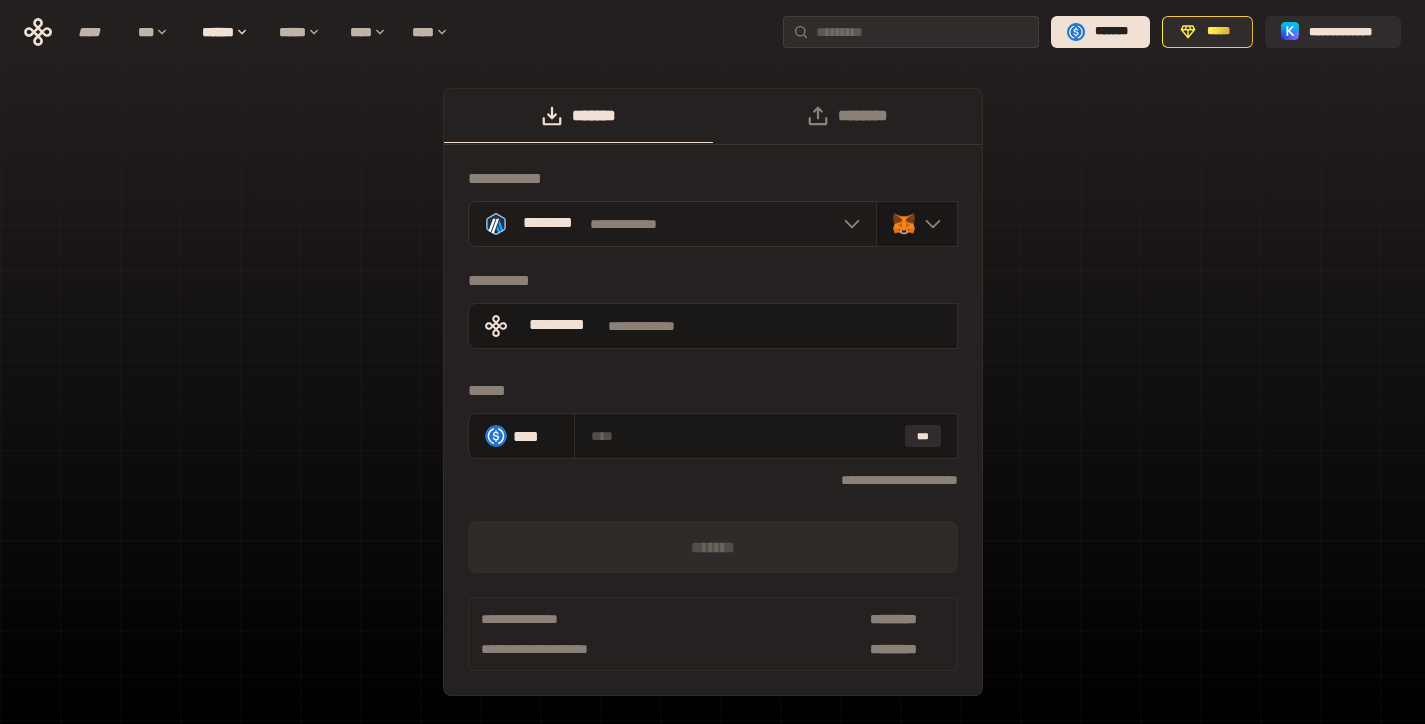 click on "********" at bounding box center [548, 224] 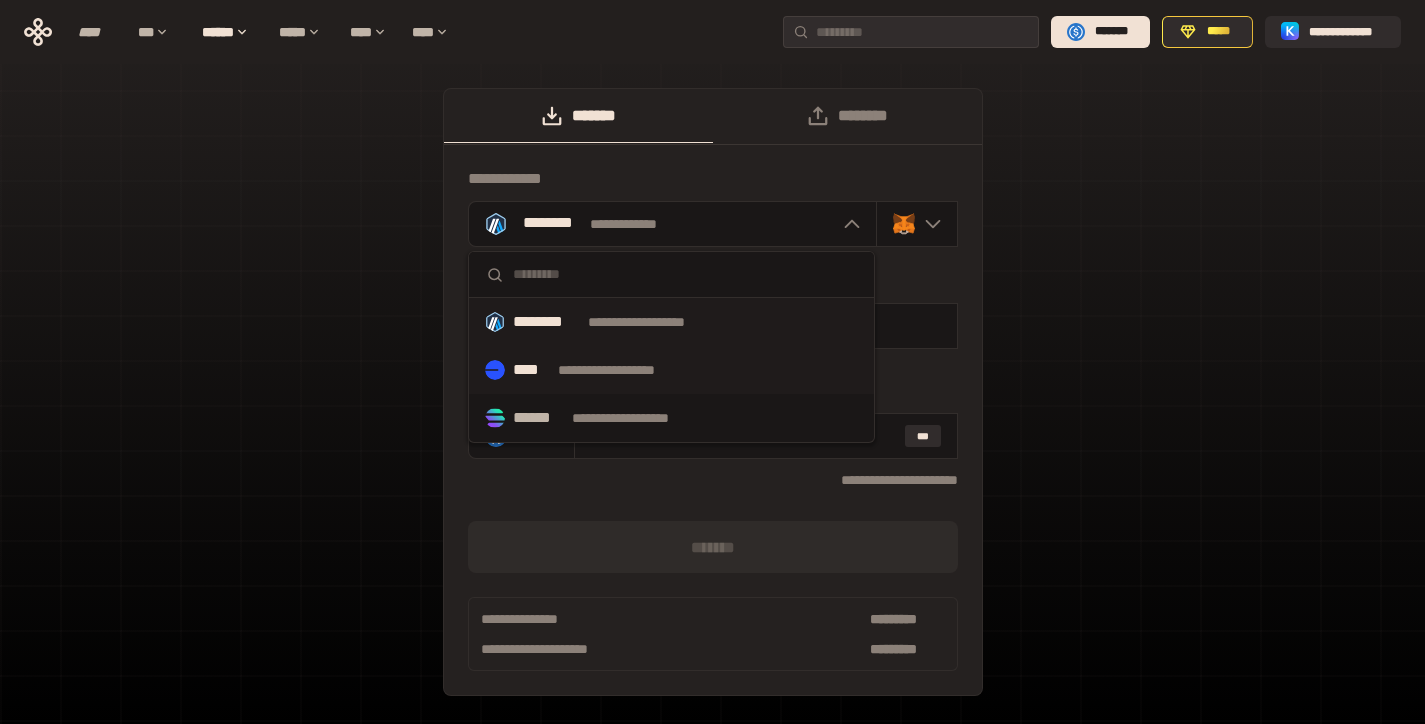 click on "**********" at bounding box center (625, 370) 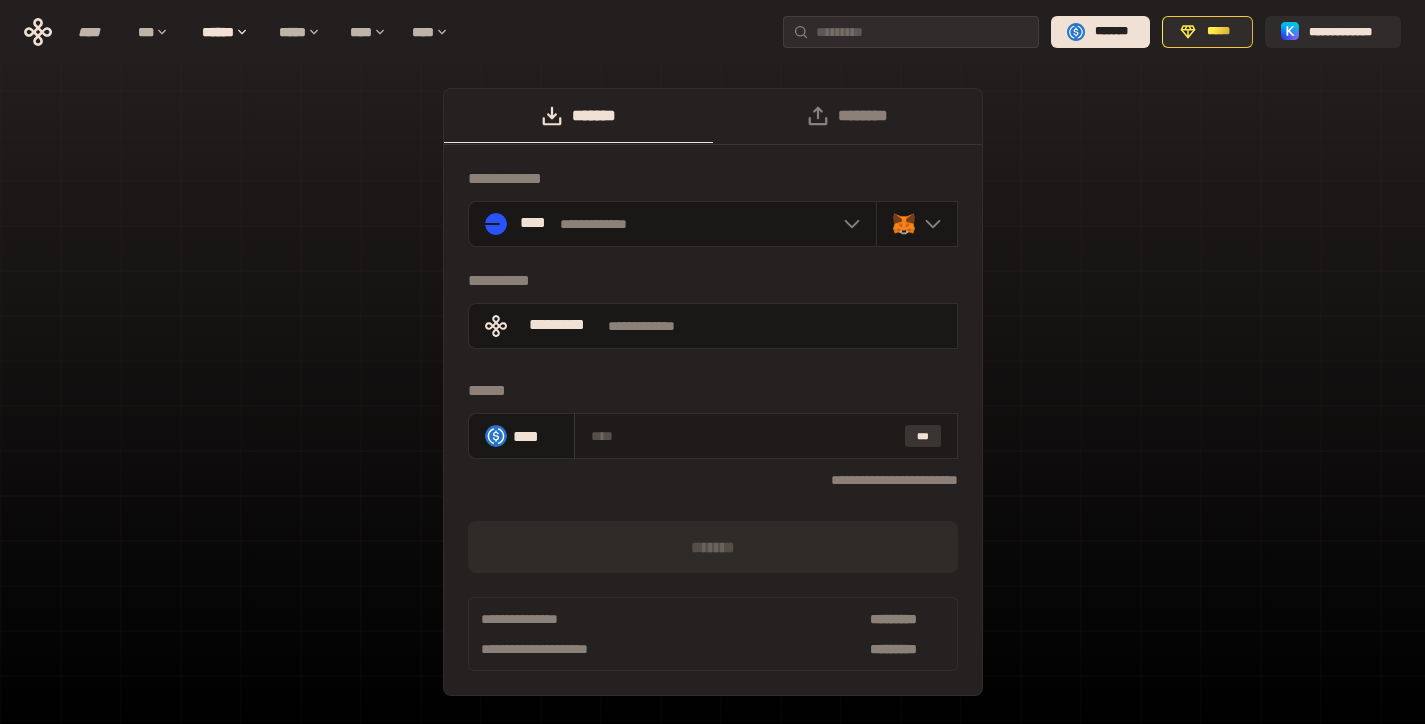 click on "***" at bounding box center [923, 436] 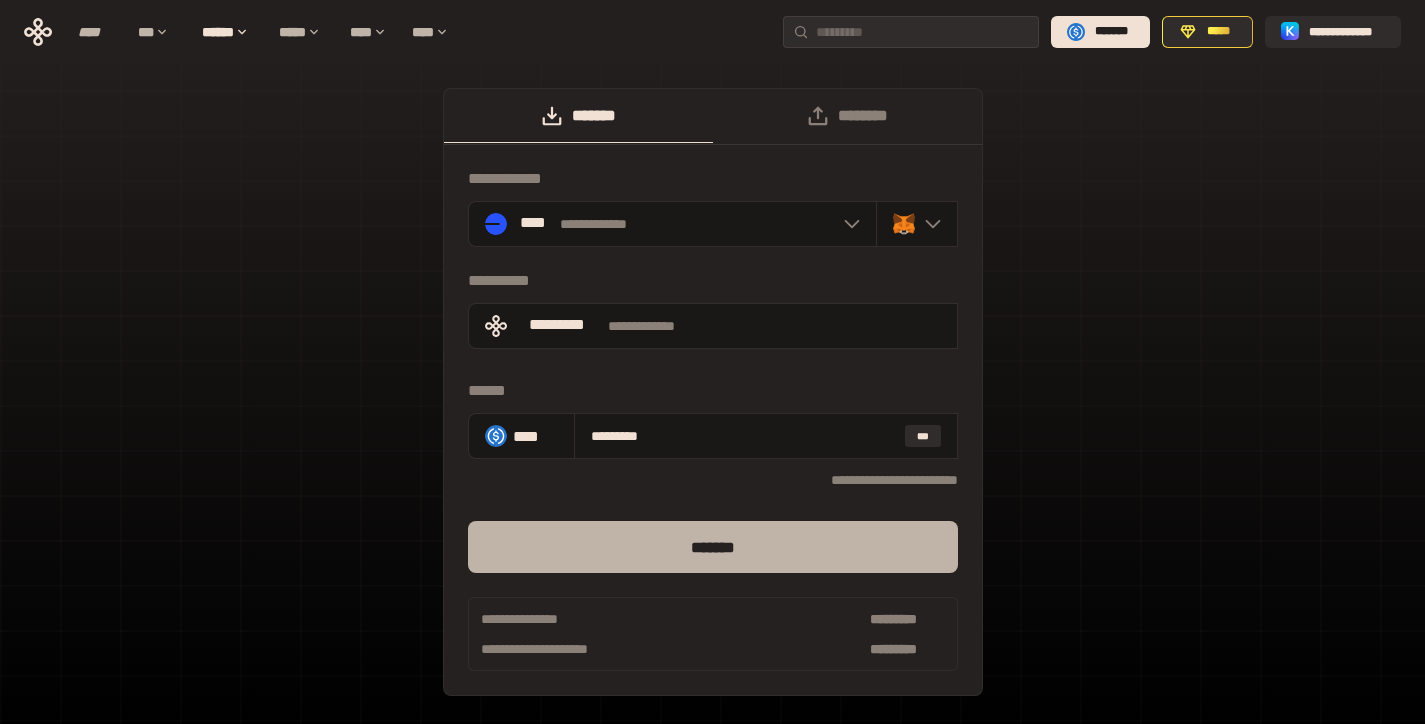 click on "*******" at bounding box center [713, 547] 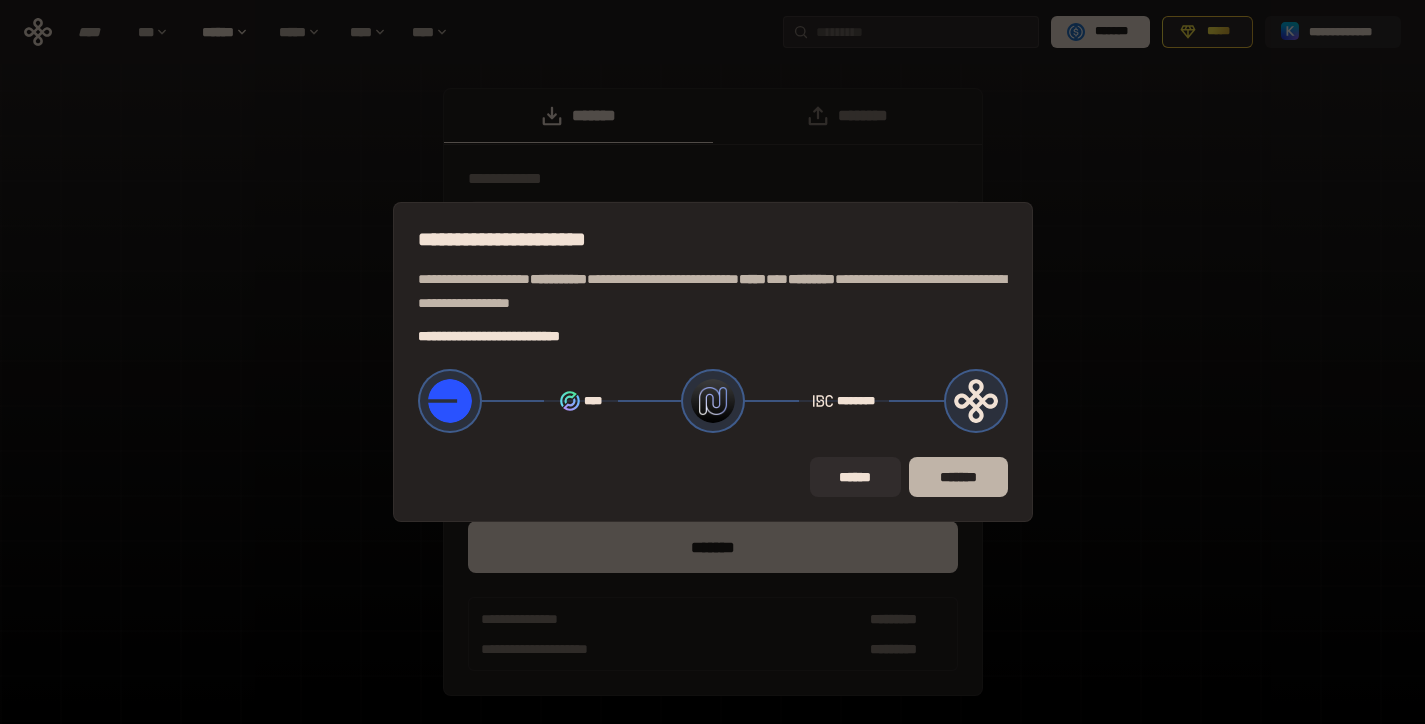 click on "*******" at bounding box center [958, 477] 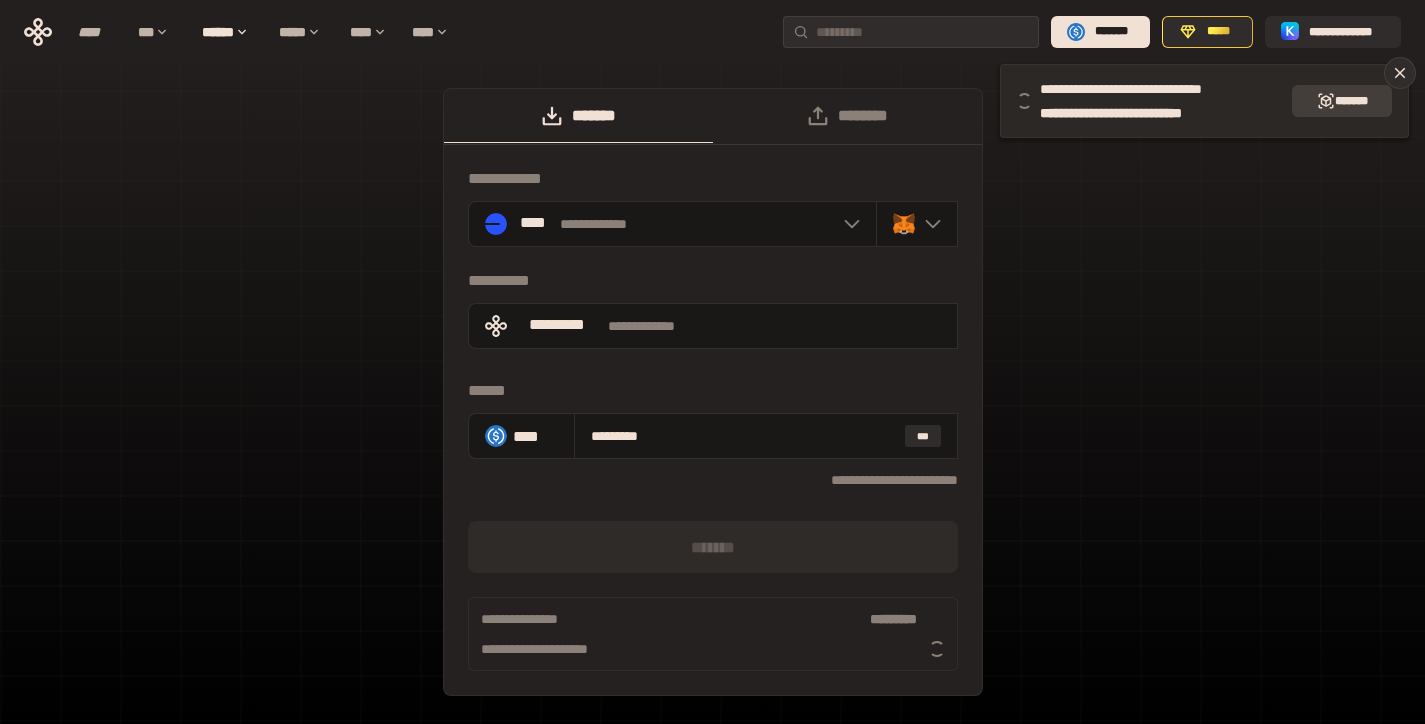 click on "*******" at bounding box center (1342, 101) 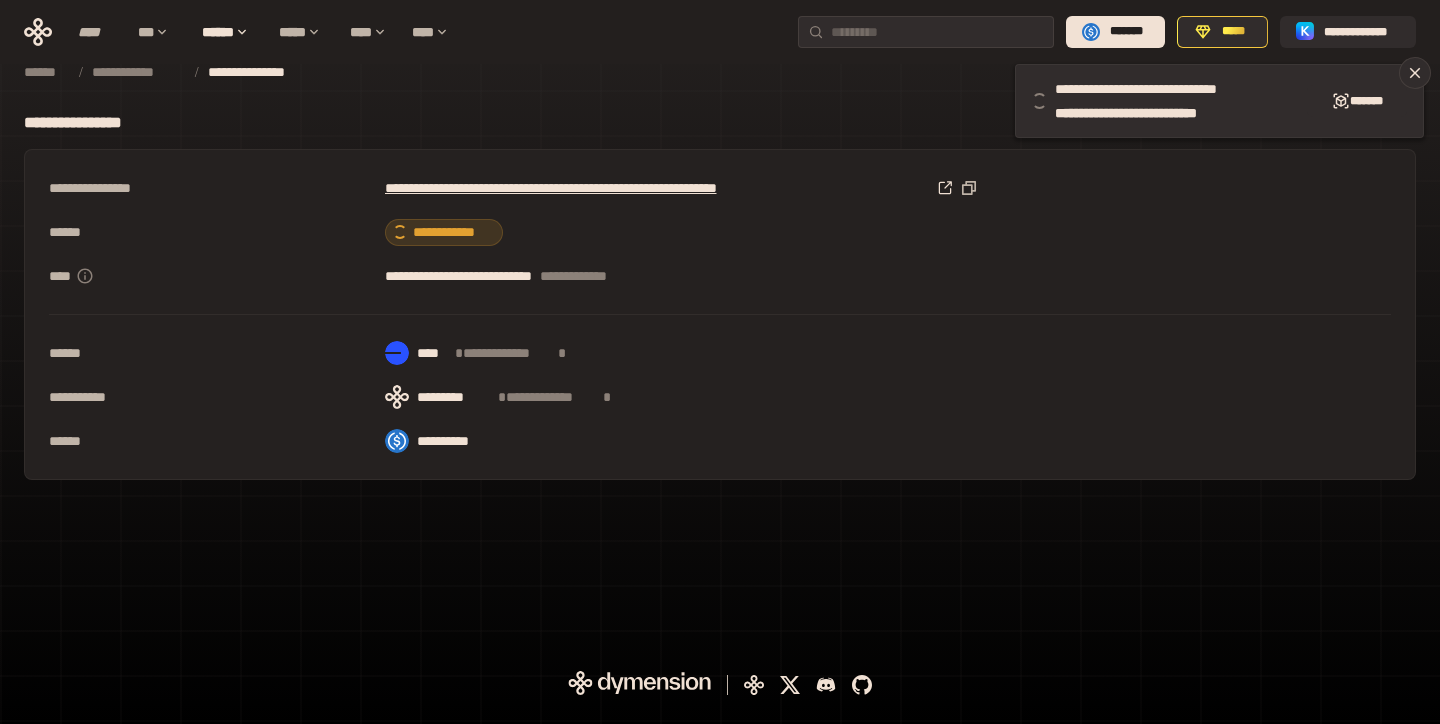 click 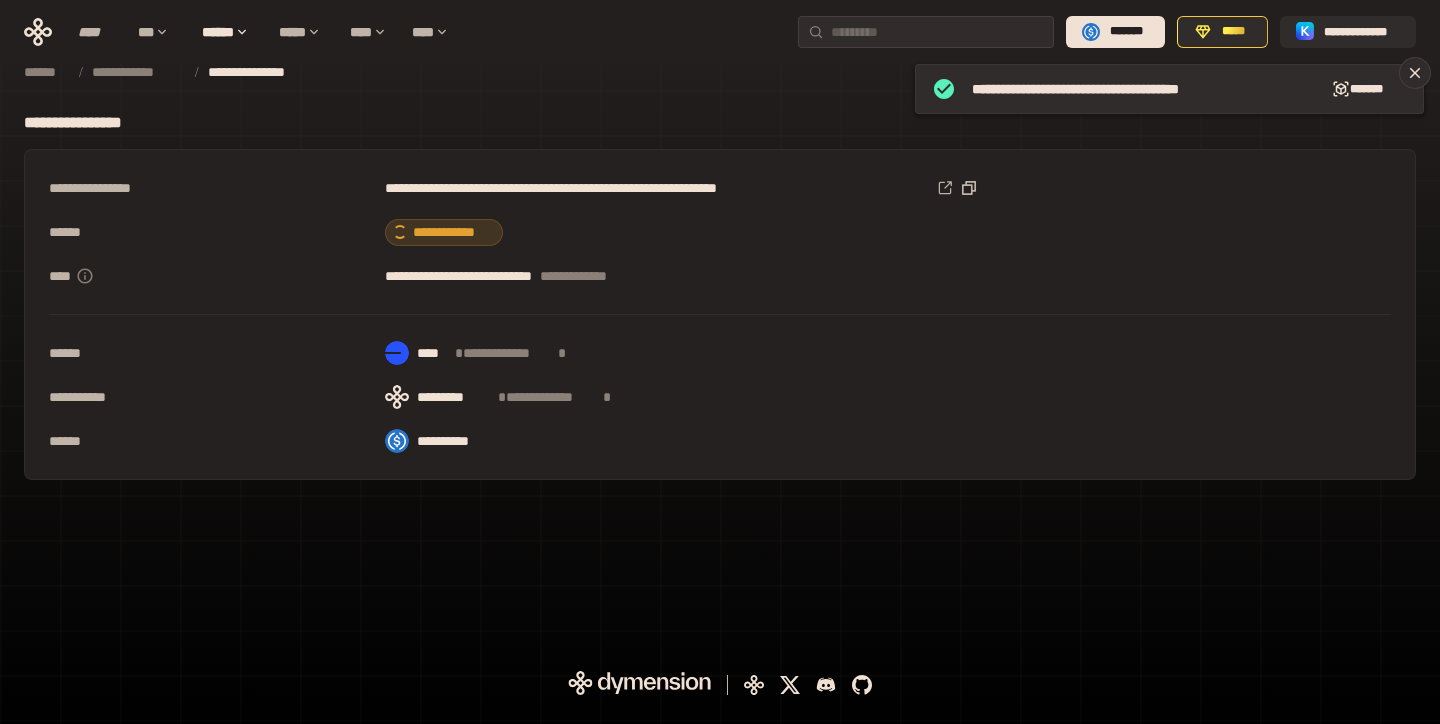 click on "**********" at bounding box center (720, 294) 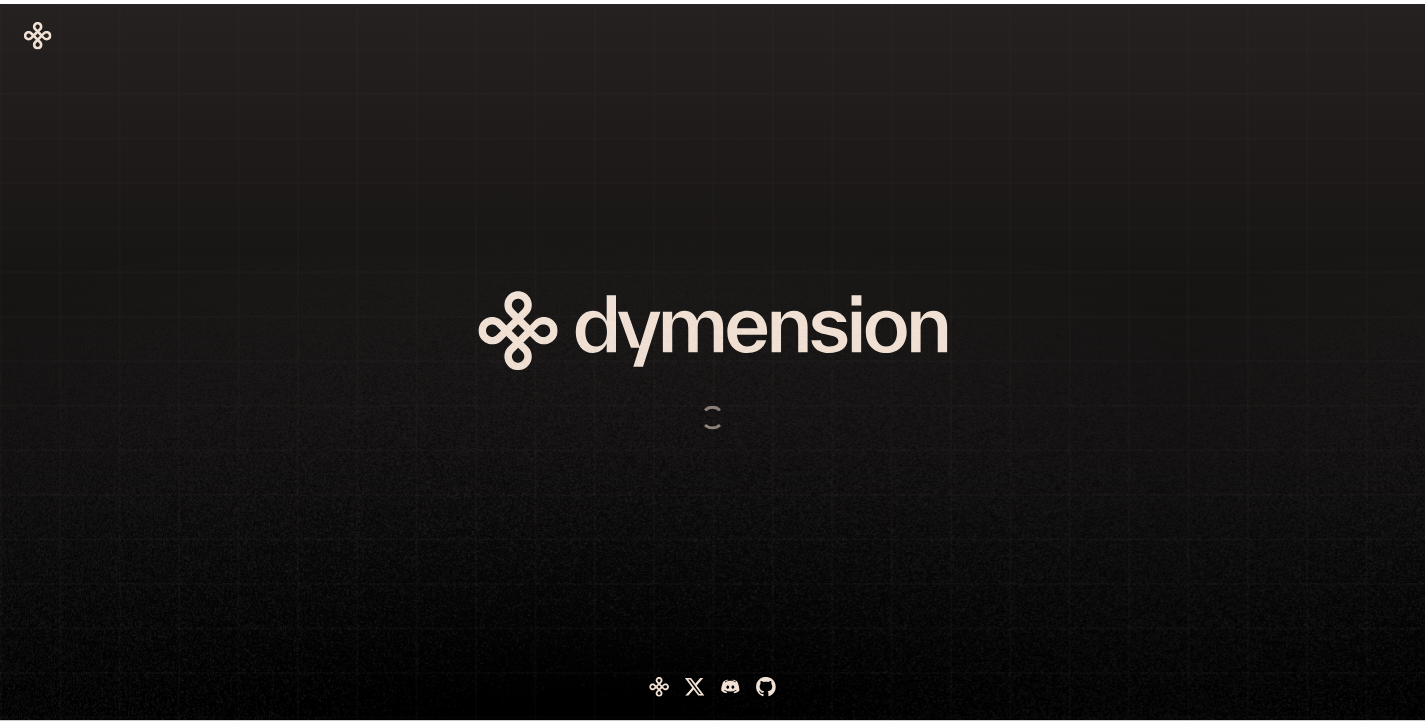 scroll, scrollTop: 0, scrollLeft: 0, axis: both 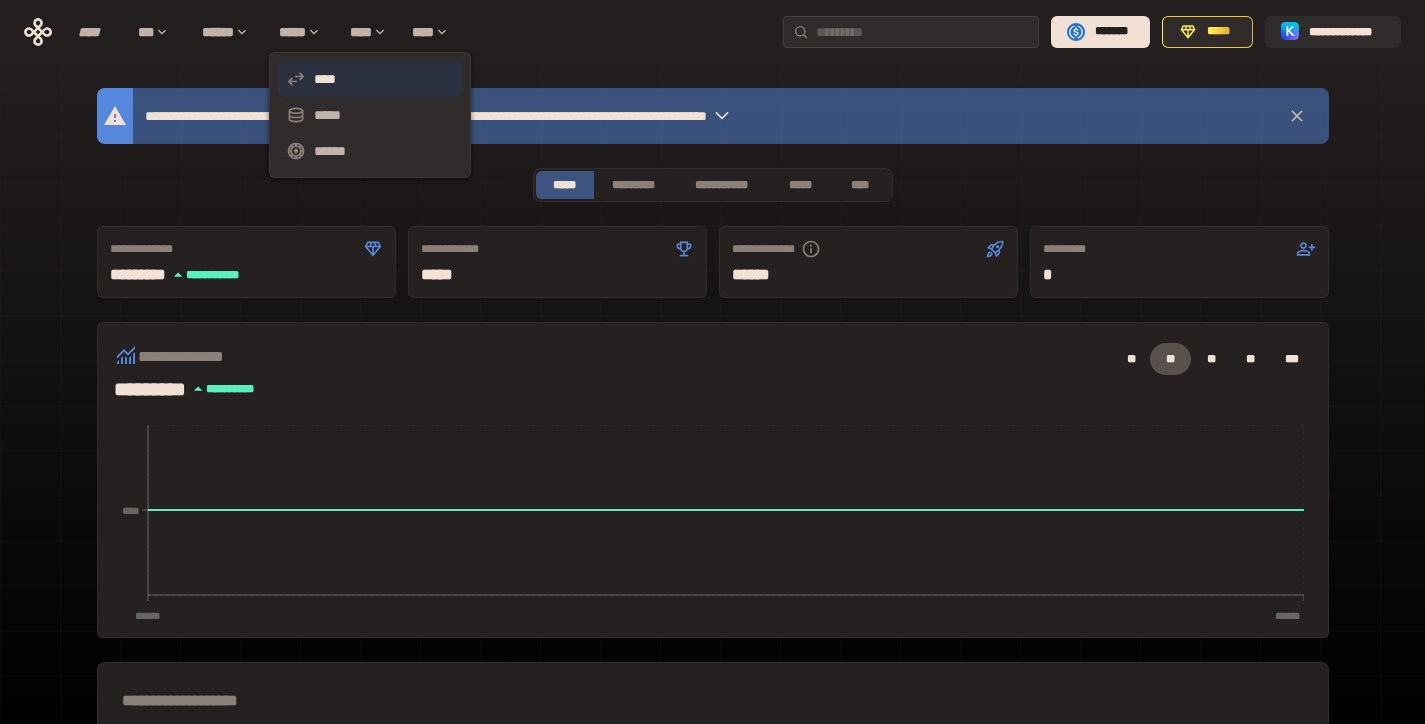click on "****" at bounding box center [370, 79] 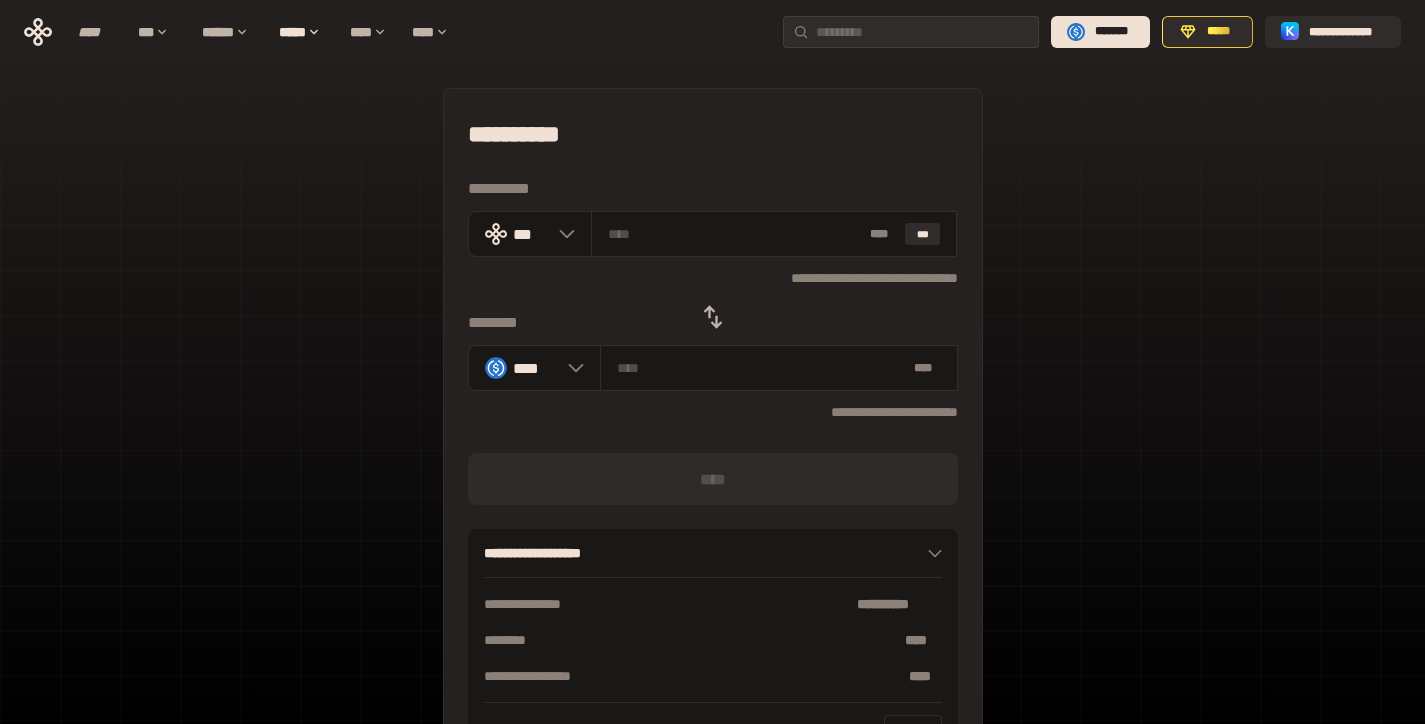 click 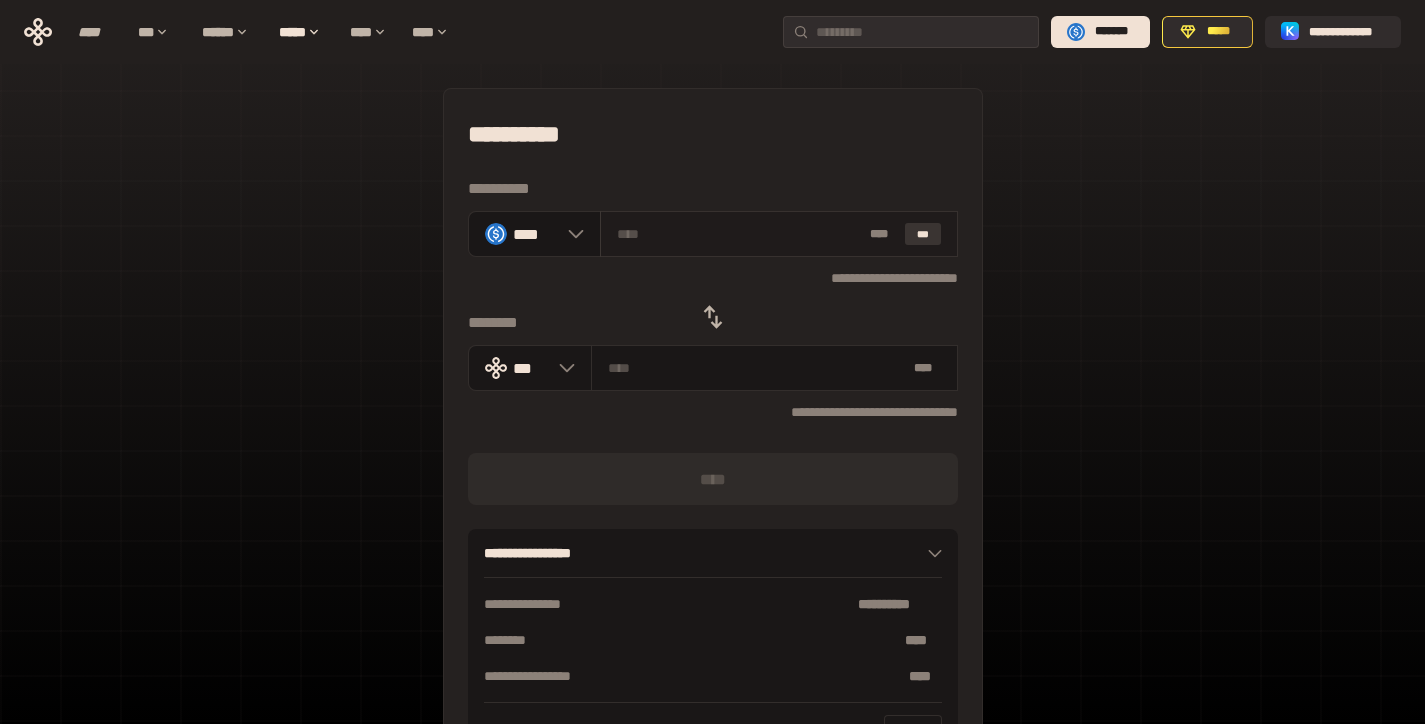 click on "***" at bounding box center (923, 234) 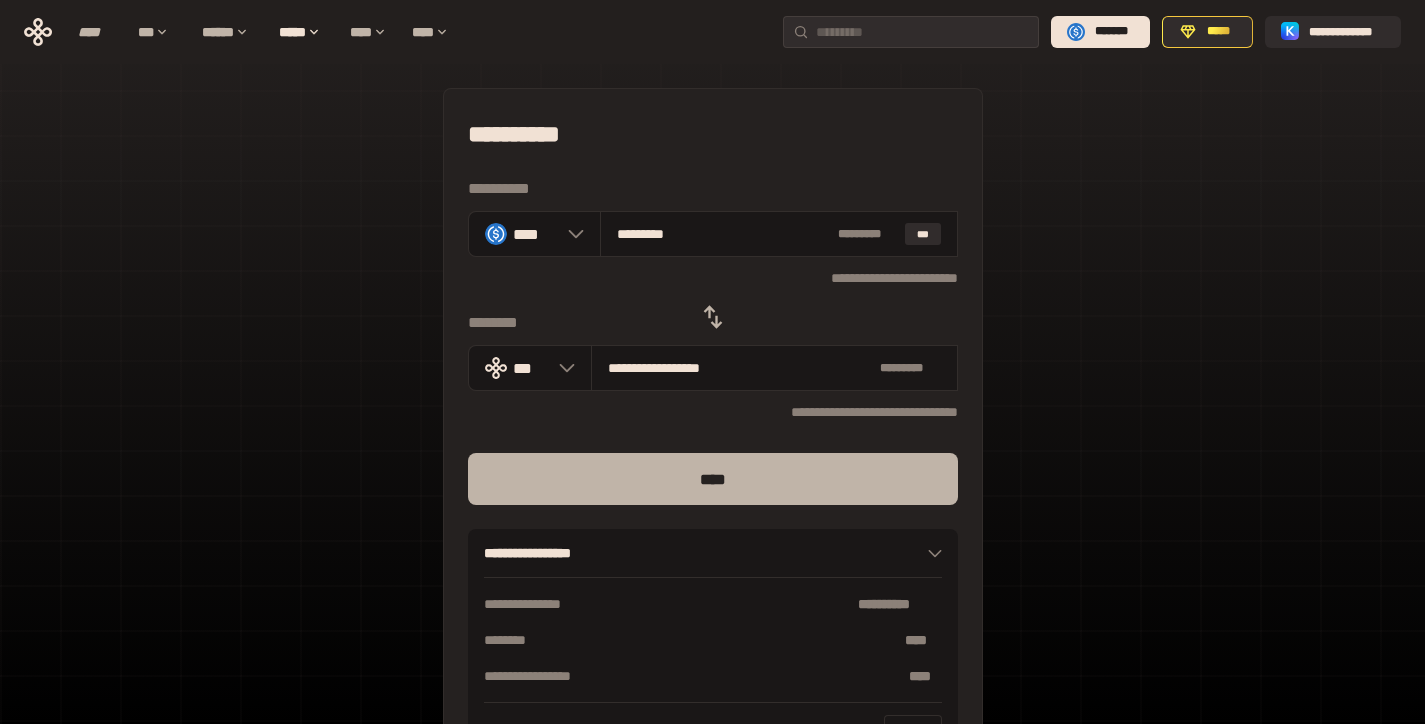 click on "****" at bounding box center (713, 479) 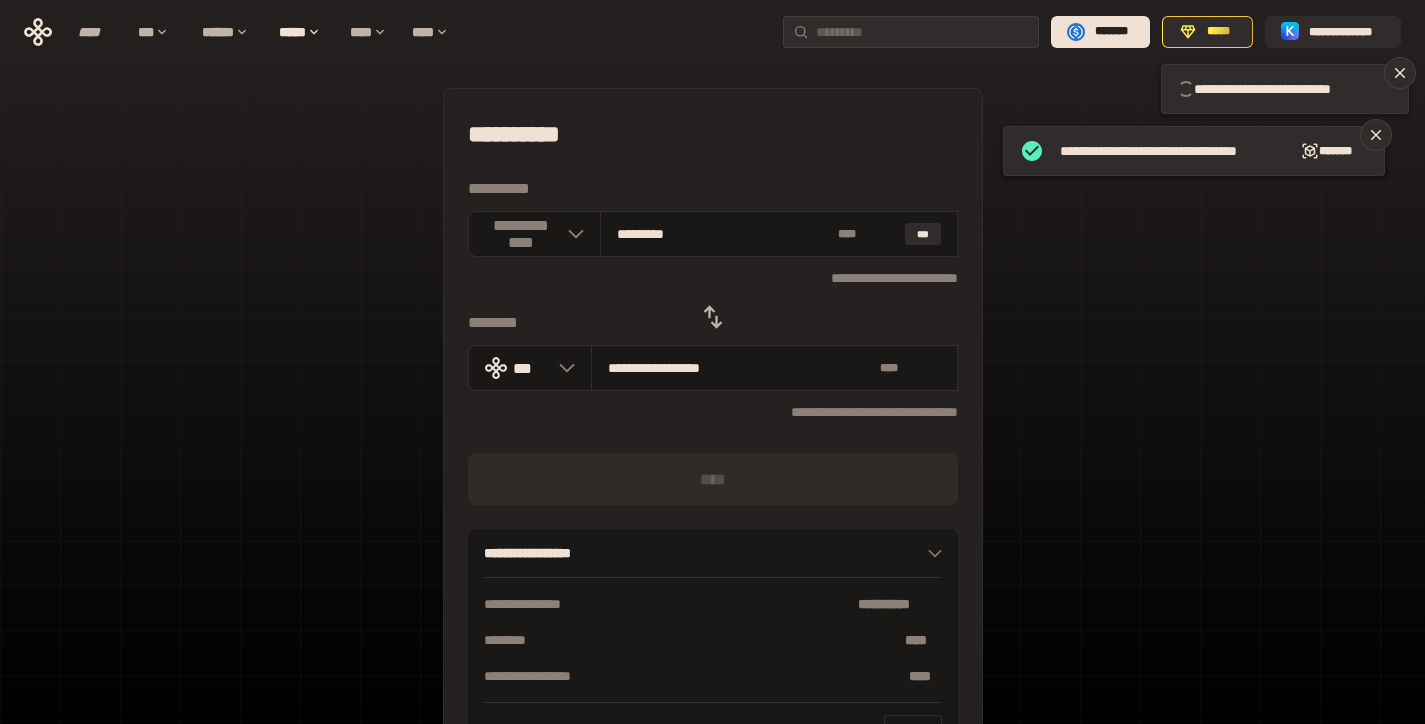 type 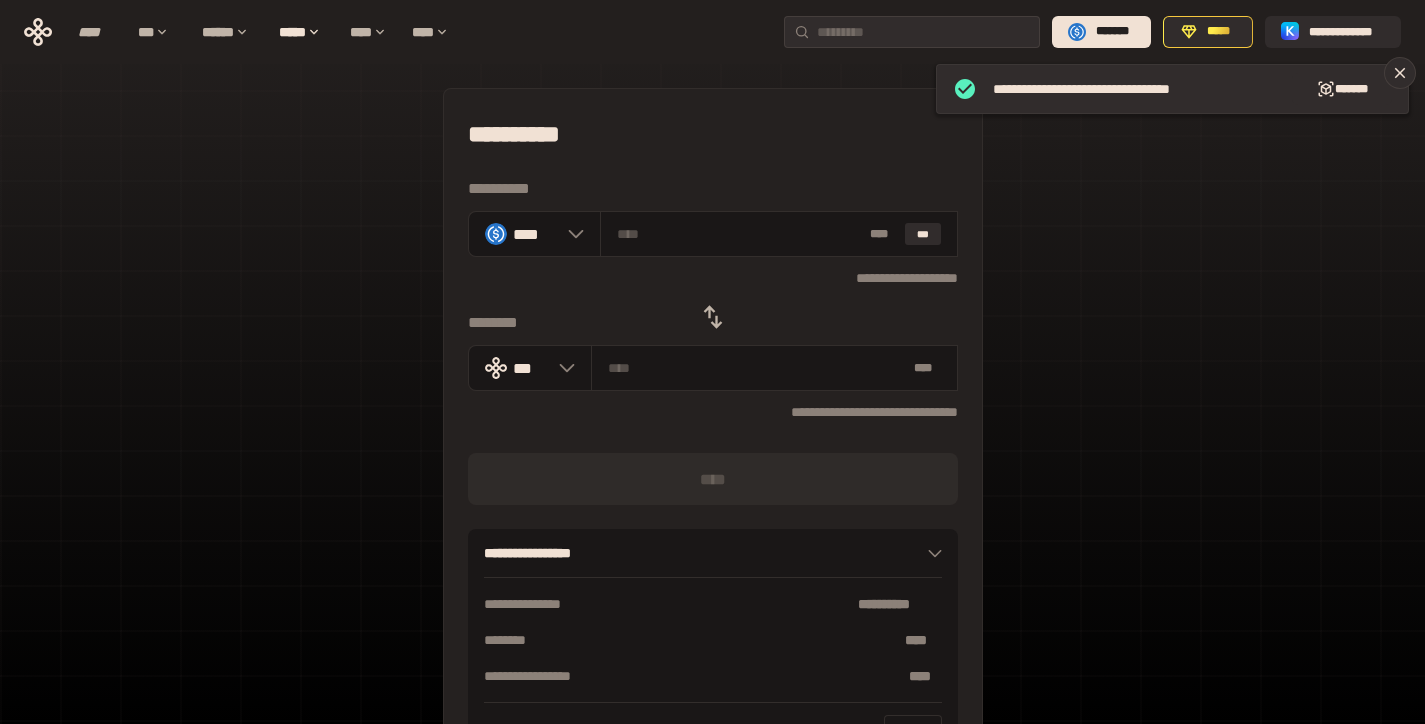 click 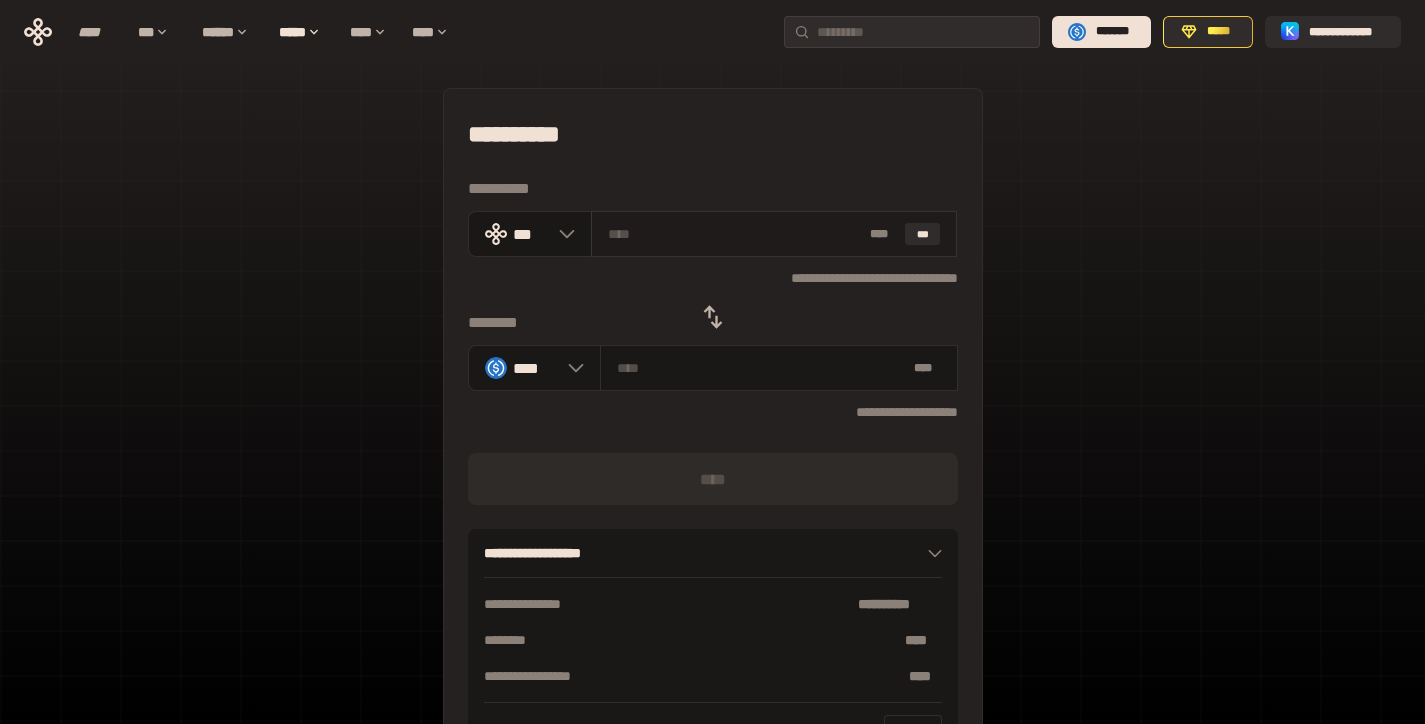 click on "* ** ***" at bounding box center (774, 234) 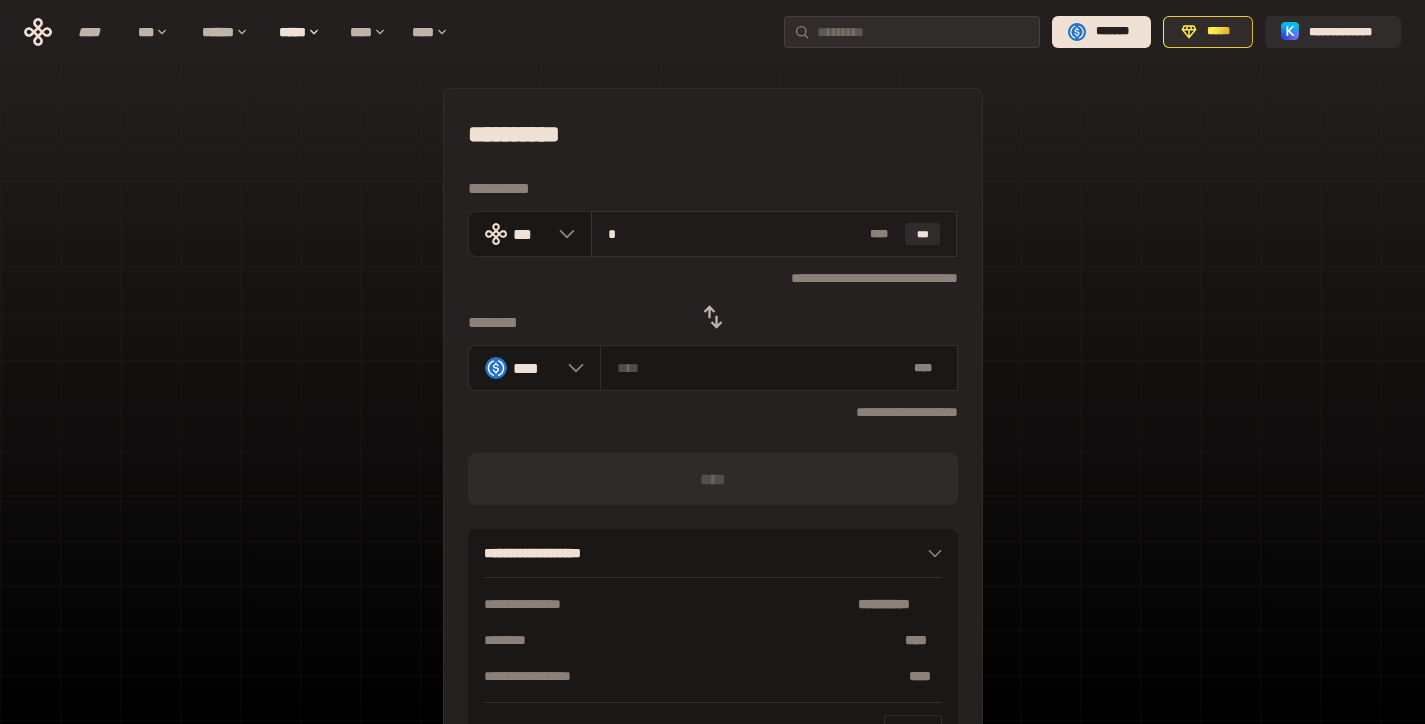 type on "********" 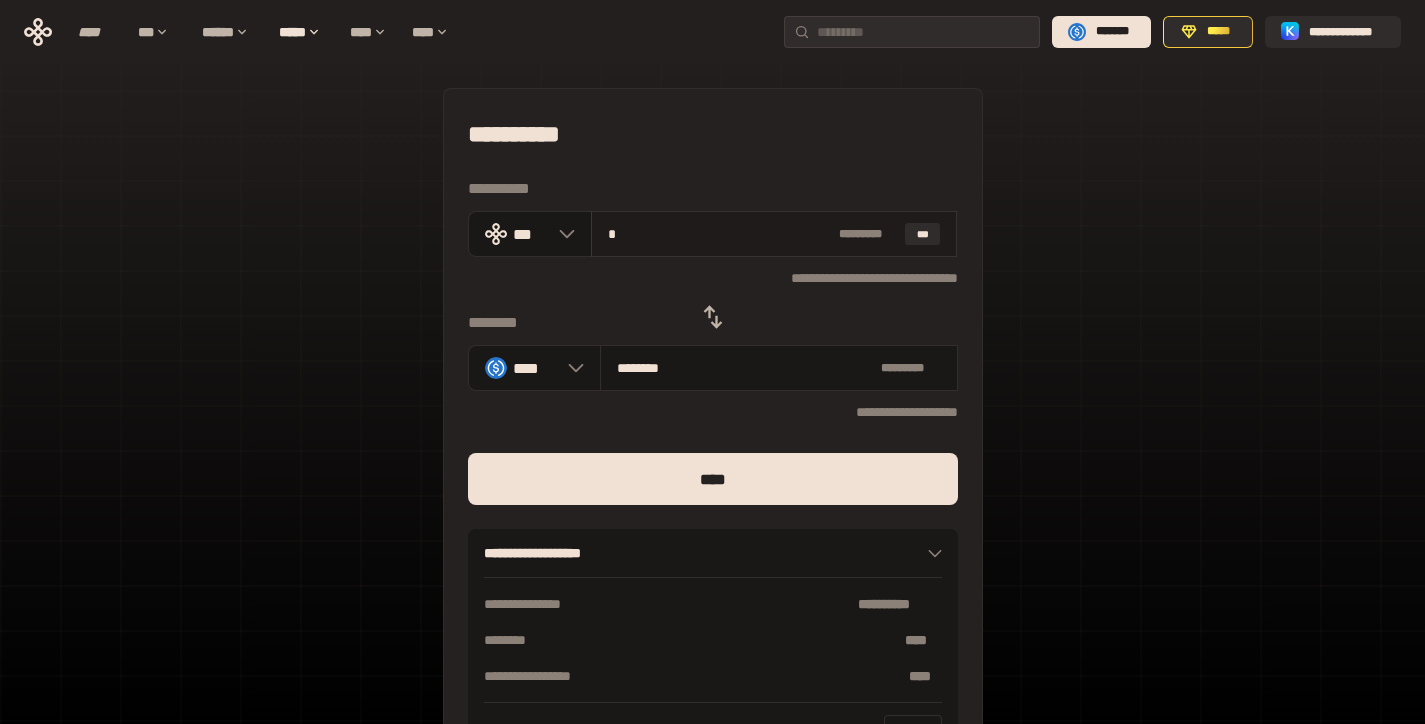 type on "**" 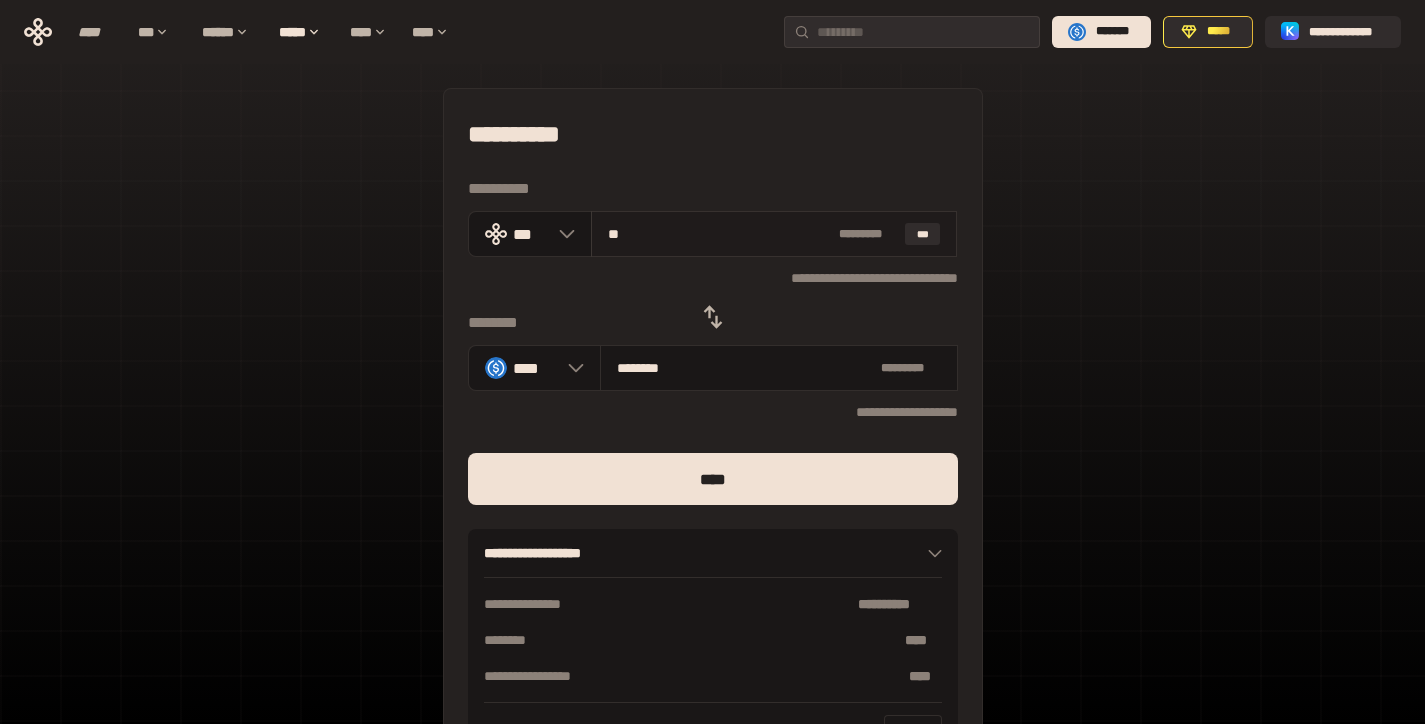 type on "********" 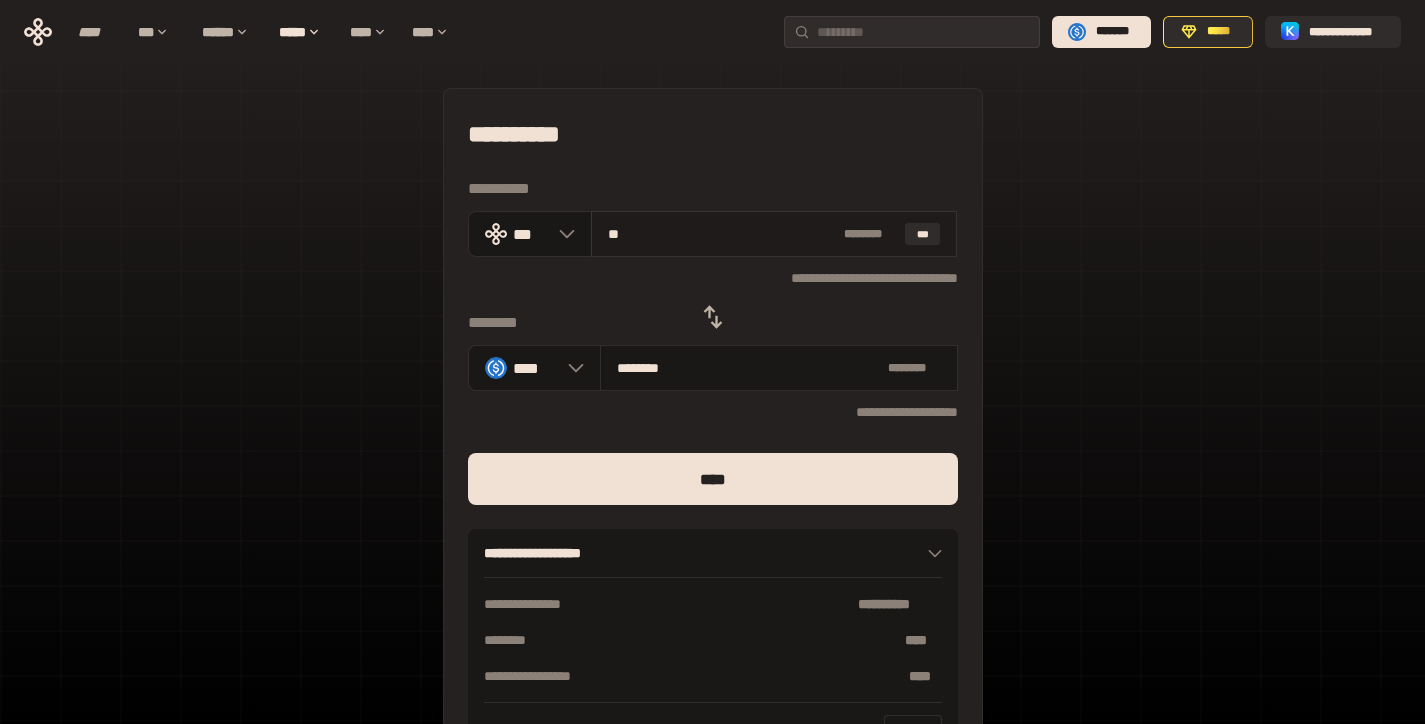 type on "***" 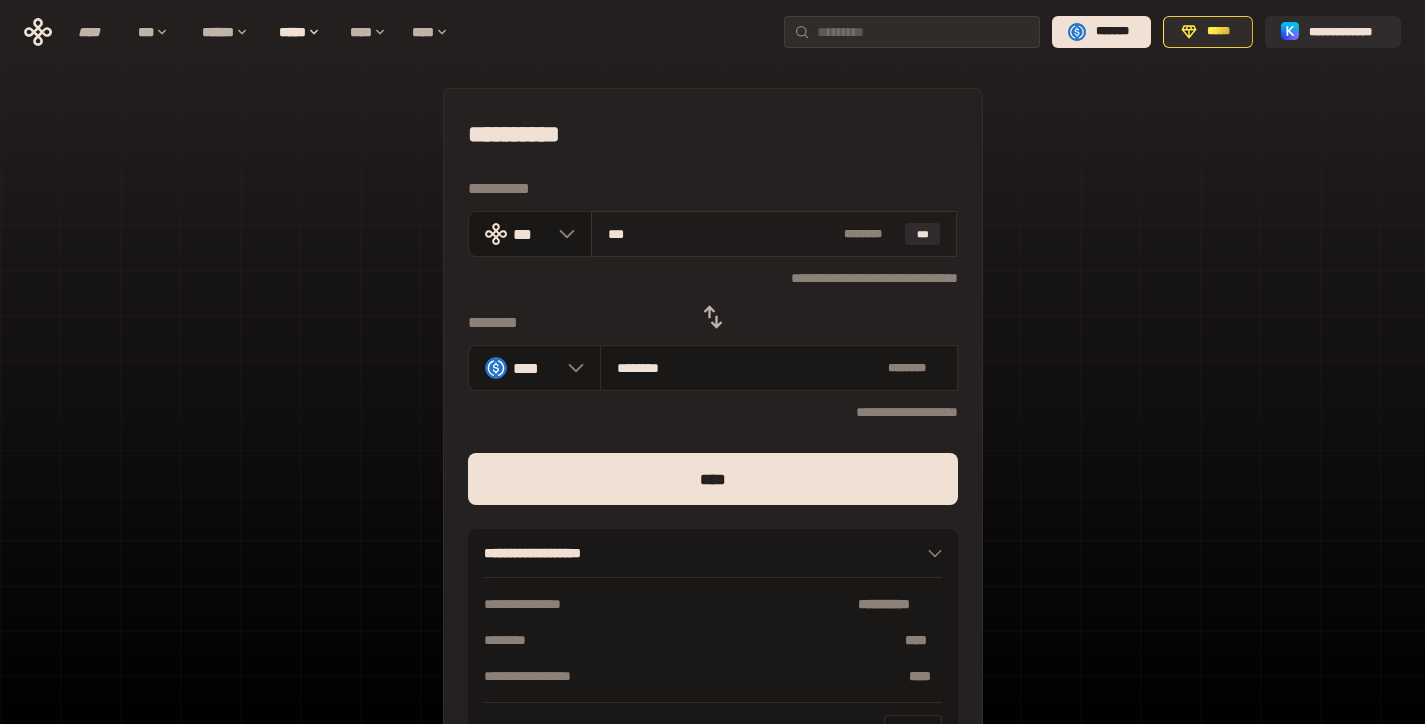 type on "*********" 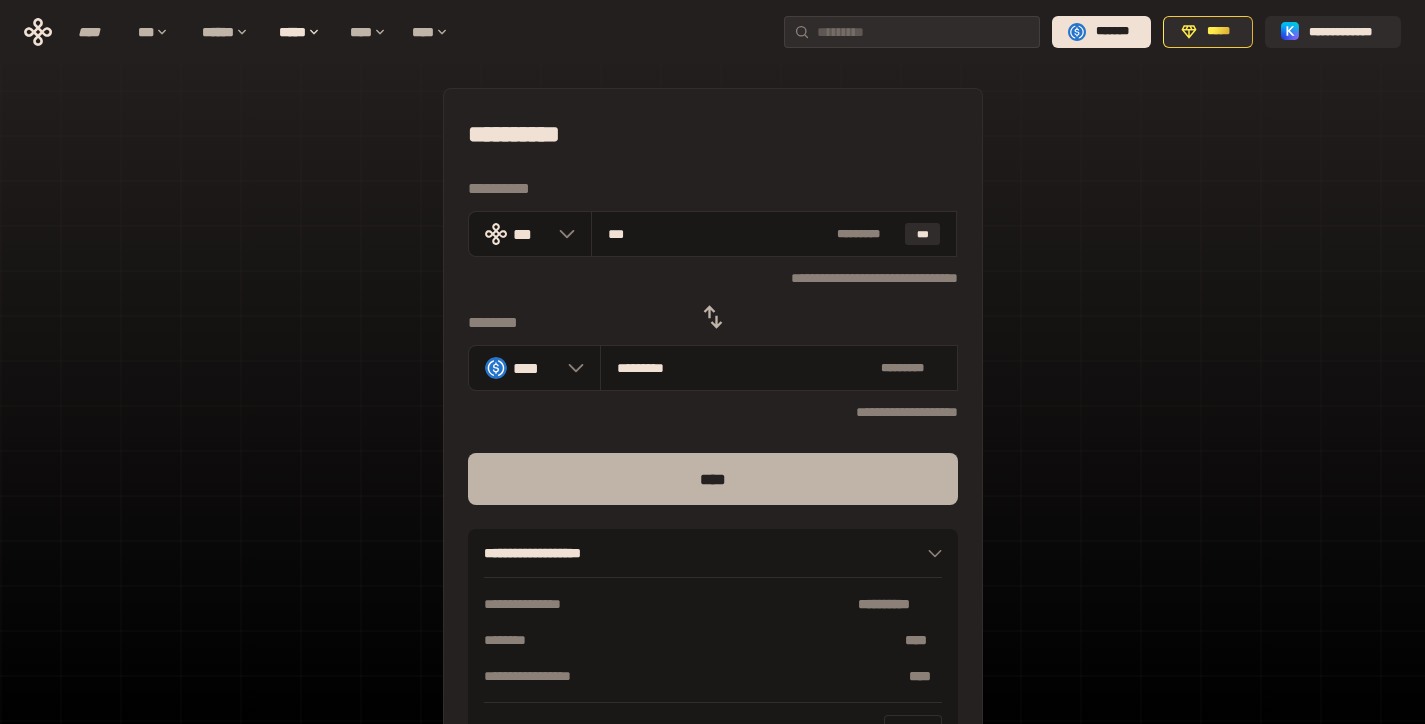 type on "***" 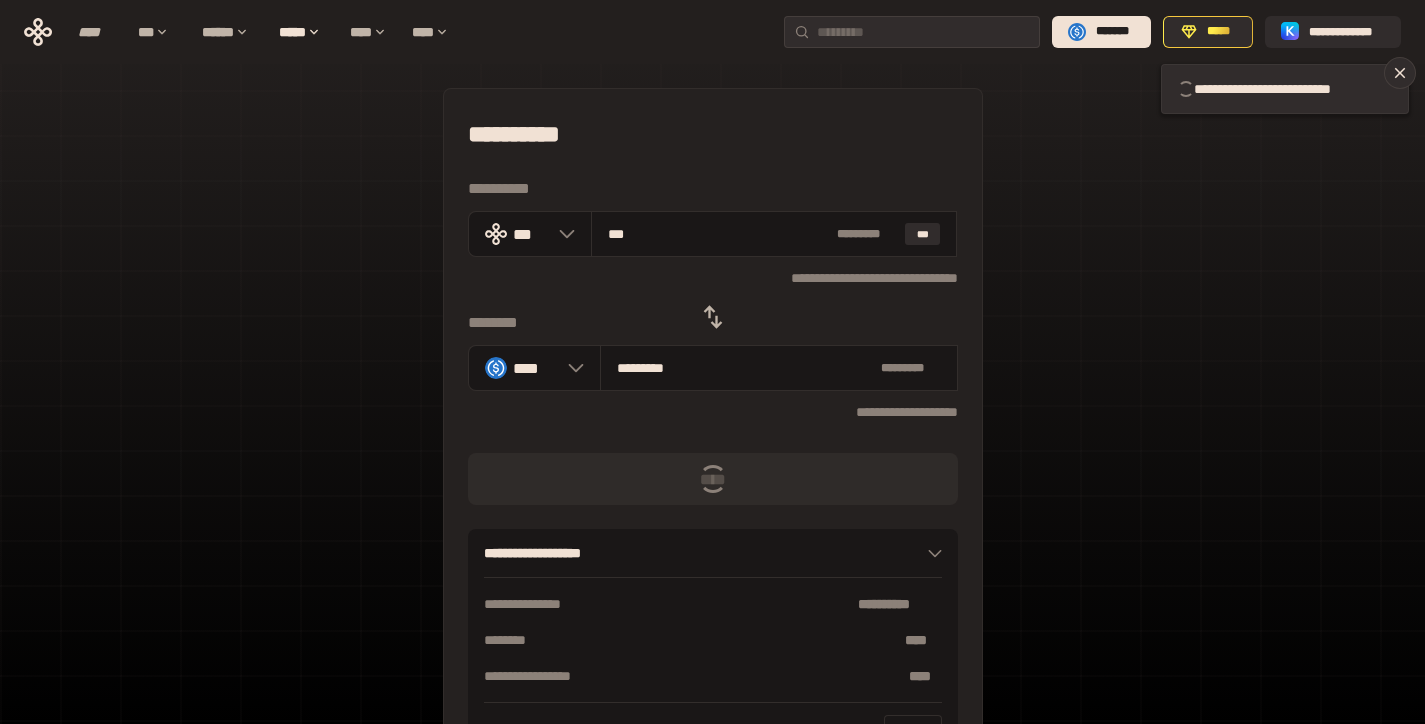 type 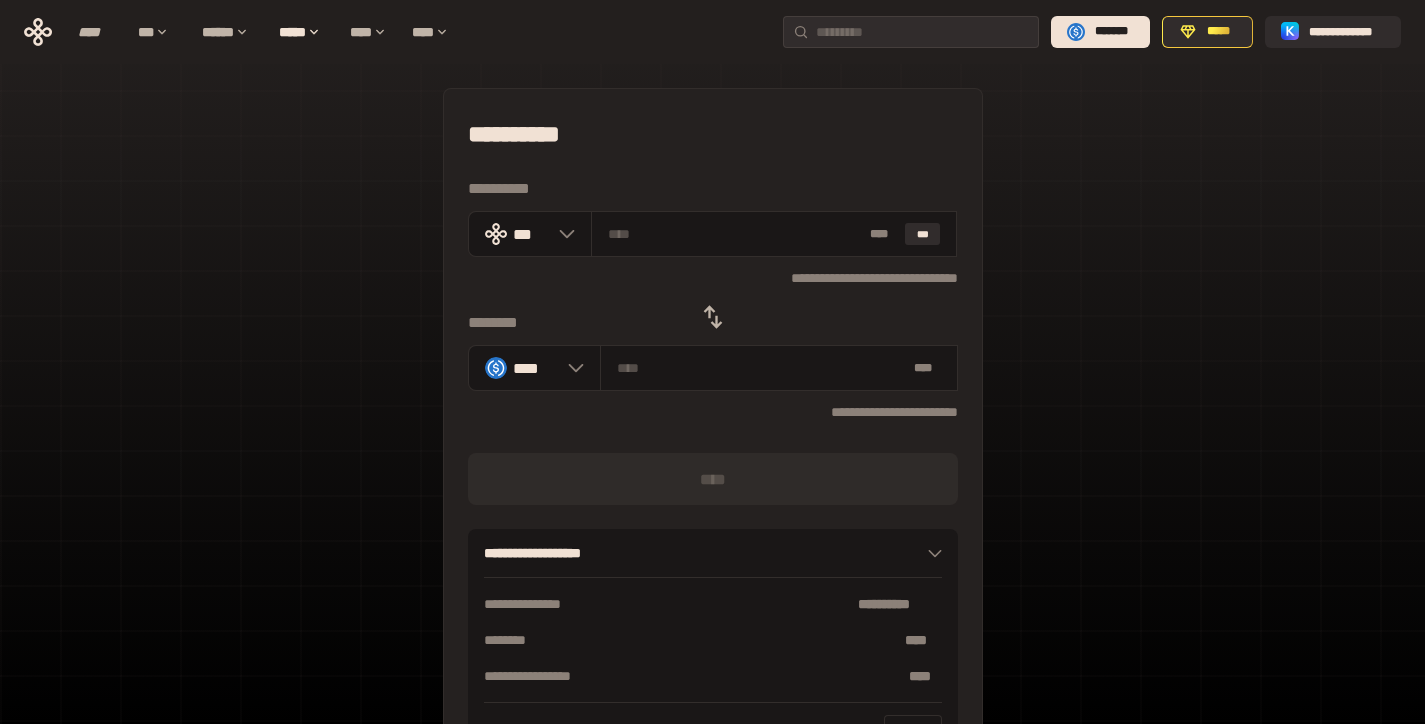 click 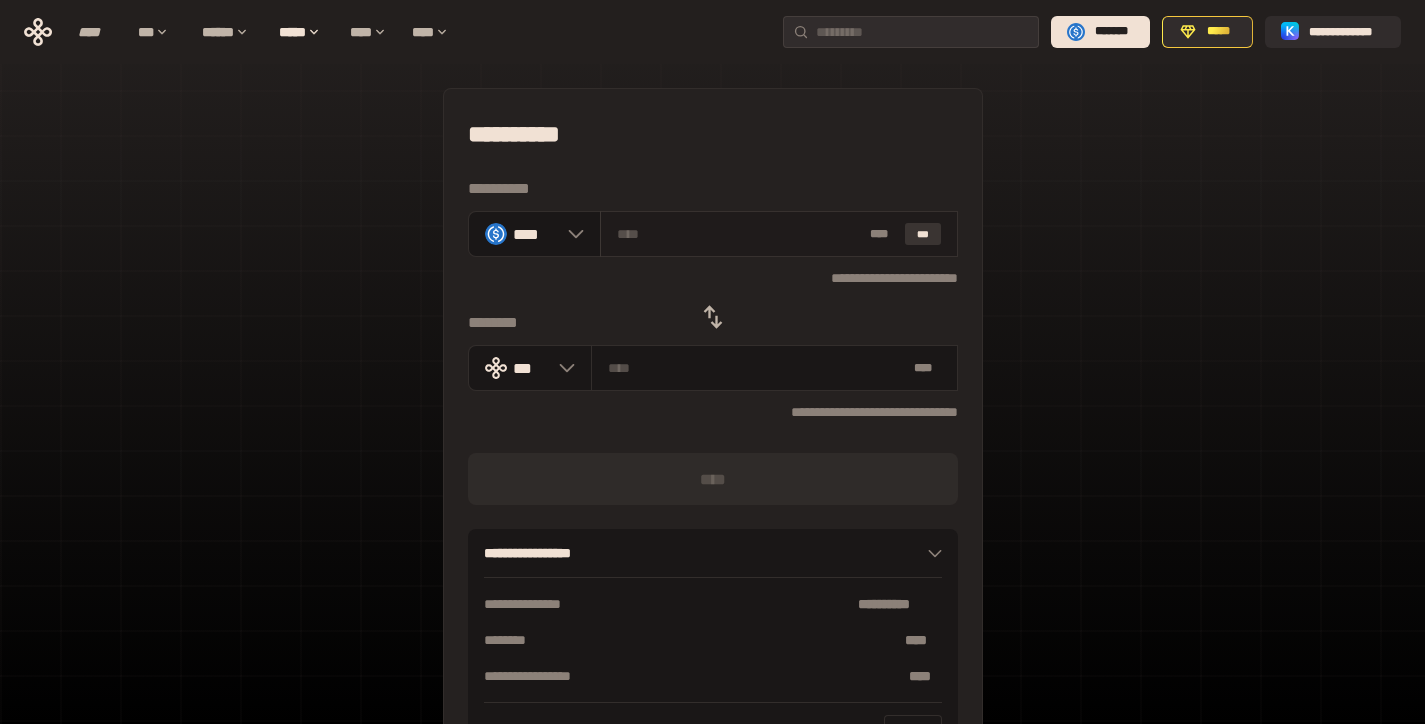 click on "***" at bounding box center (923, 234) 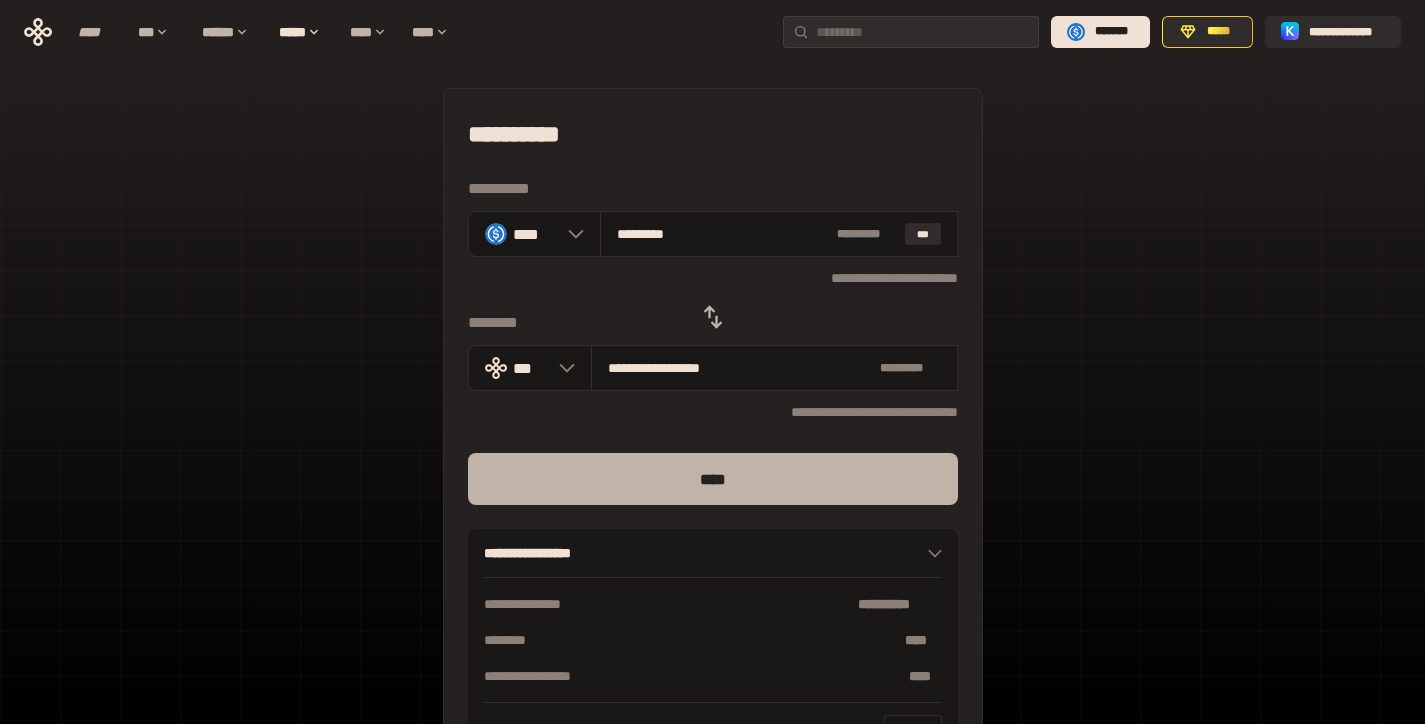 click on "****" at bounding box center (713, 479) 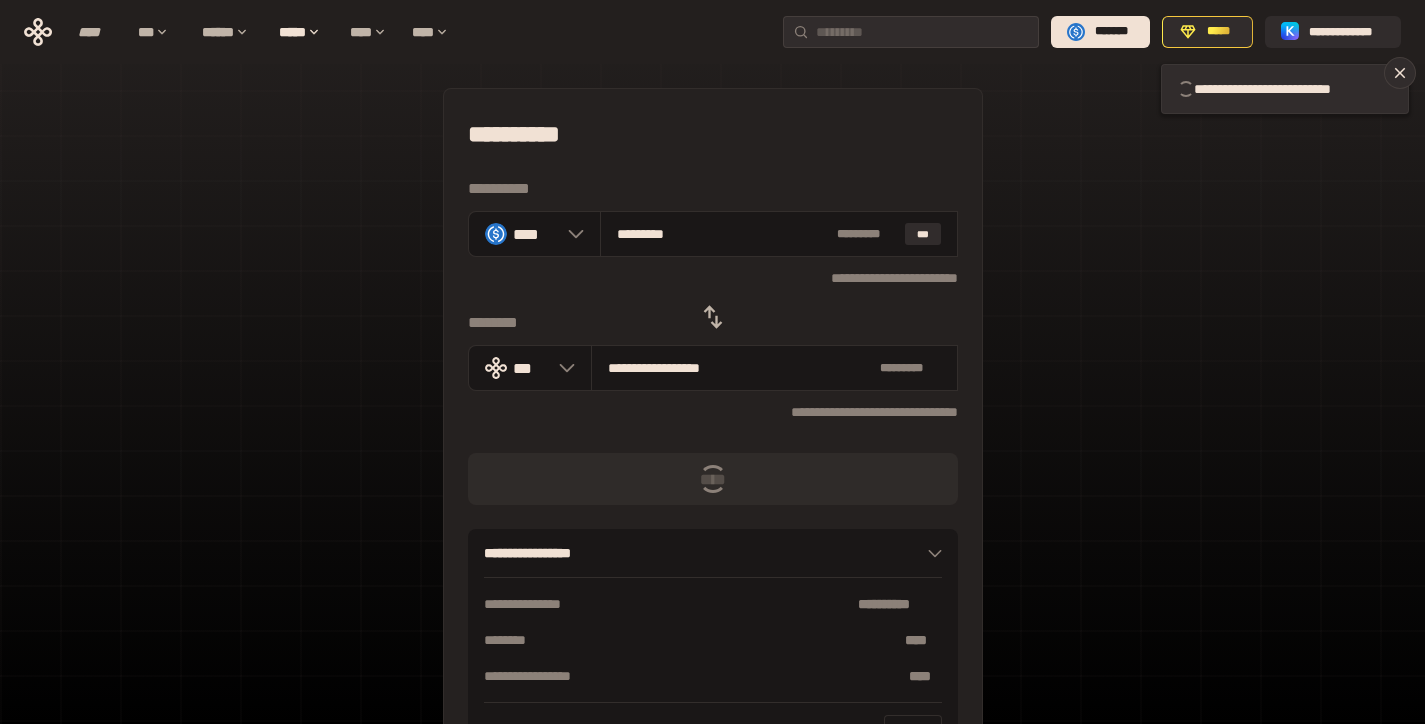 type 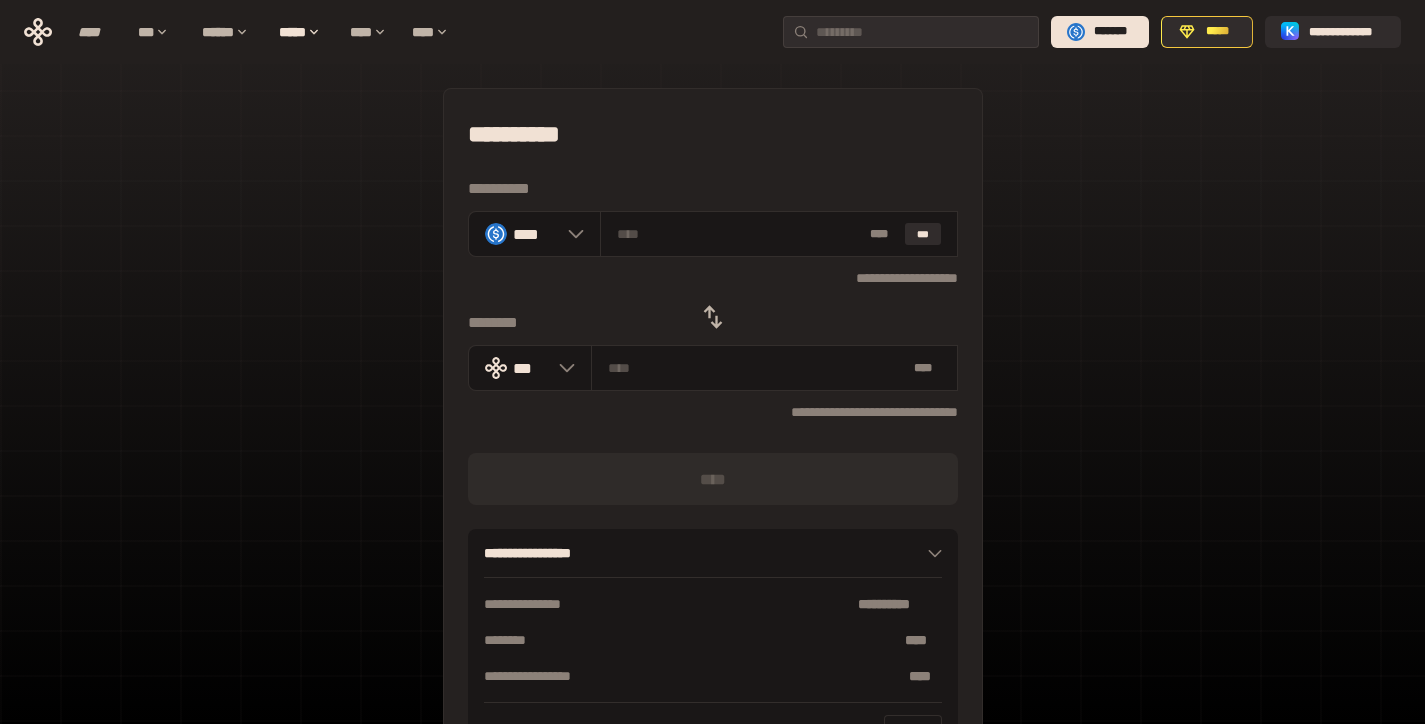 click 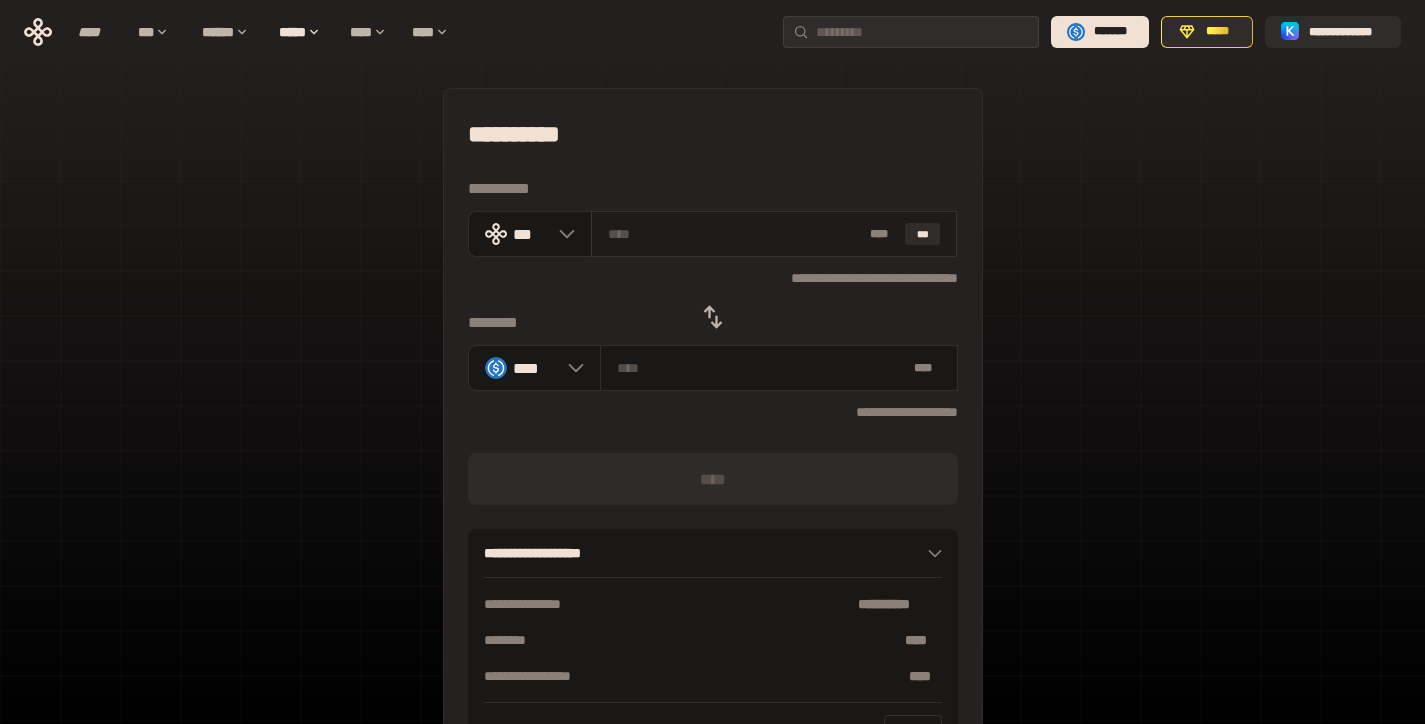 click at bounding box center (735, 234) 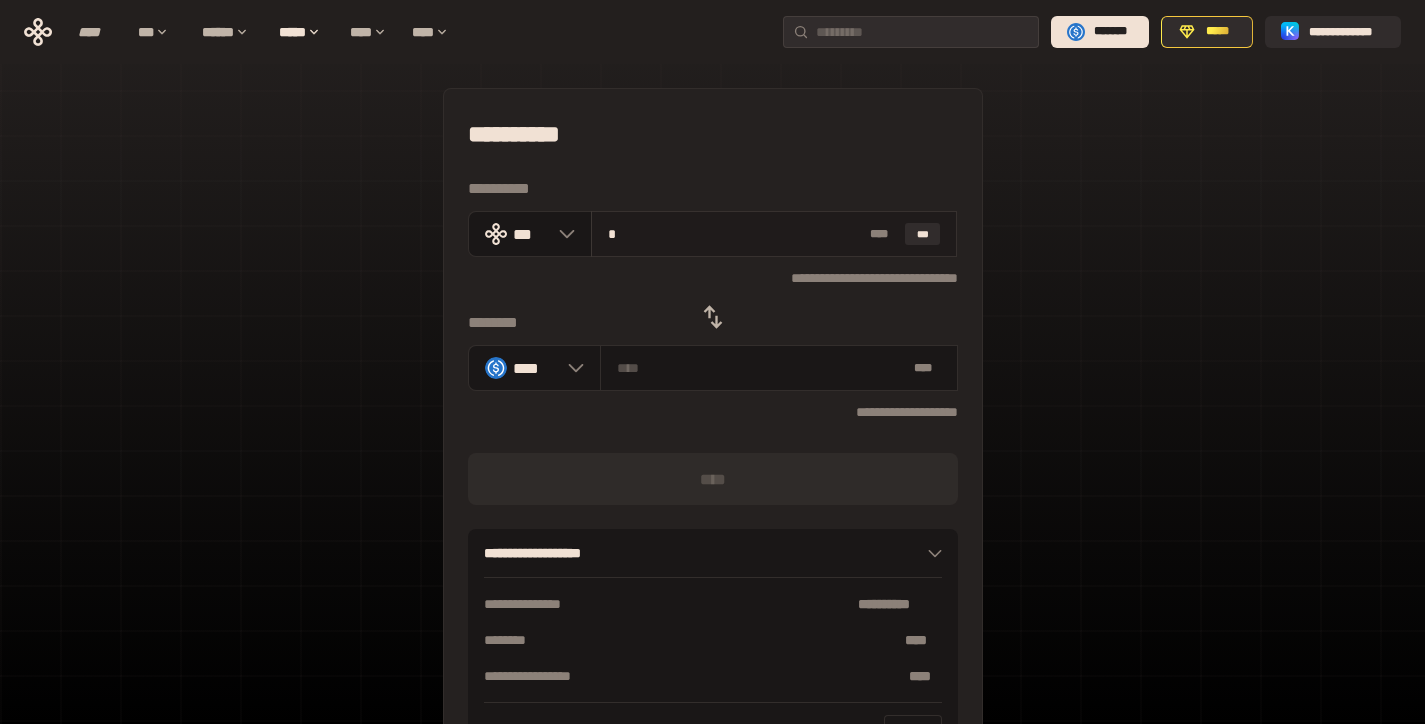 type on "********" 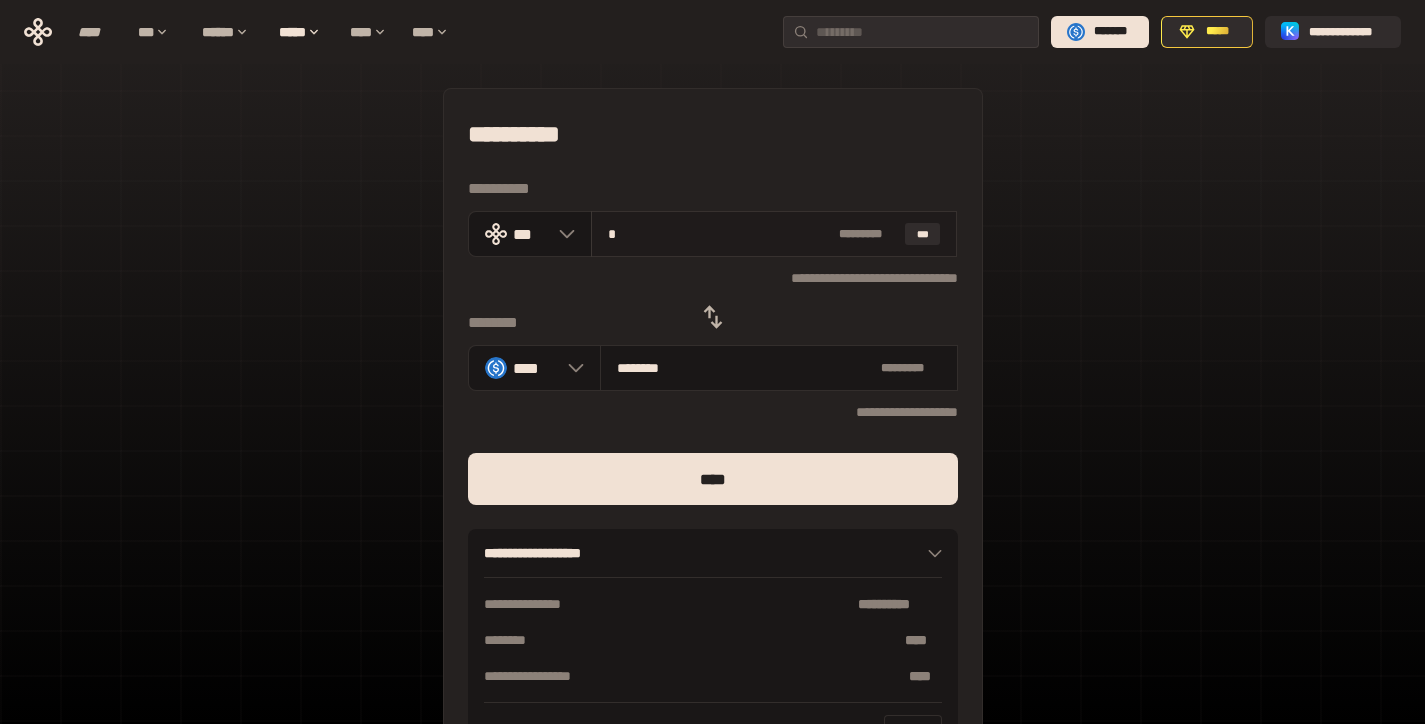 type on "**" 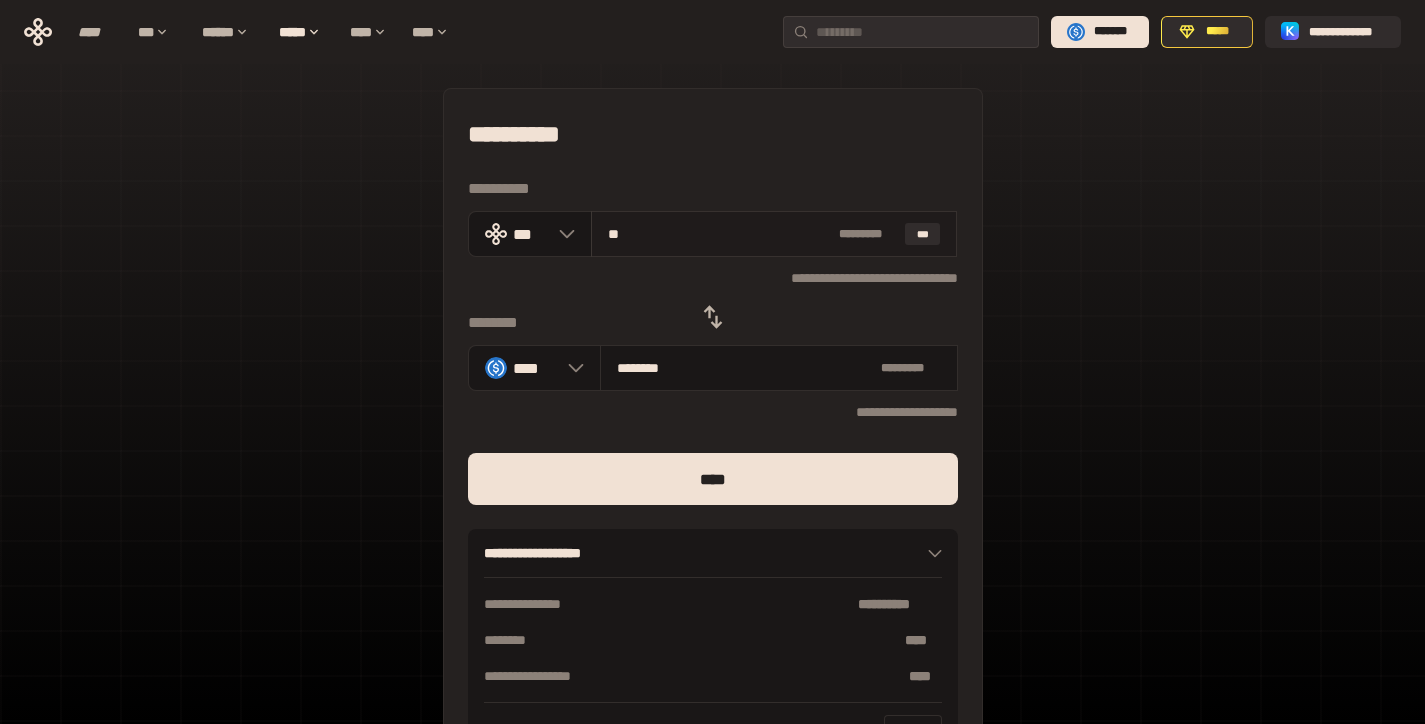 type on "********" 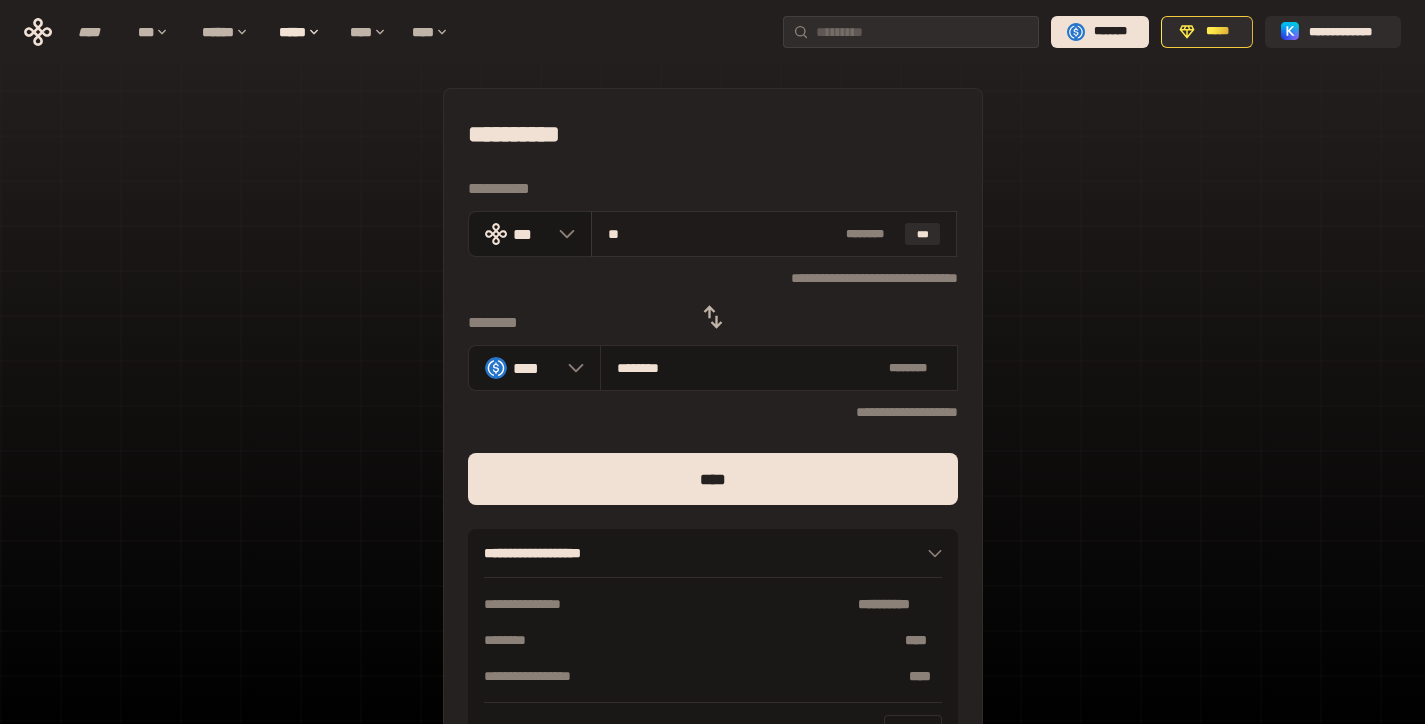 type on "*" 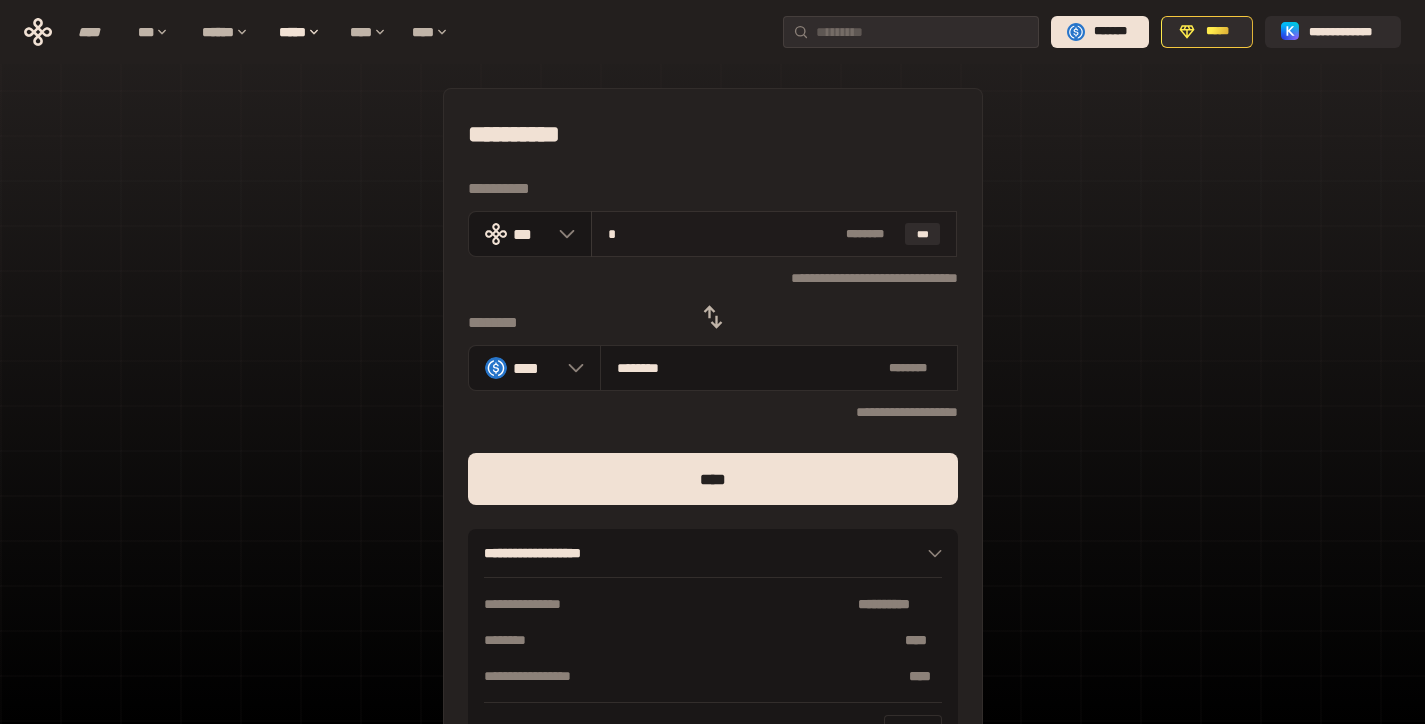 type on "********" 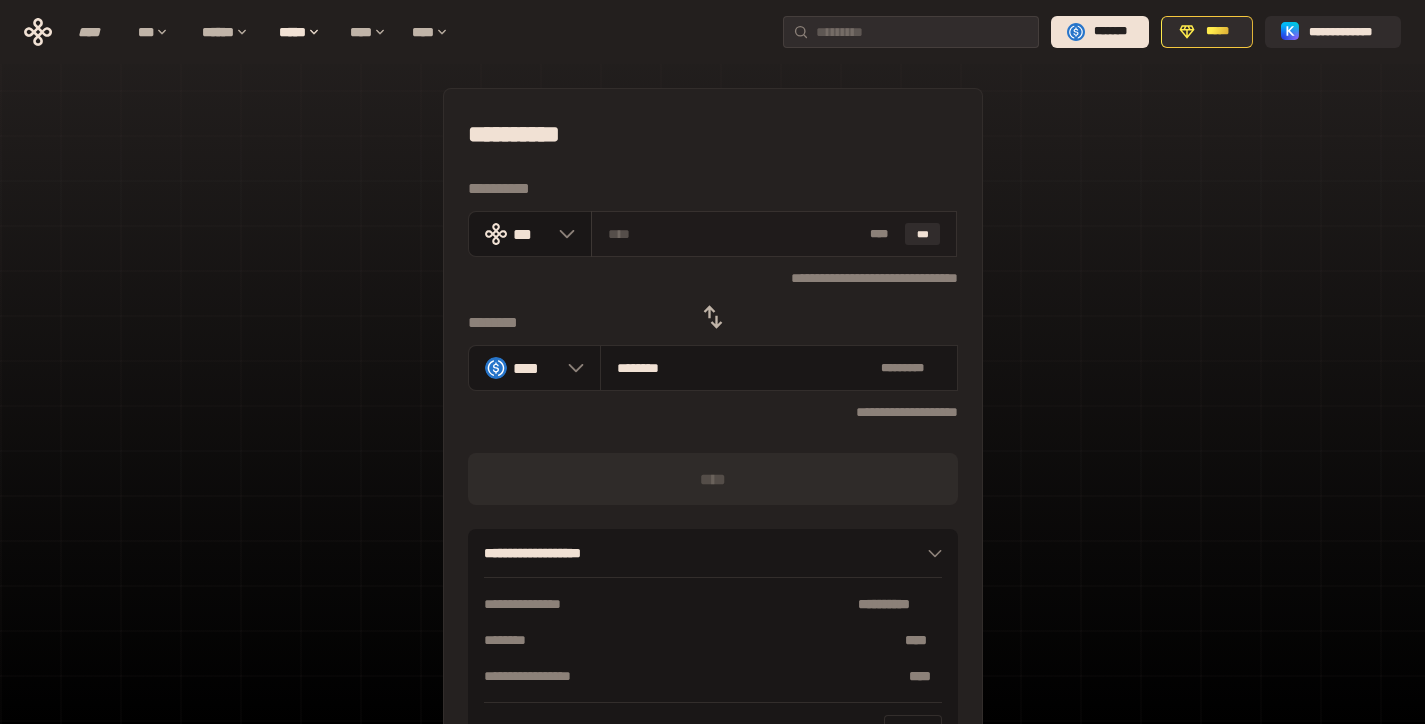 type on "*" 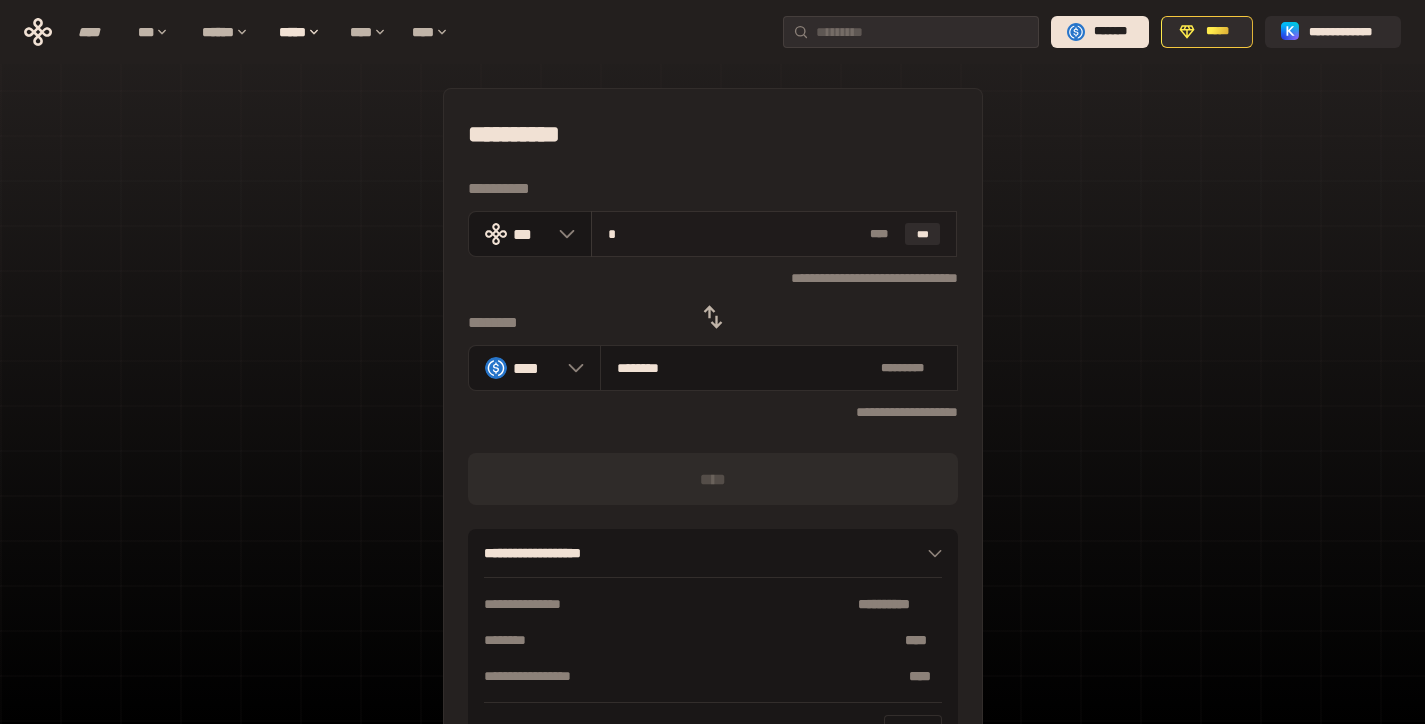 type on "********" 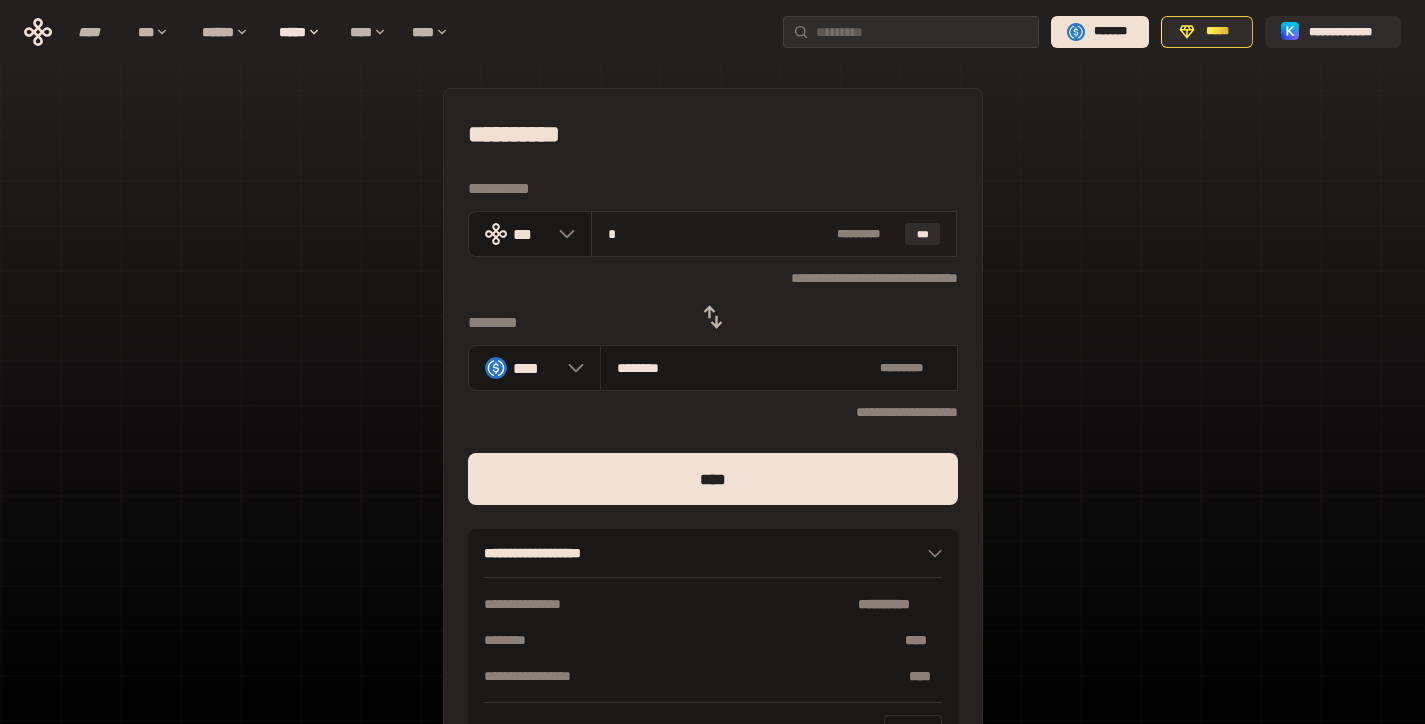type on "**" 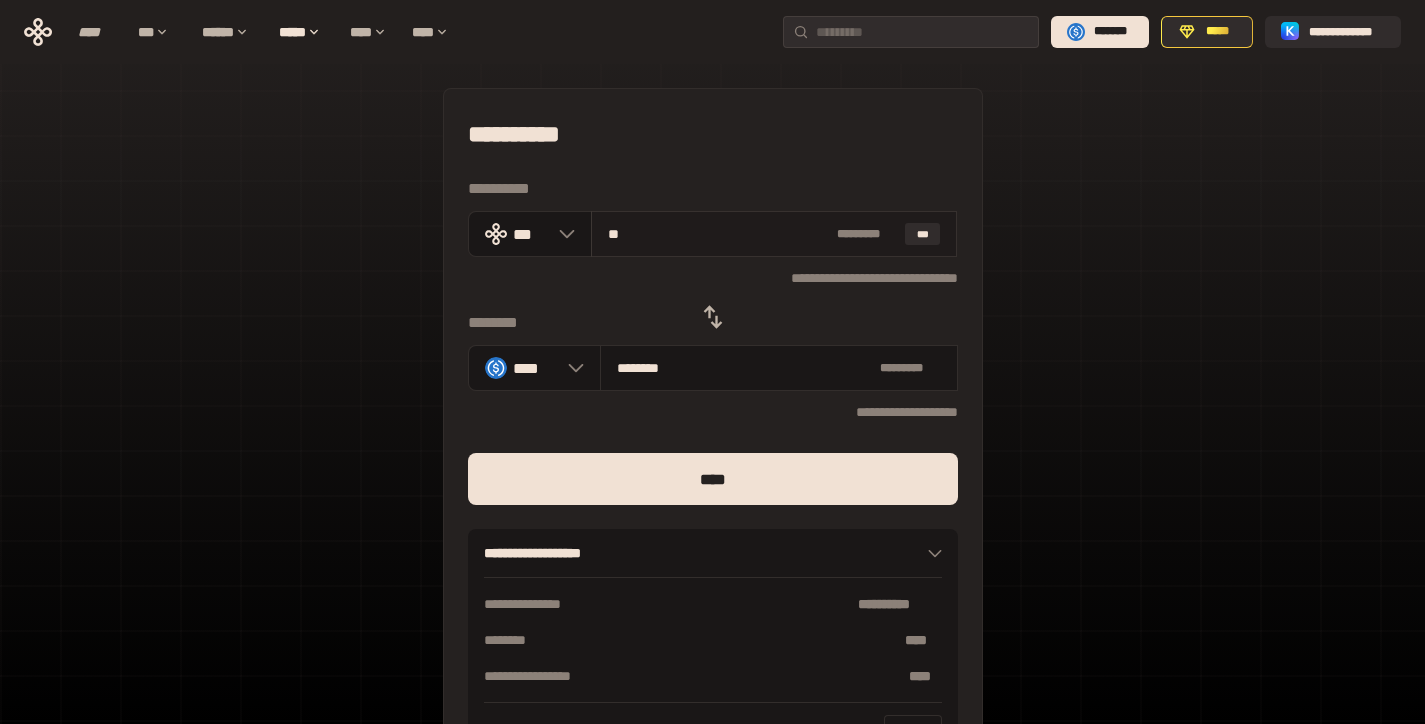 type on "********" 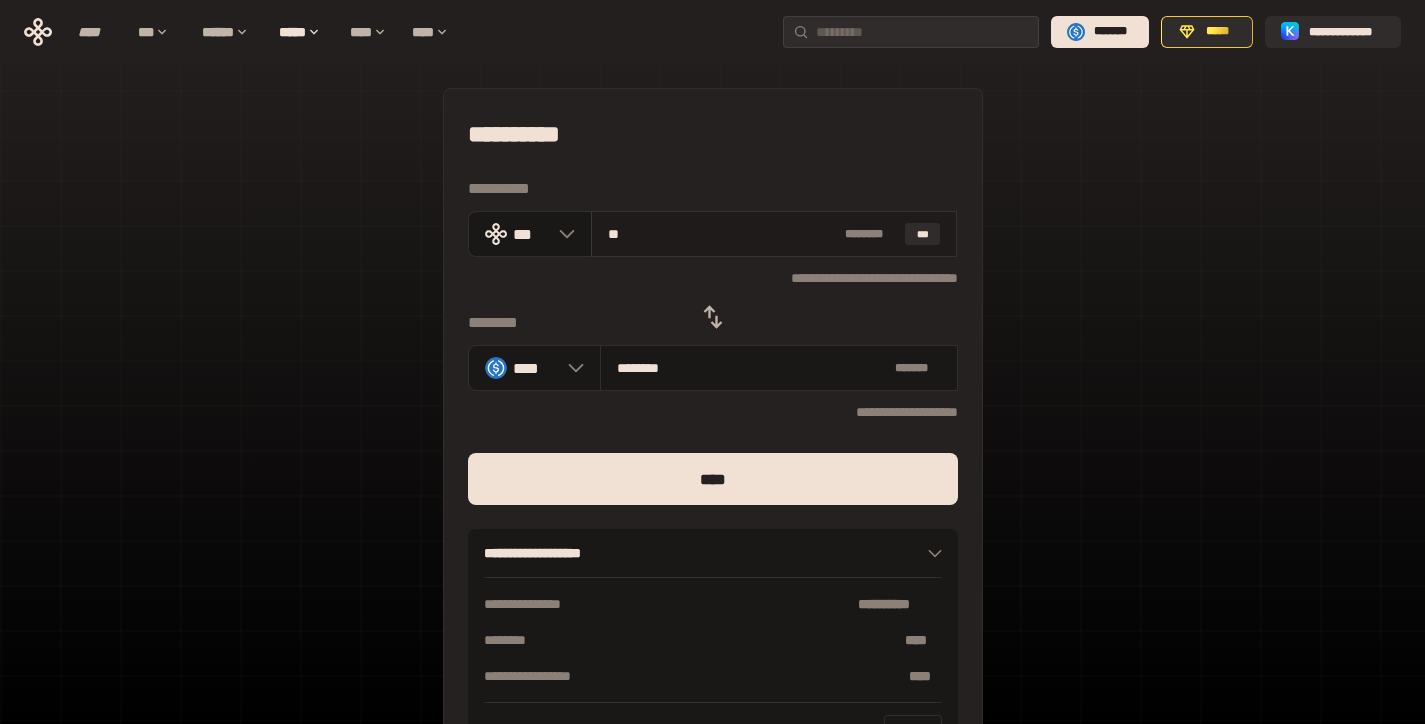 type on "*" 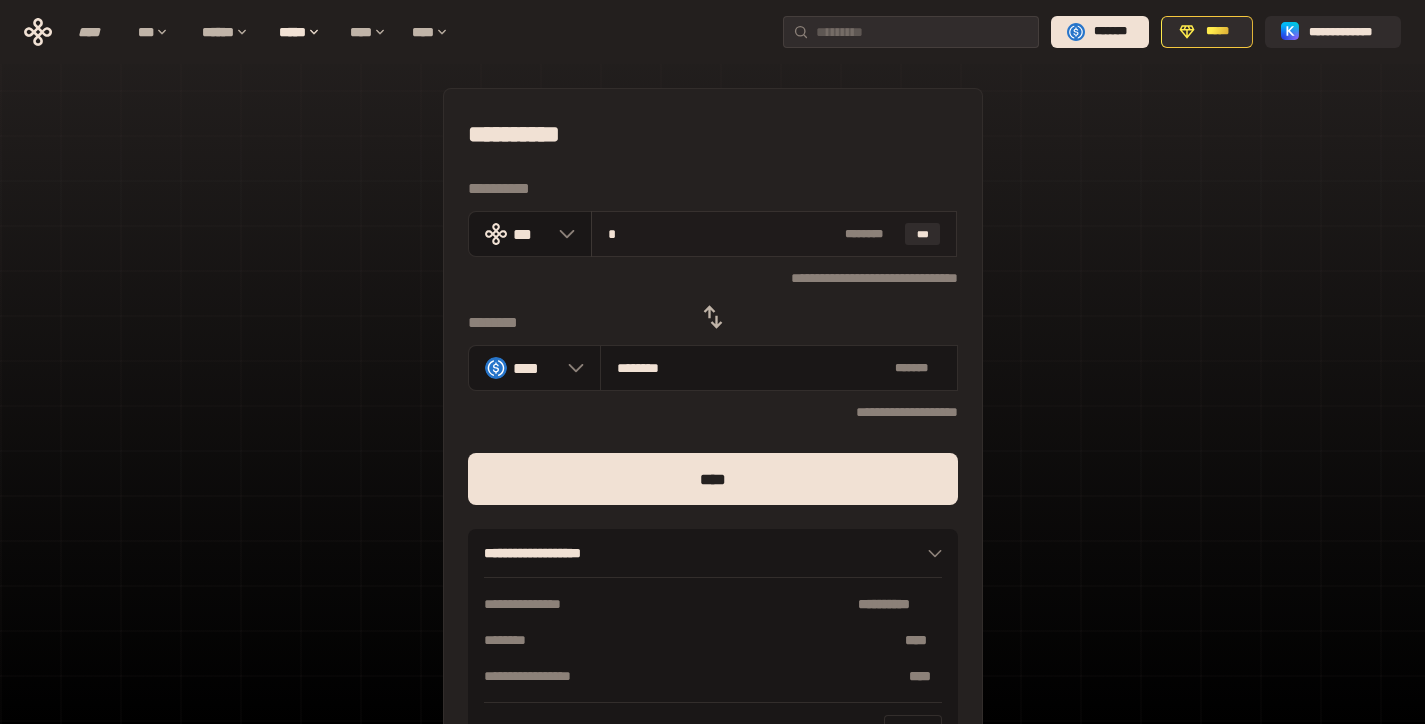 type on "********" 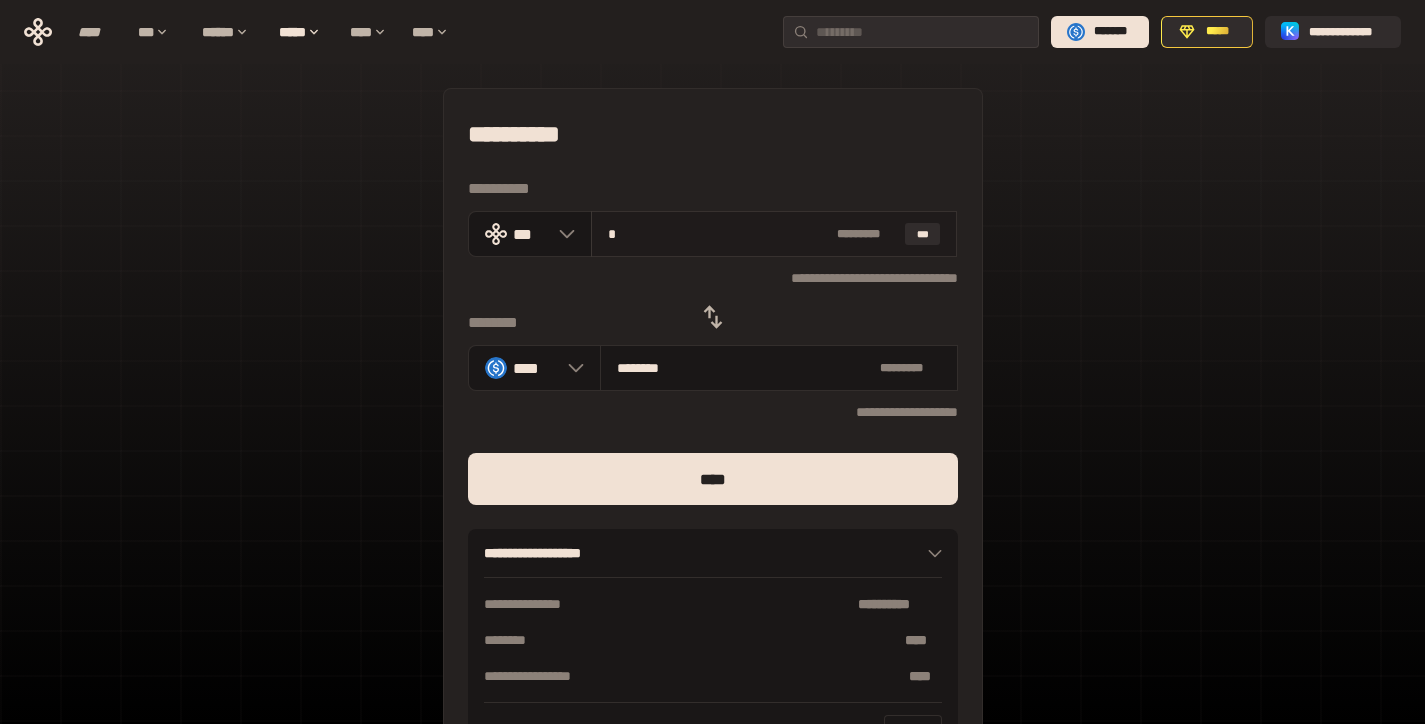 type on "**" 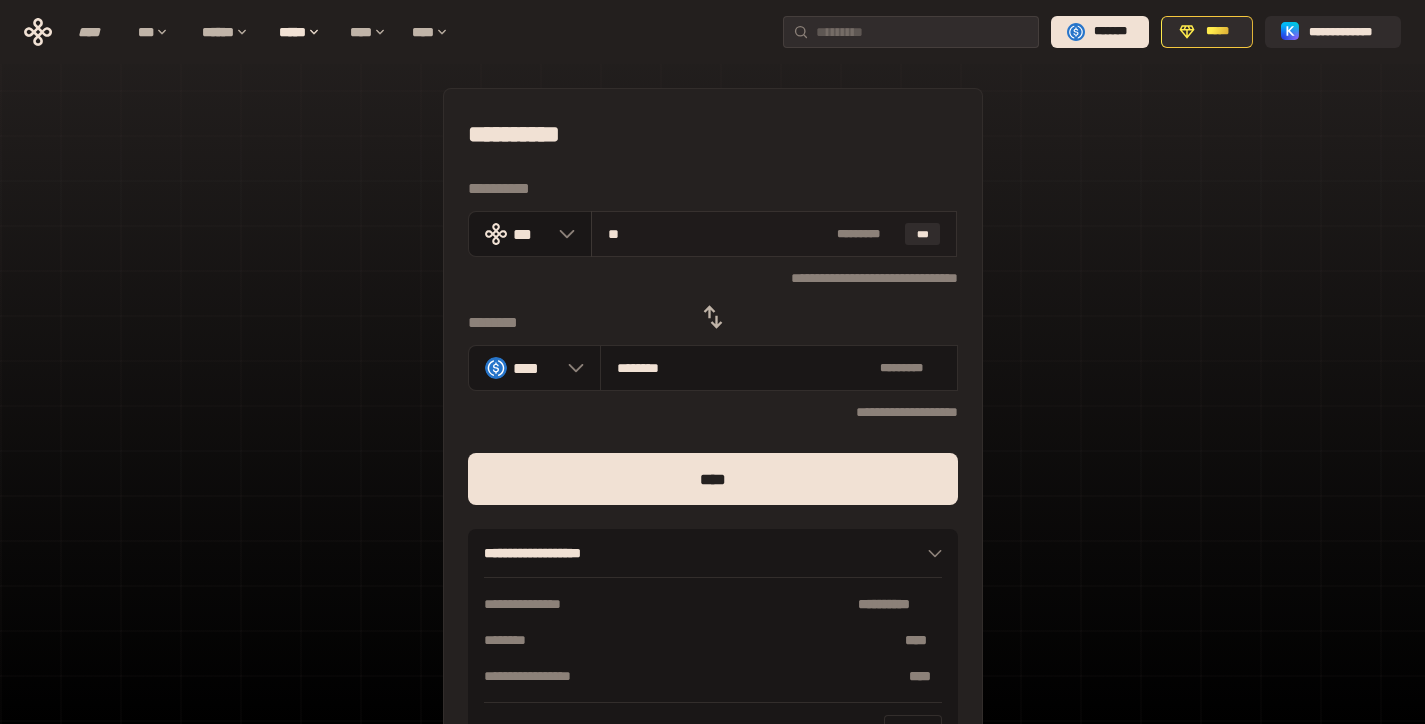 type on "********" 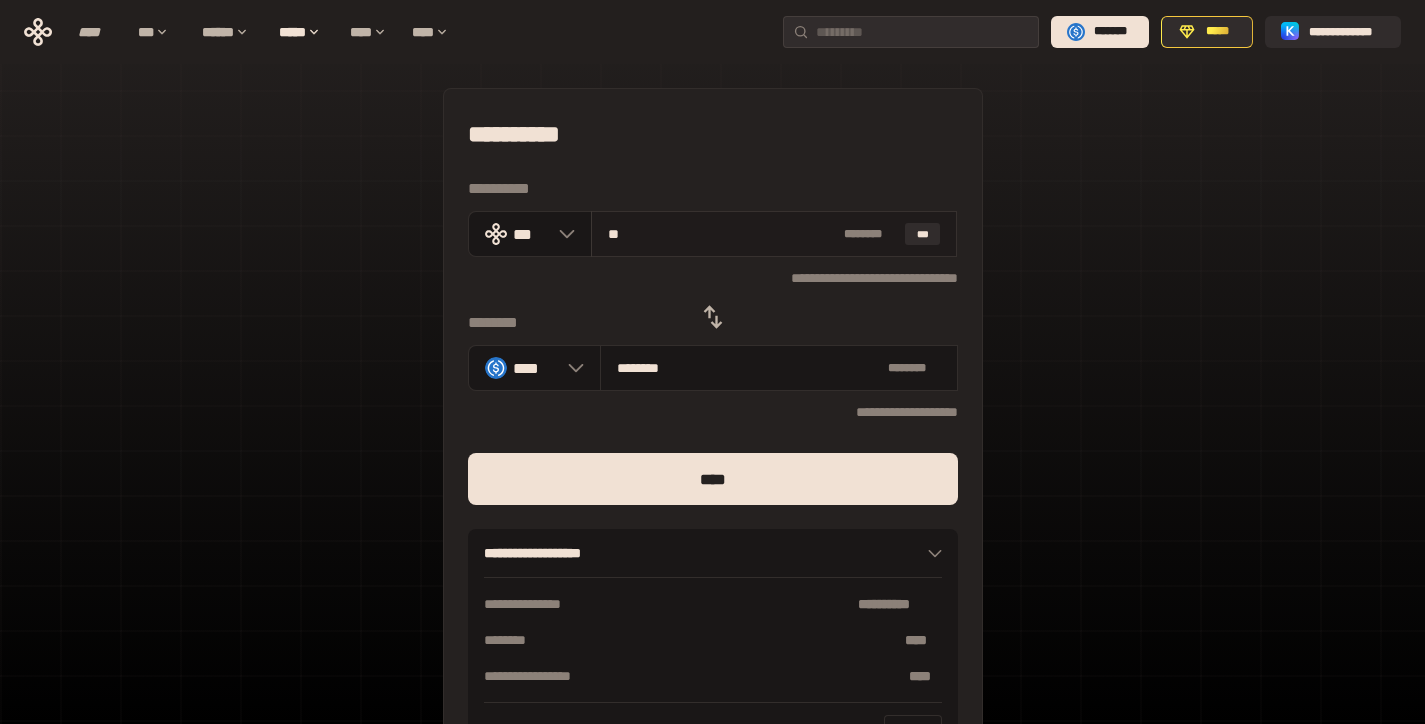 type on "*" 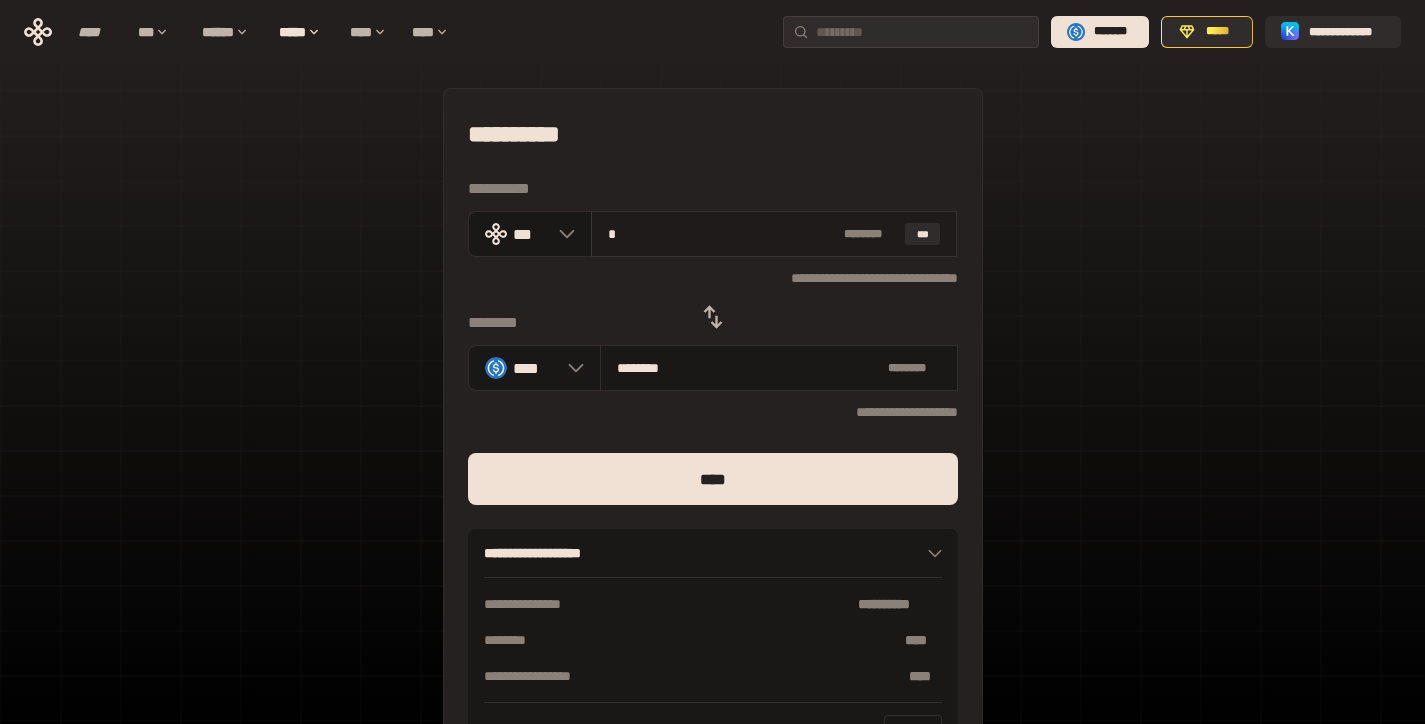 type on "********" 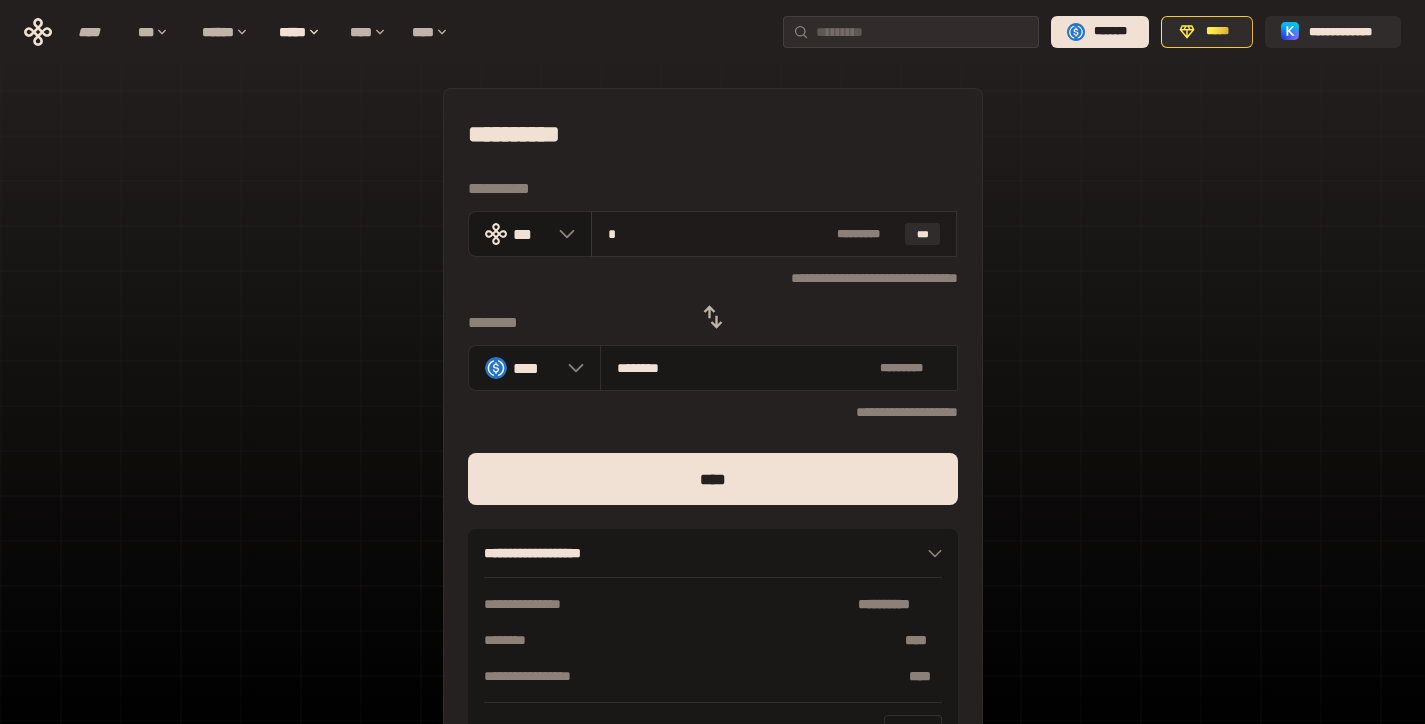 type on "**" 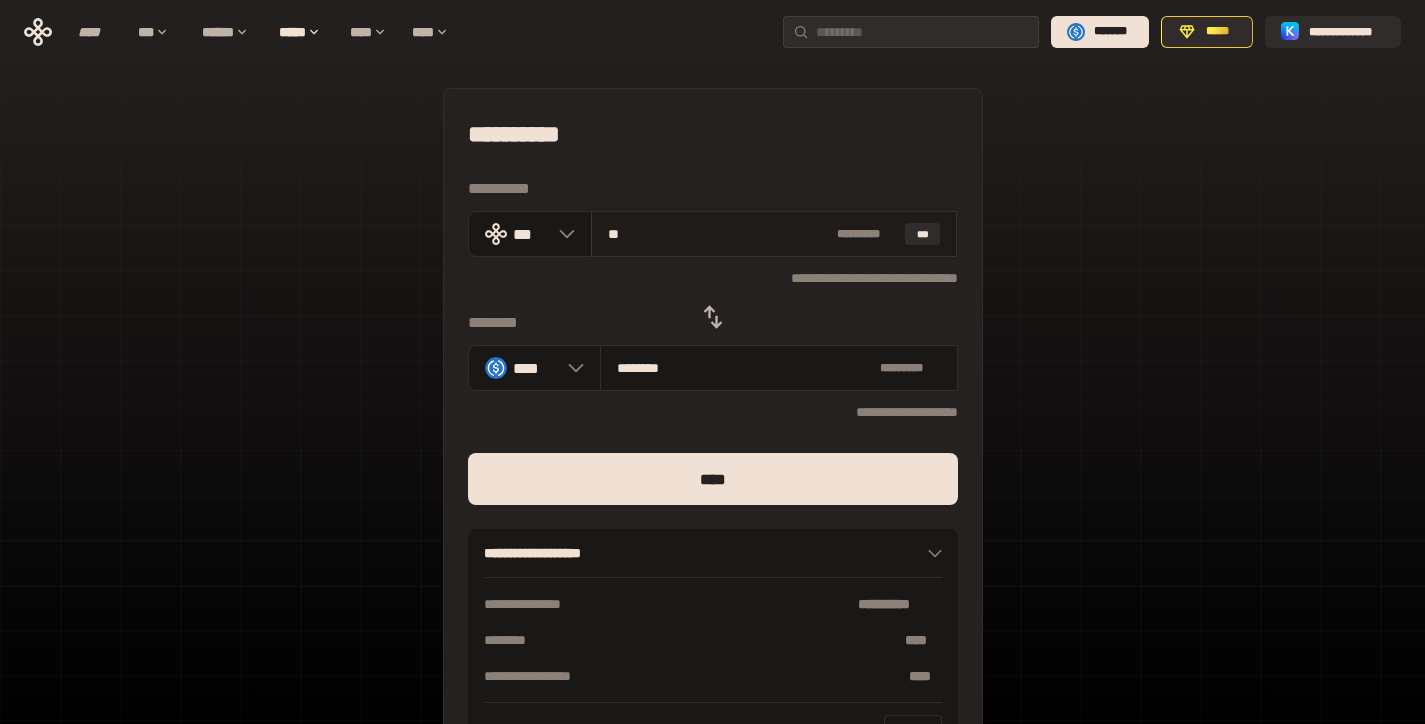 type on "********" 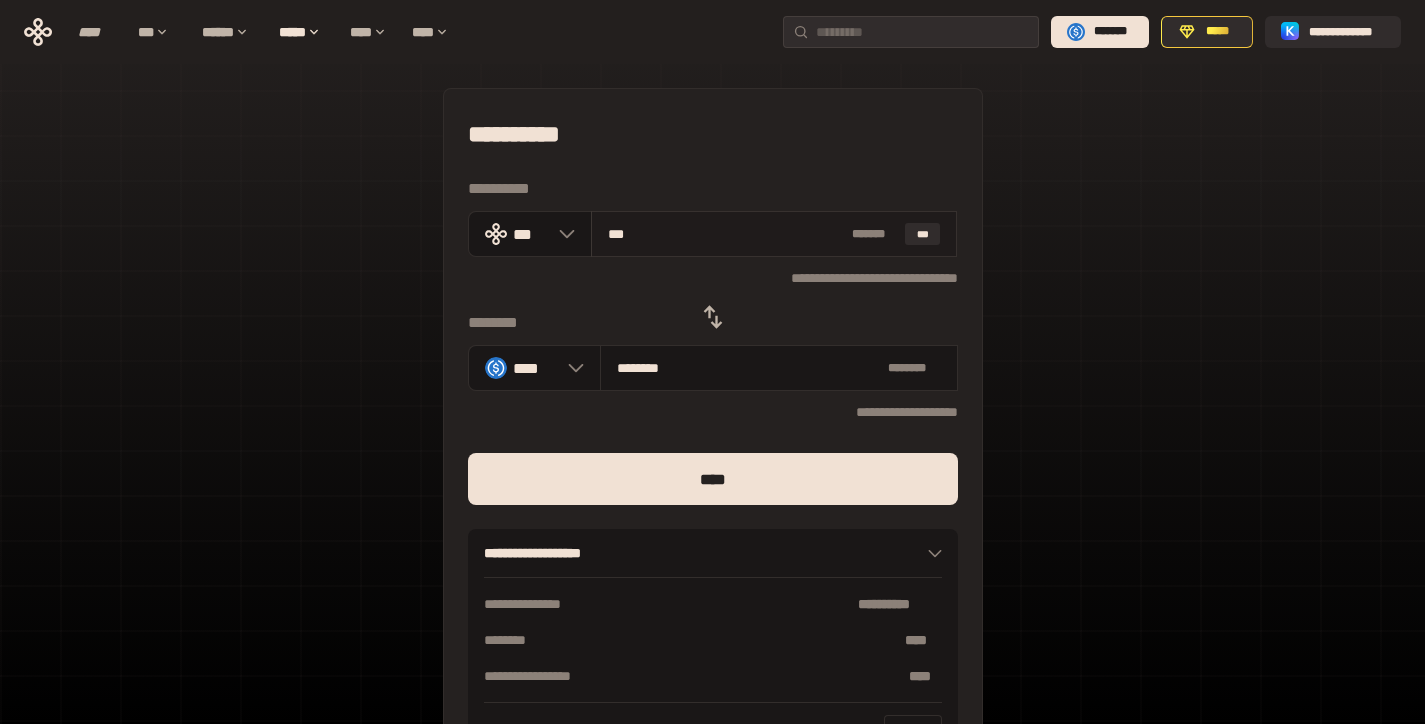 type on "****" 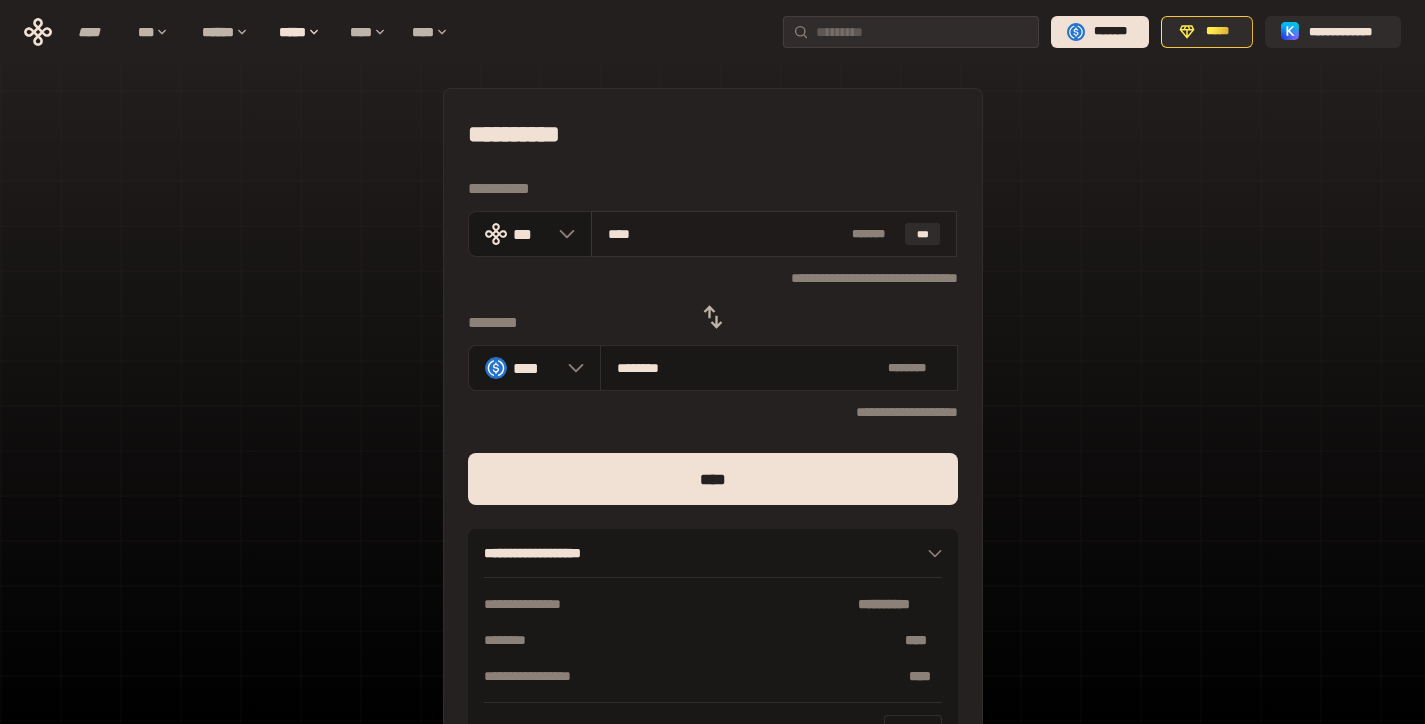 type on "********" 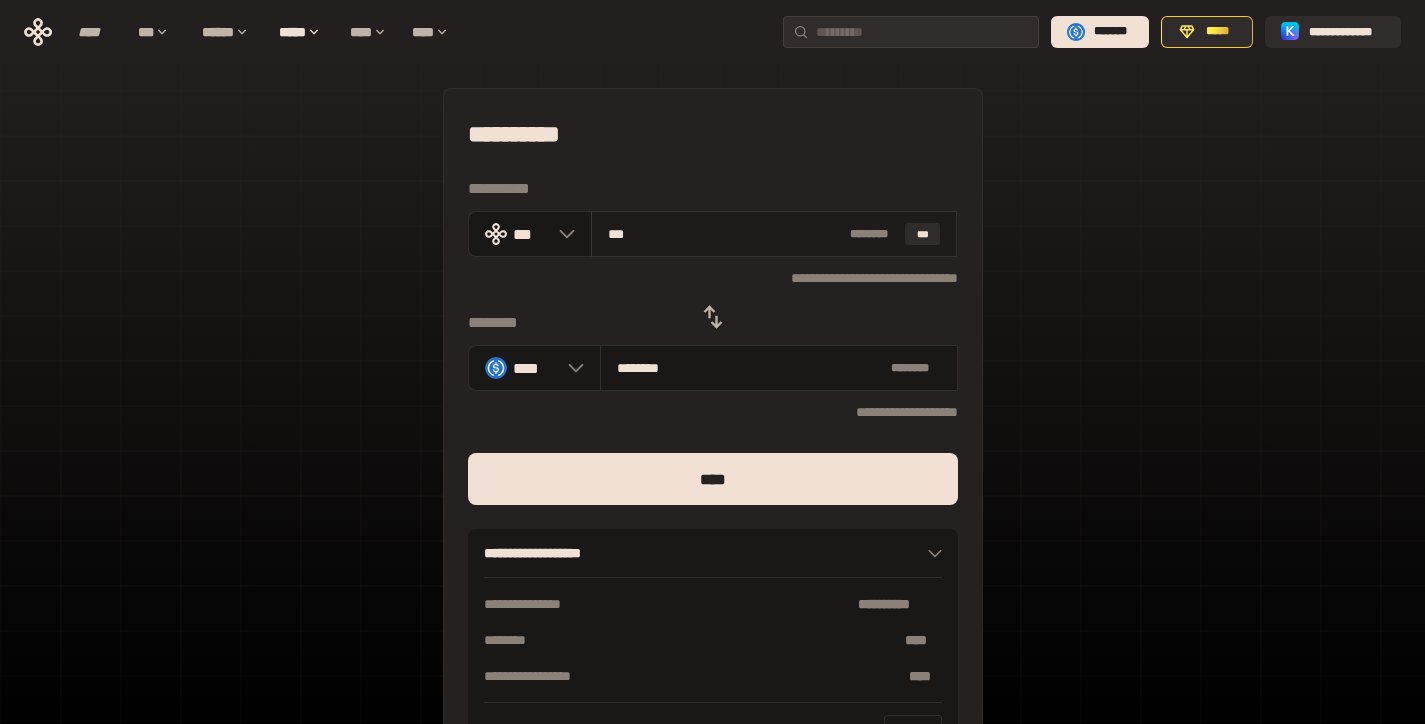 type on "**" 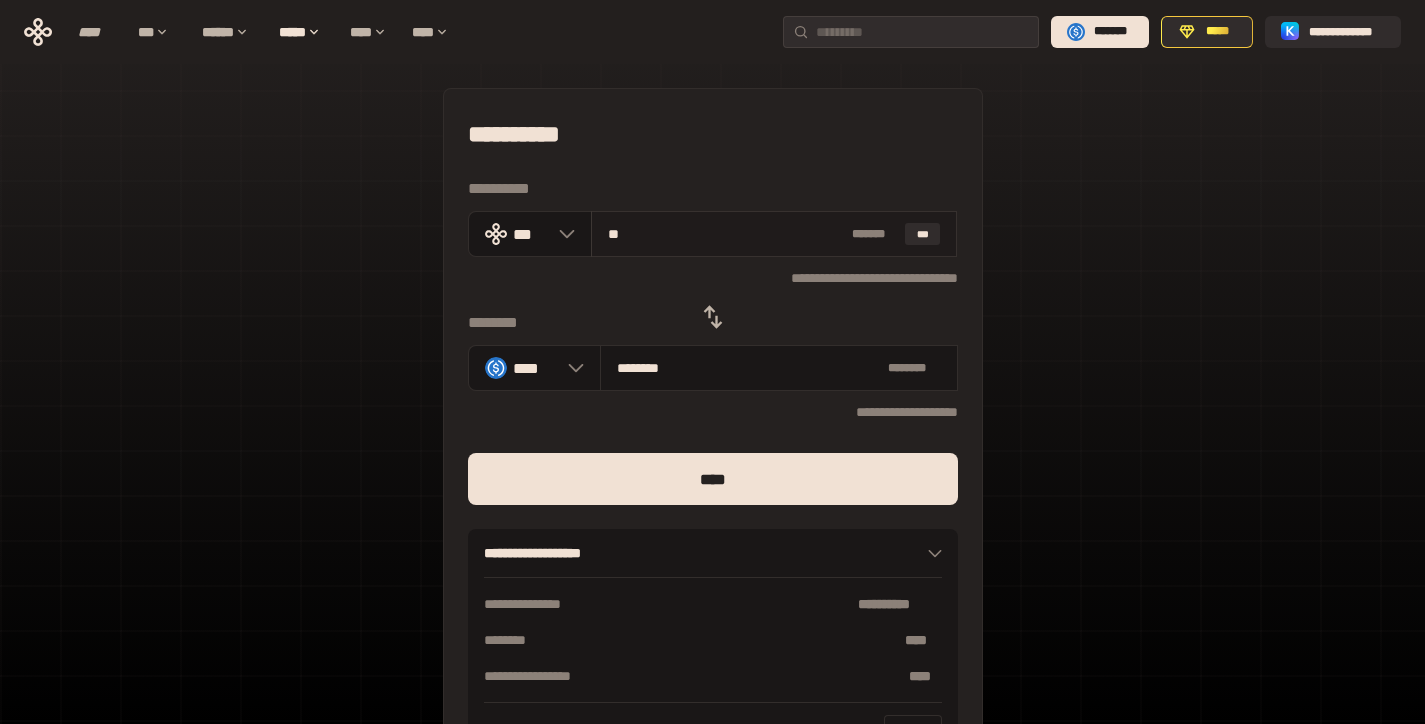 type on "**********" 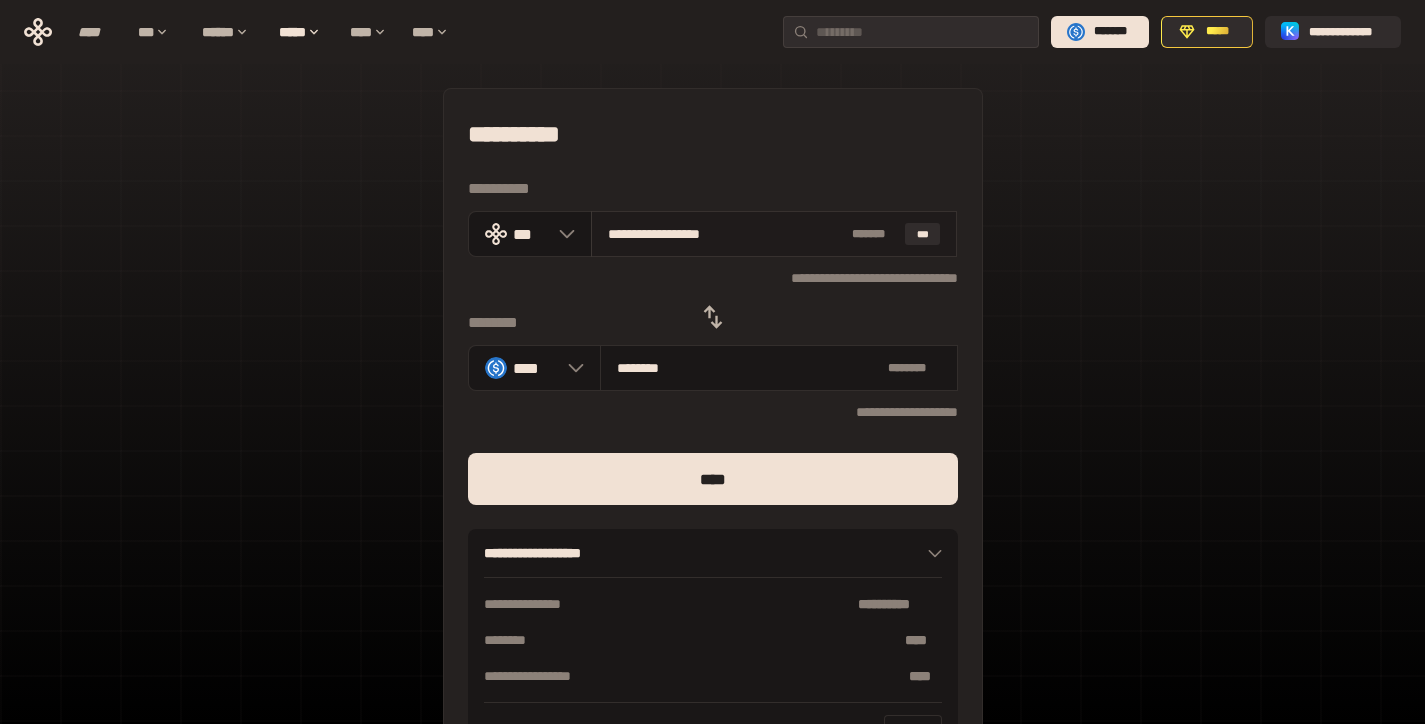 type on "*********" 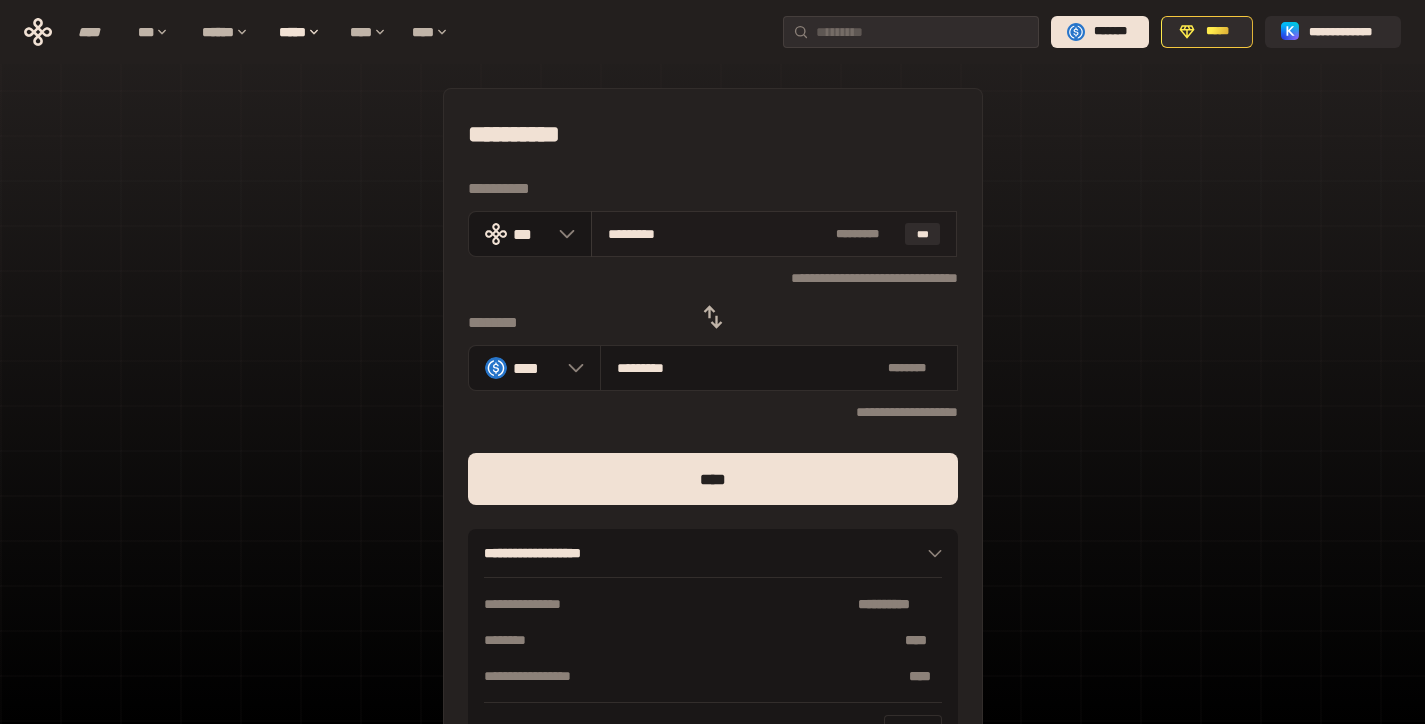 type on "********" 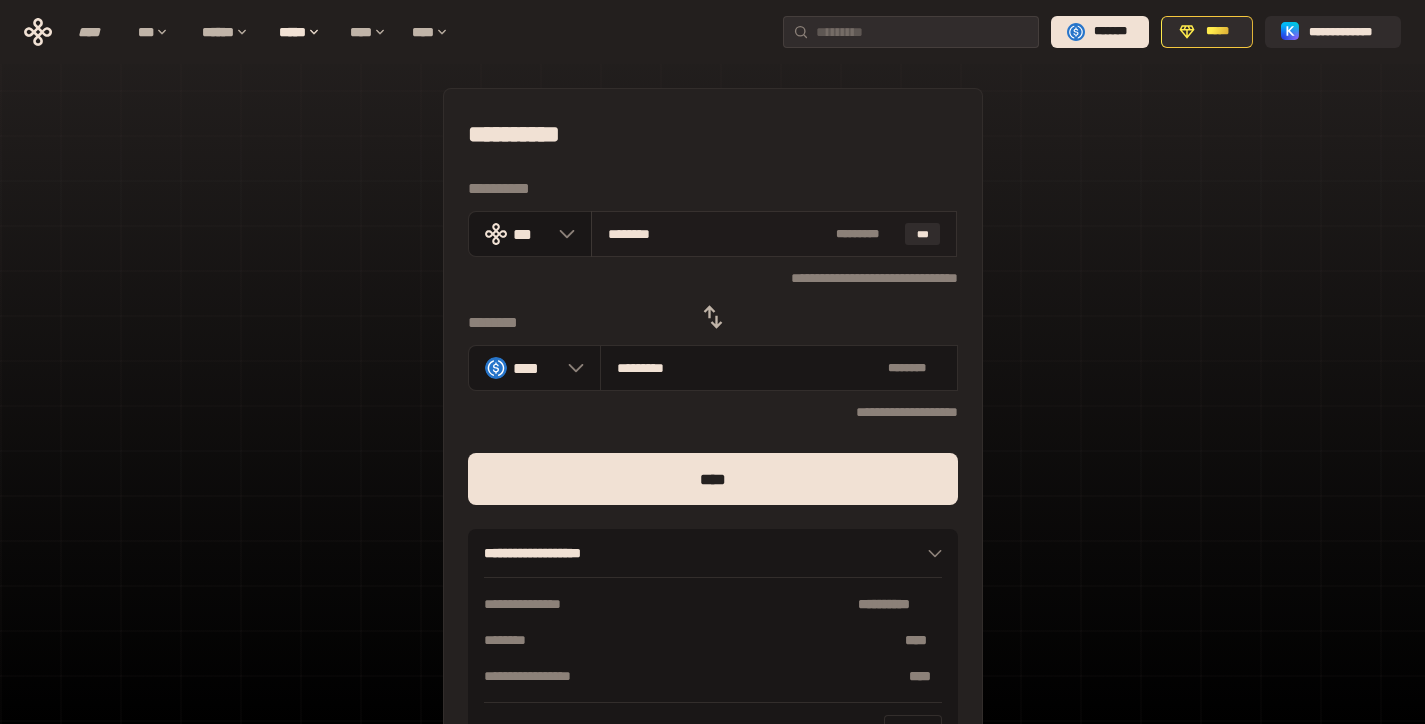 type on "*******" 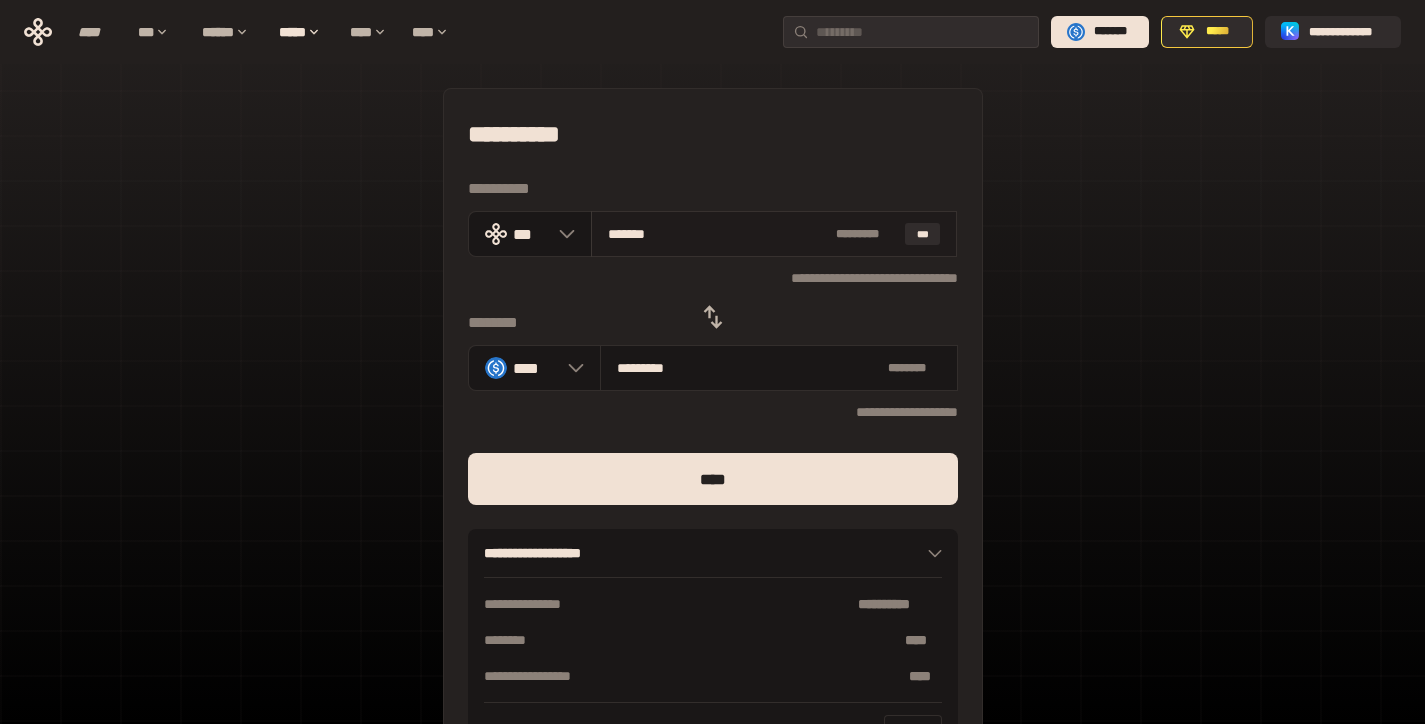 type on "*********" 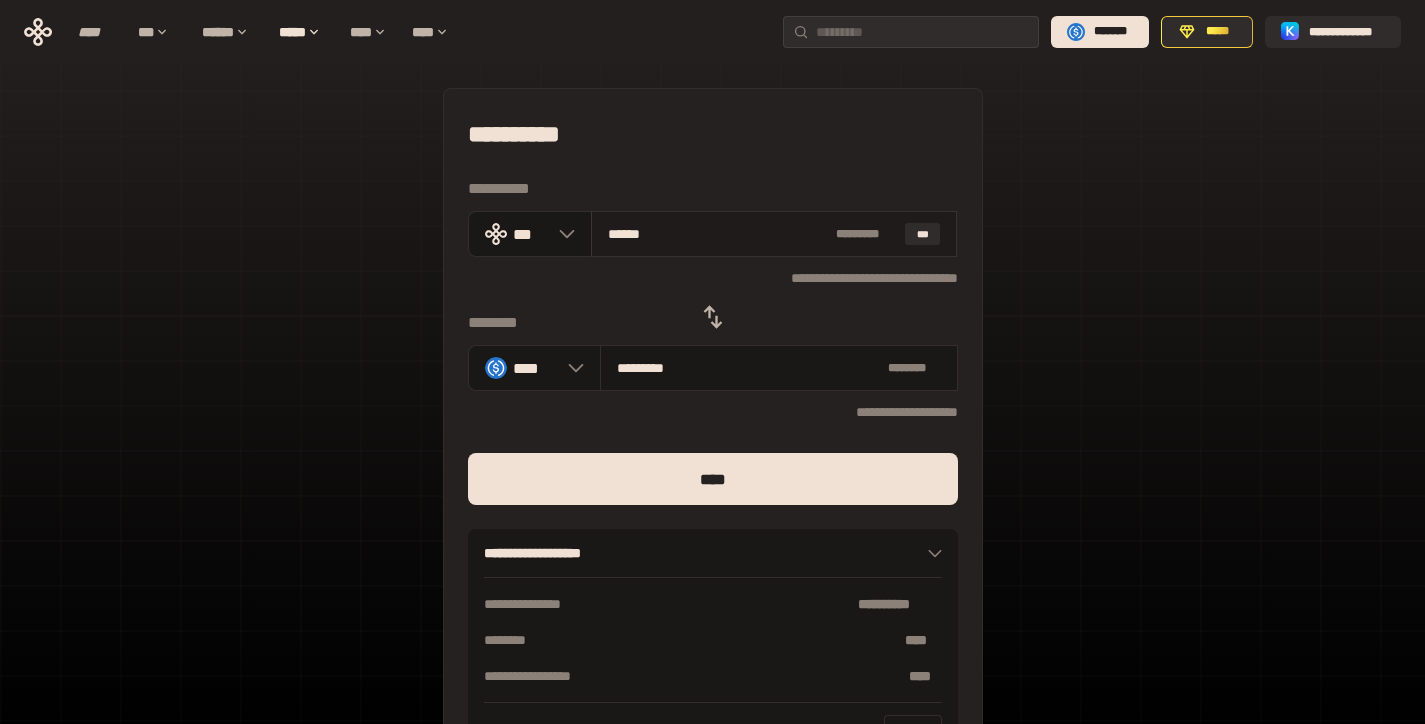 type on "*********" 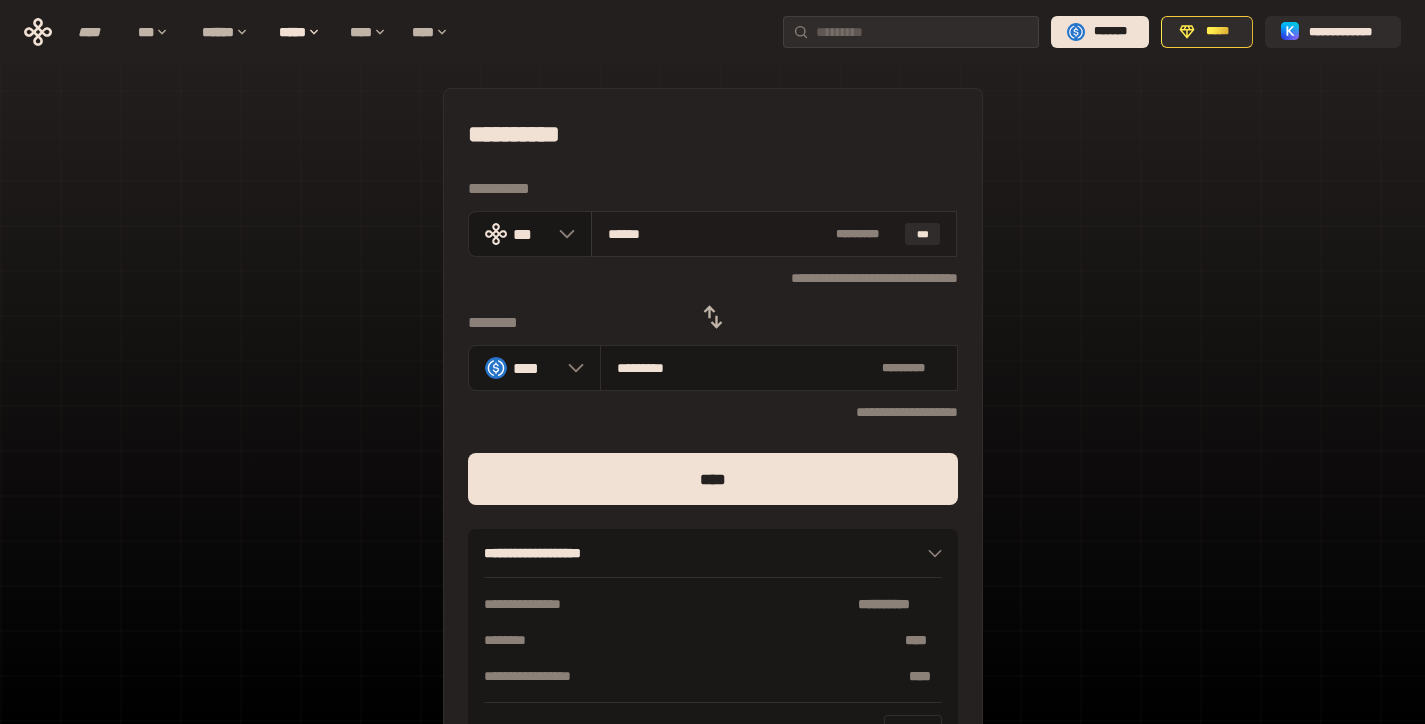 type on "*****" 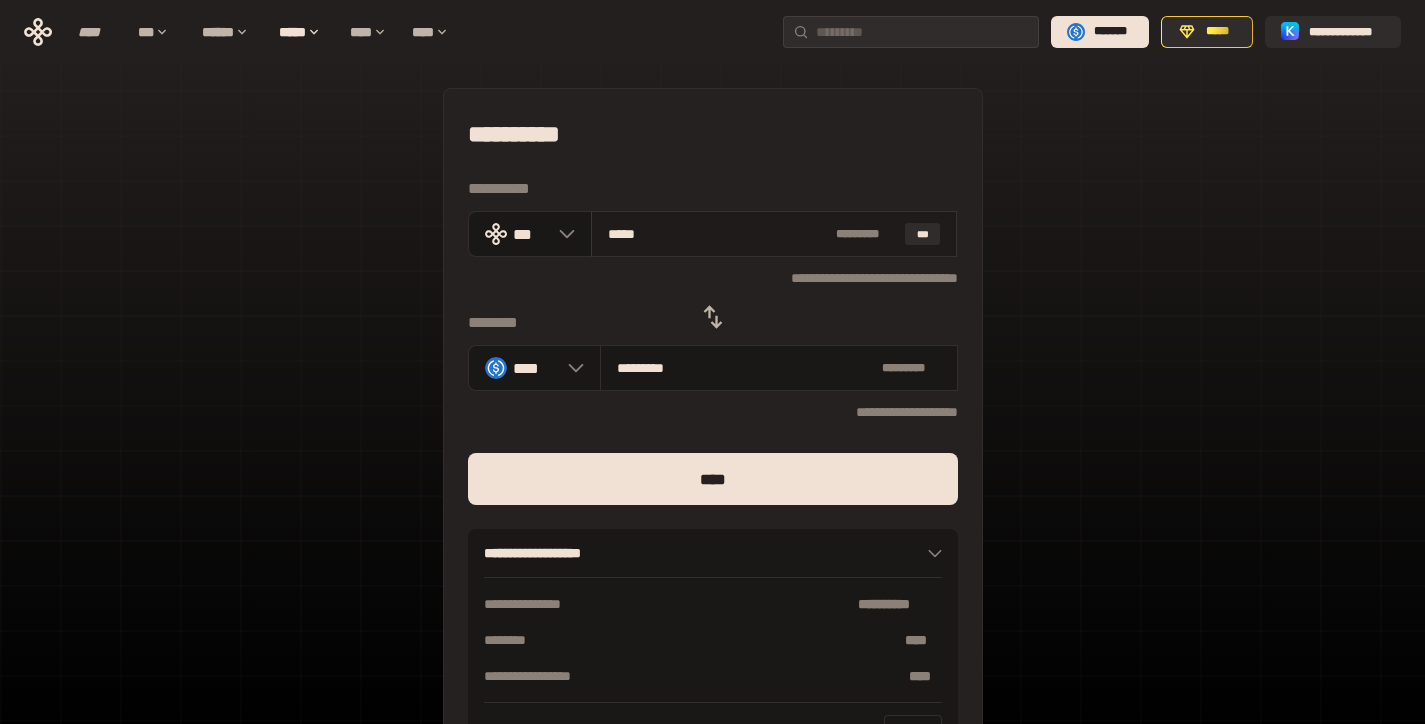 type on "*********" 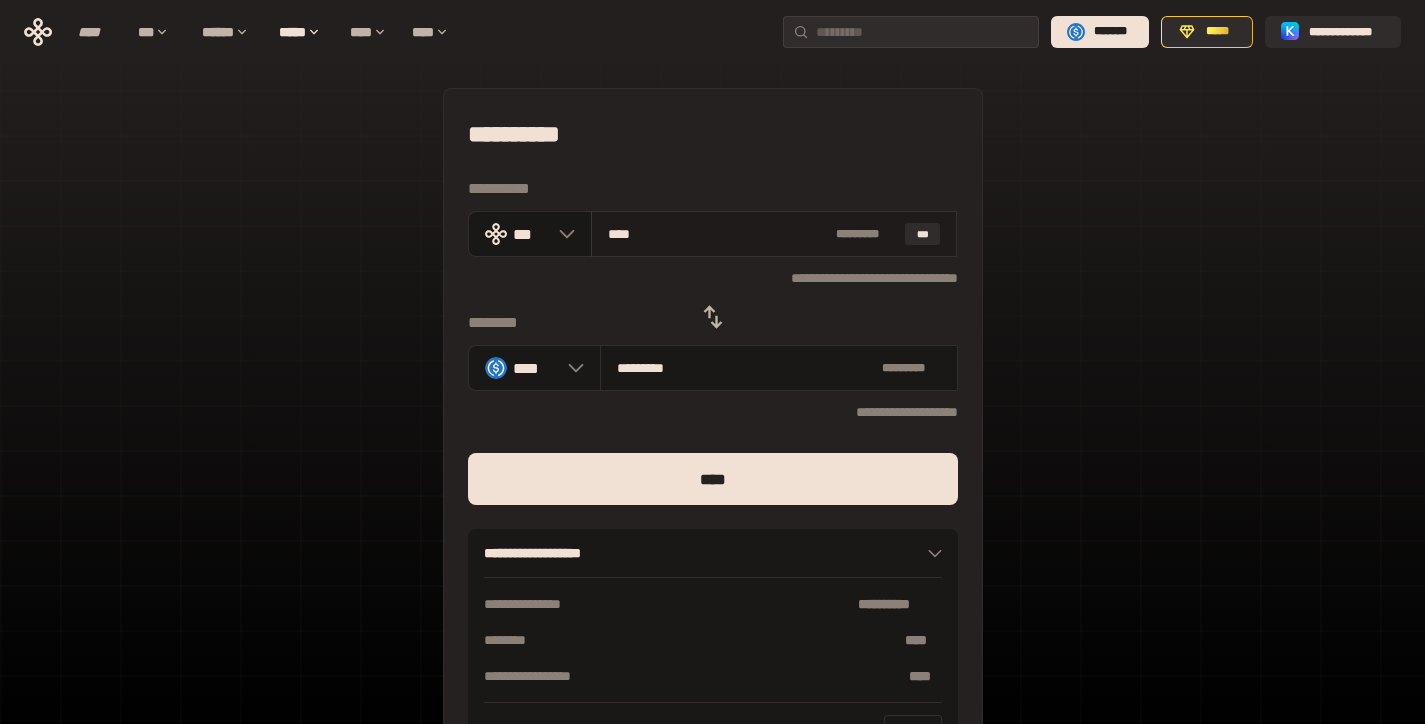 type on "***" 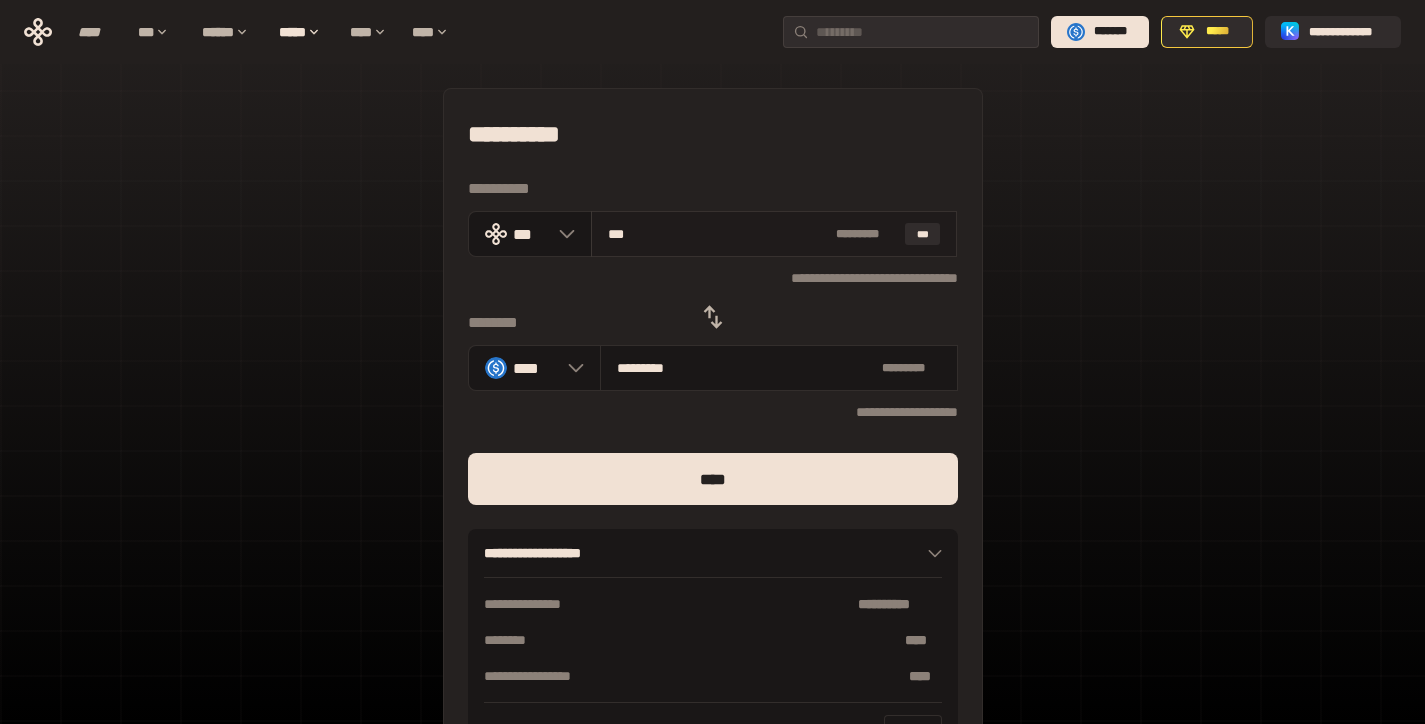 type on "**" 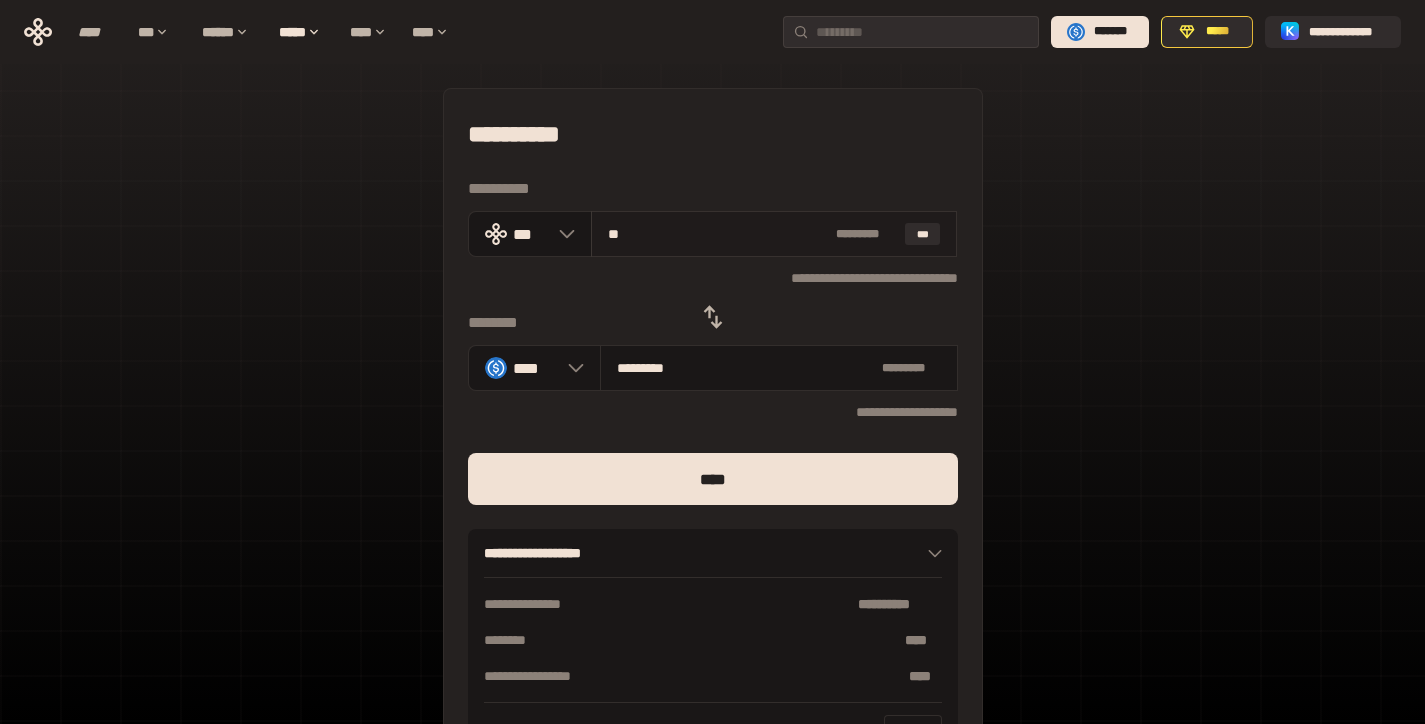 type on "********" 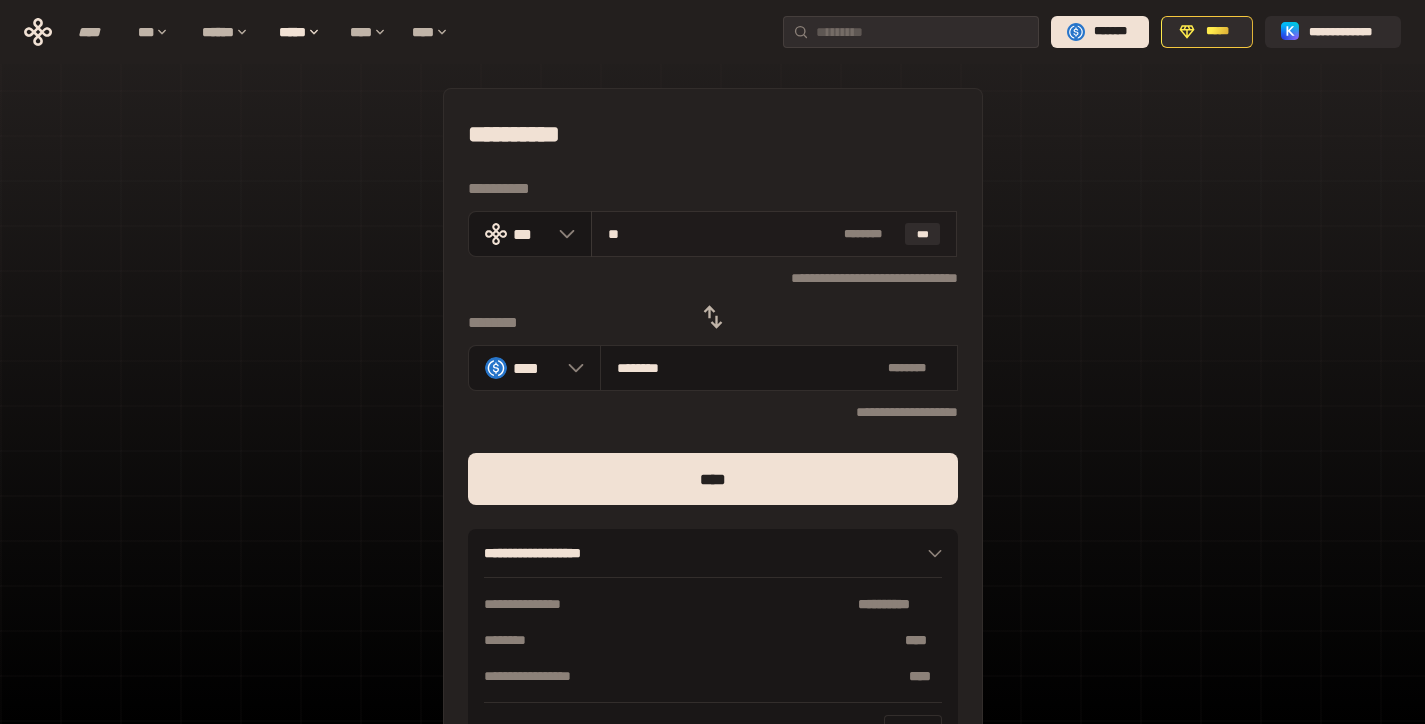 type on "*" 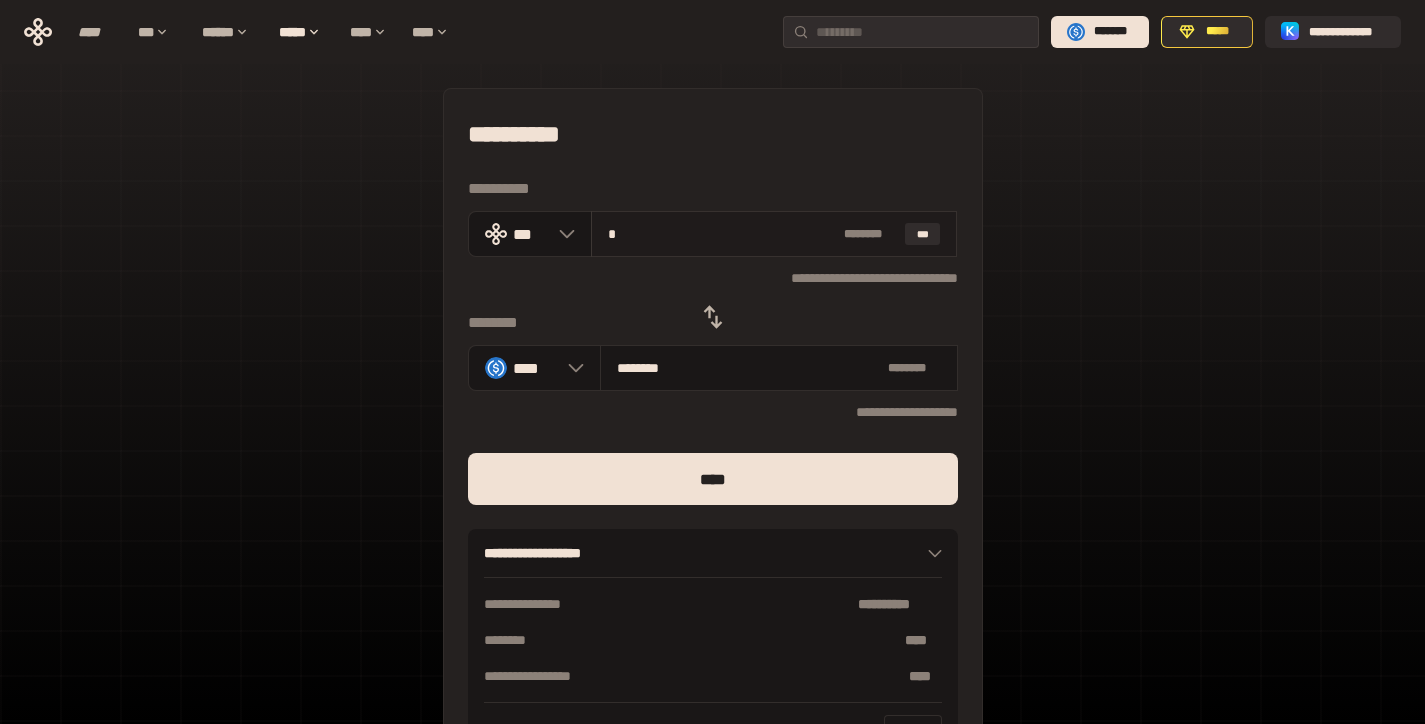 type on "********" 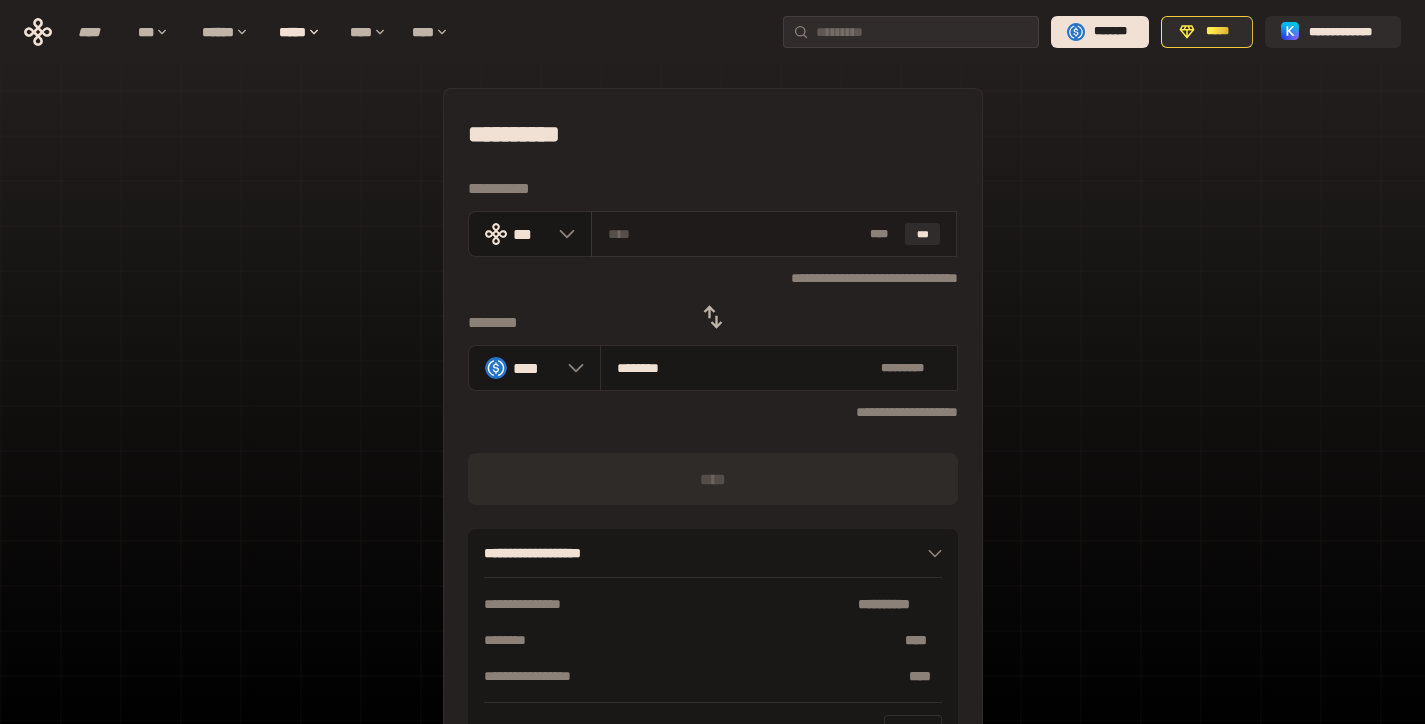 type on "*" 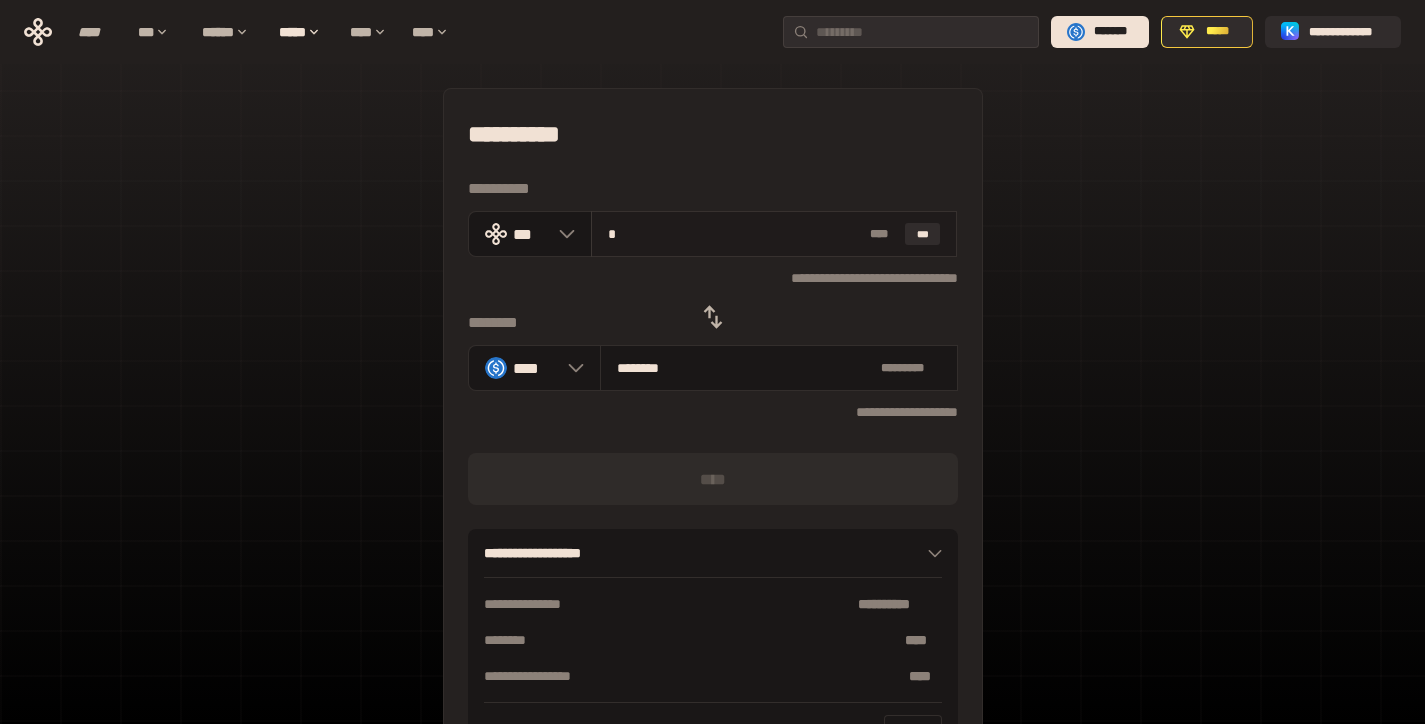 type on "********" 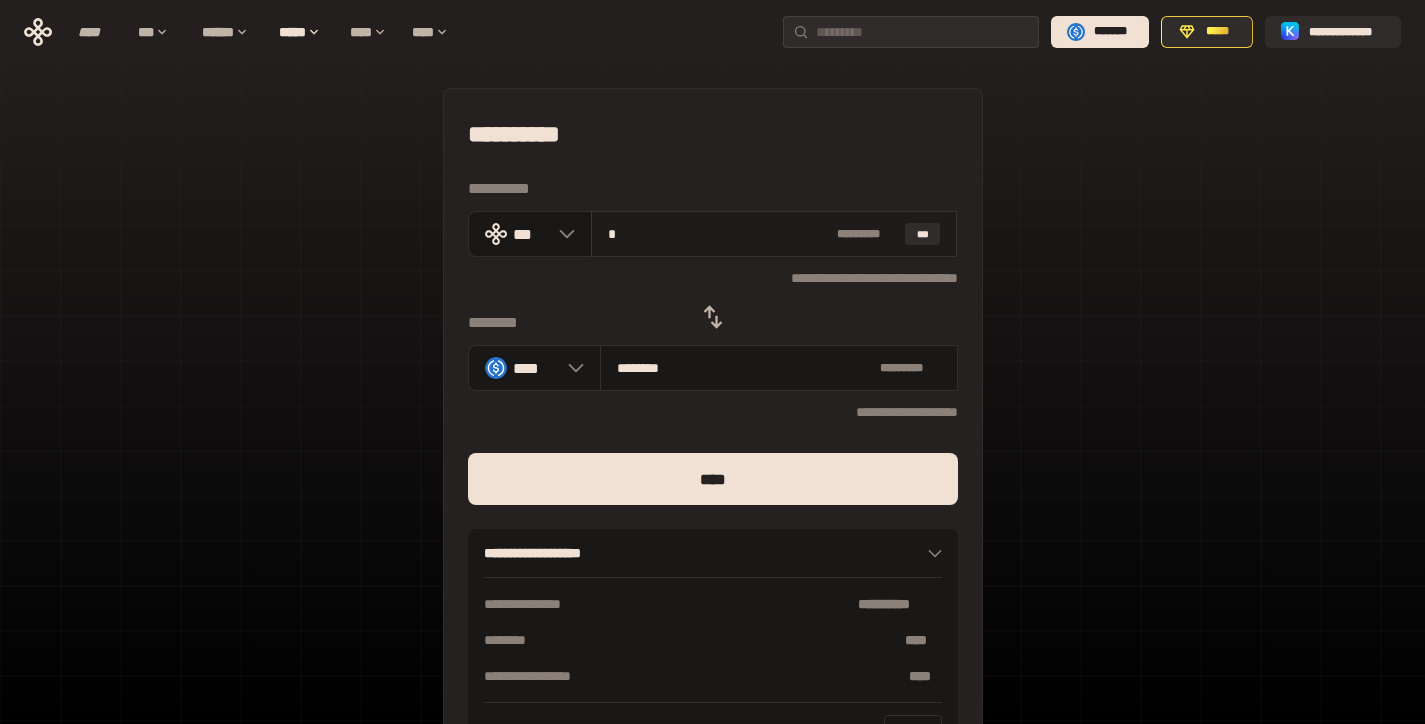 type on "**" 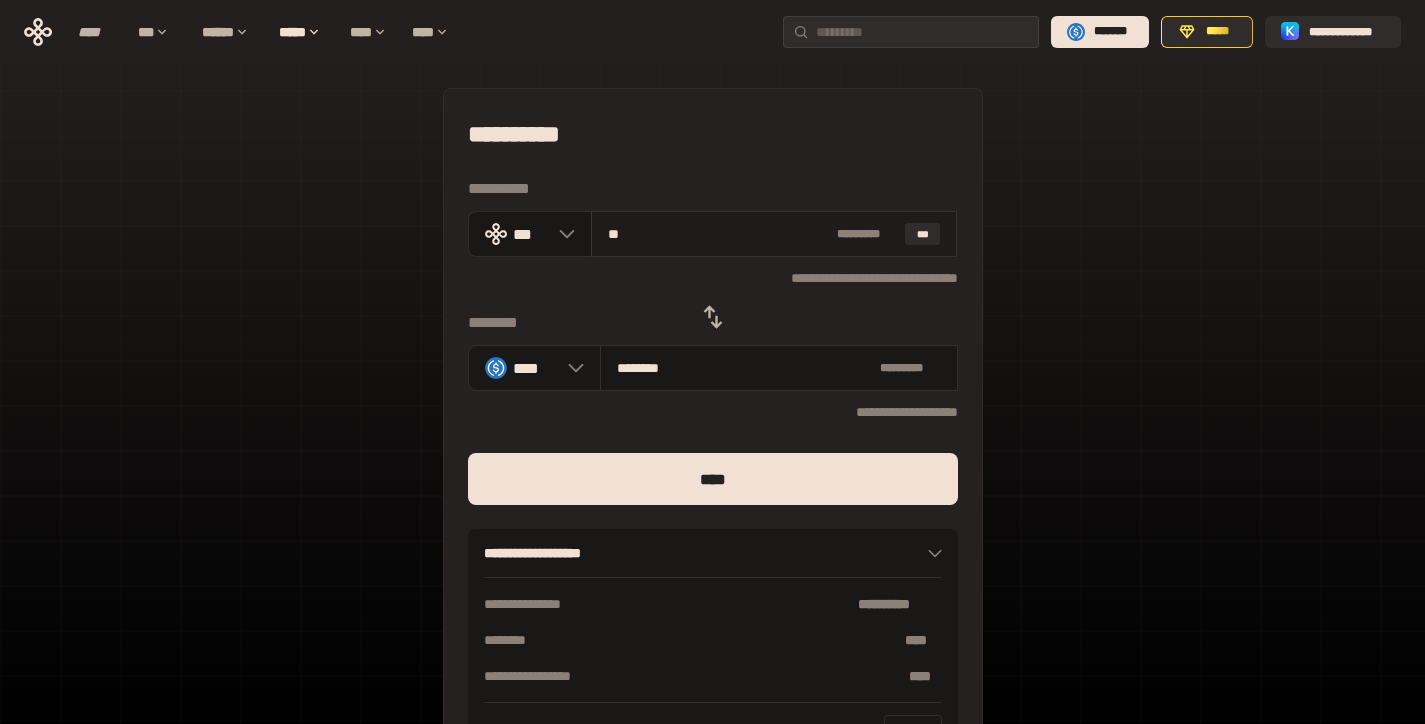type on "********" 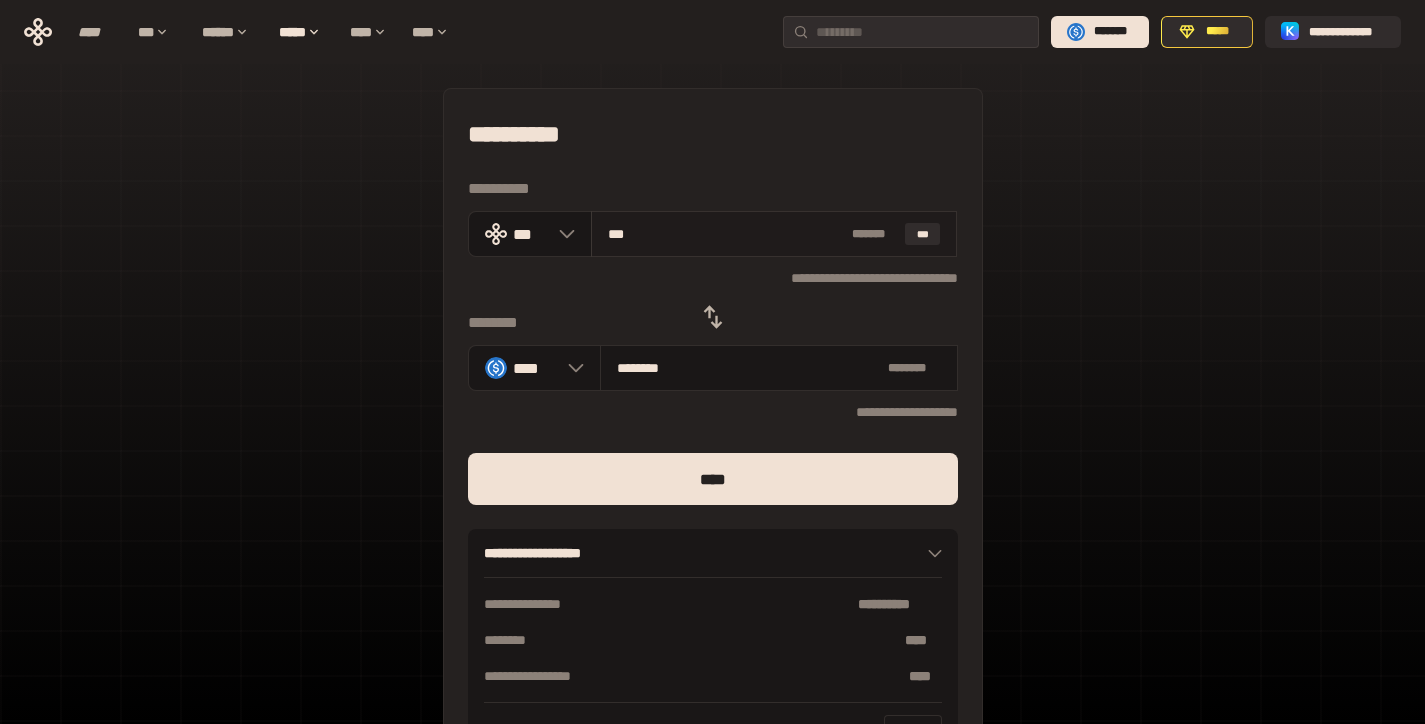 type on "****" 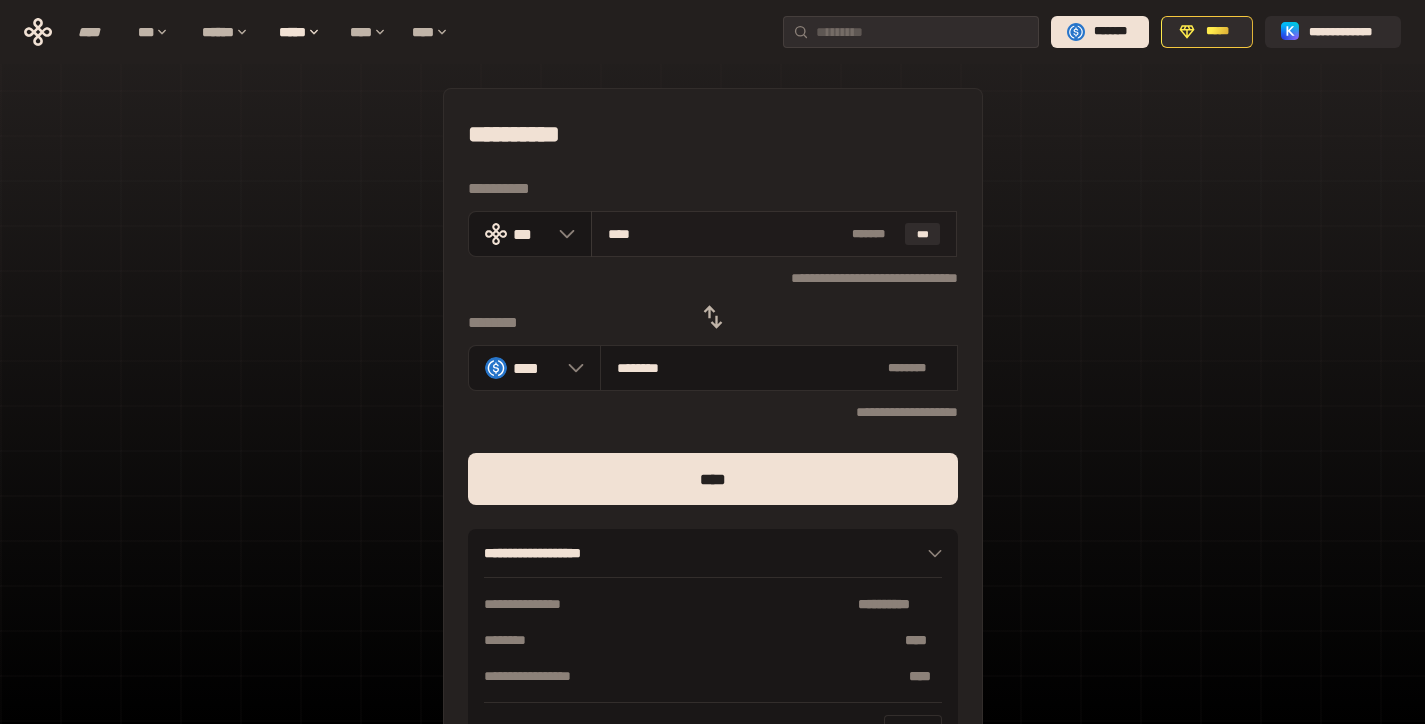 type on "********" 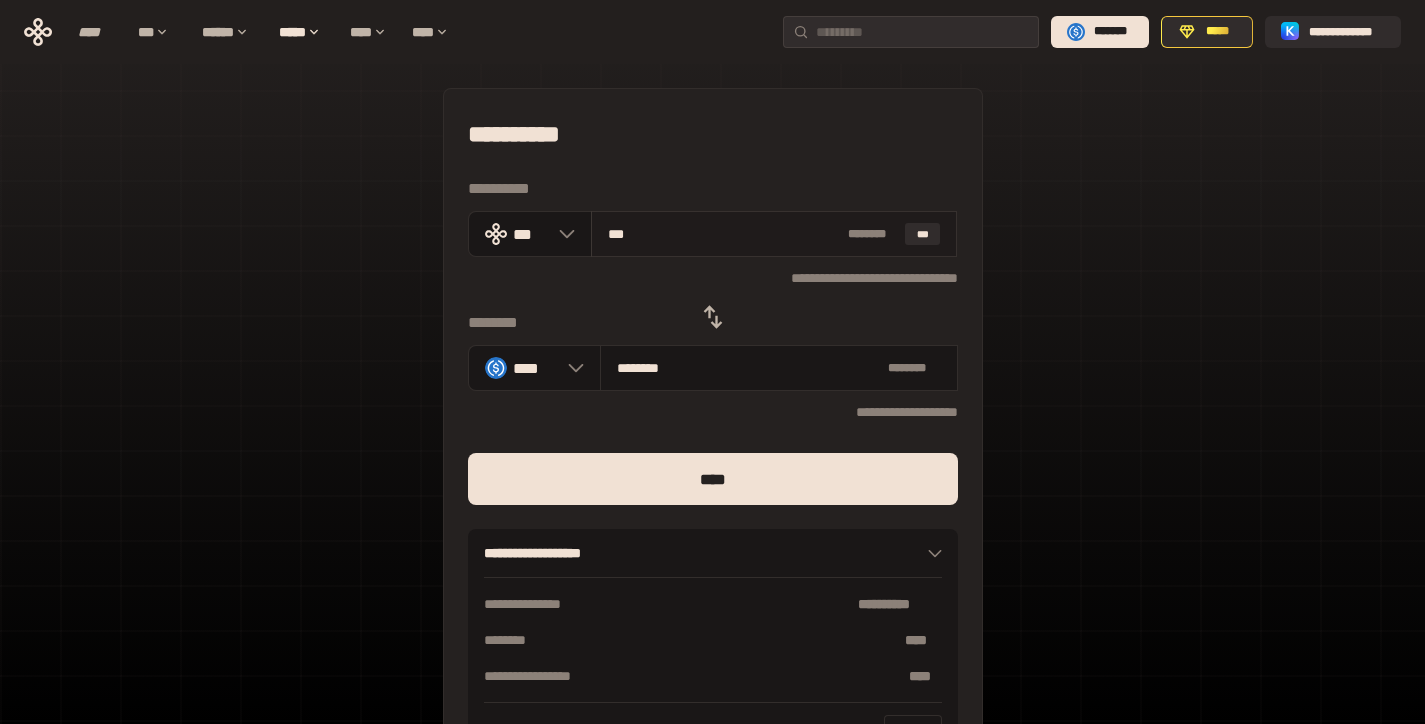 type on "**" 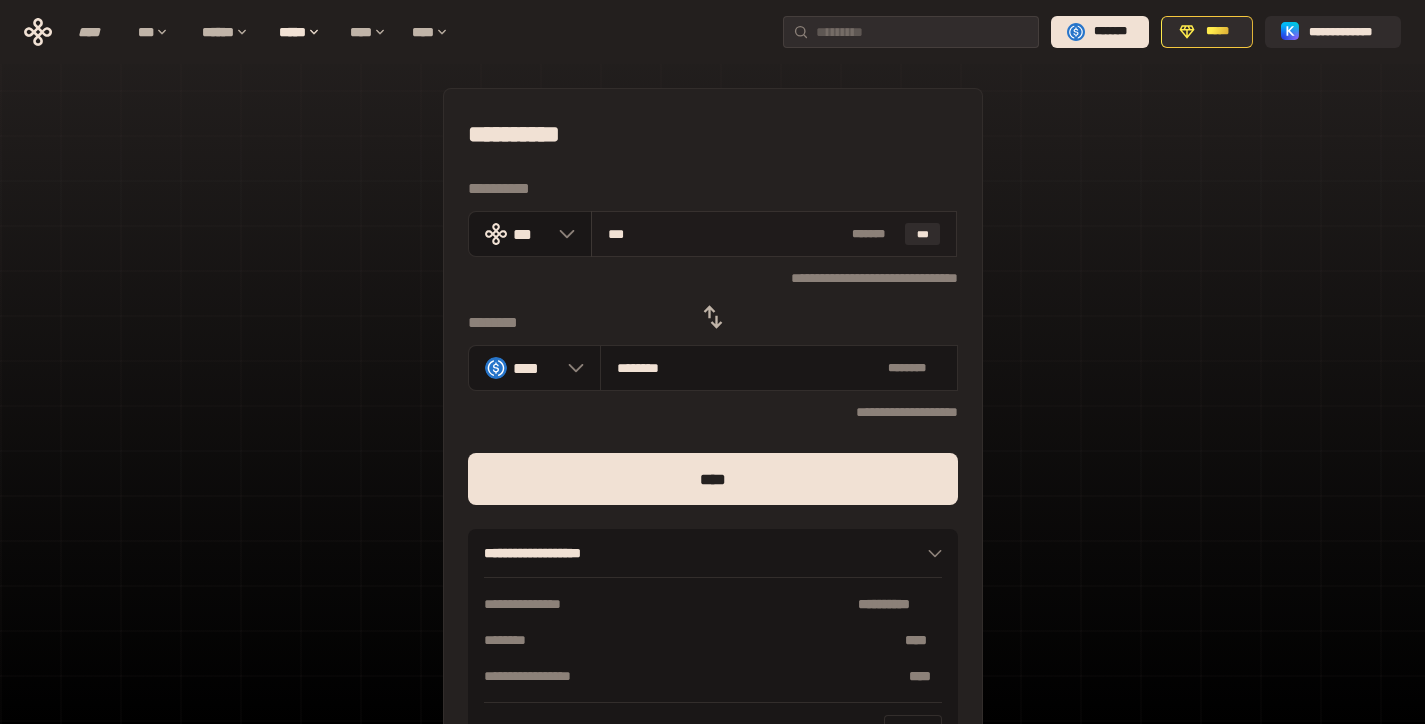 type on "****" 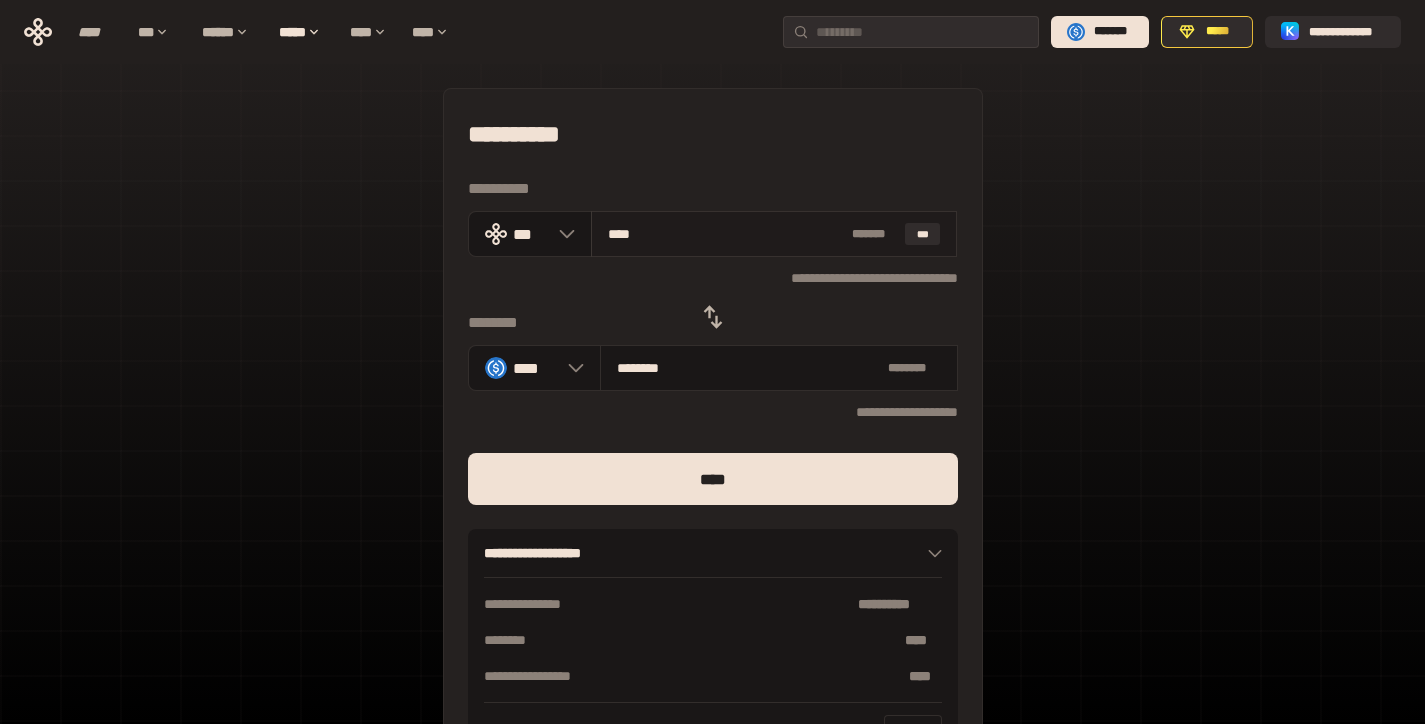 type on "********" 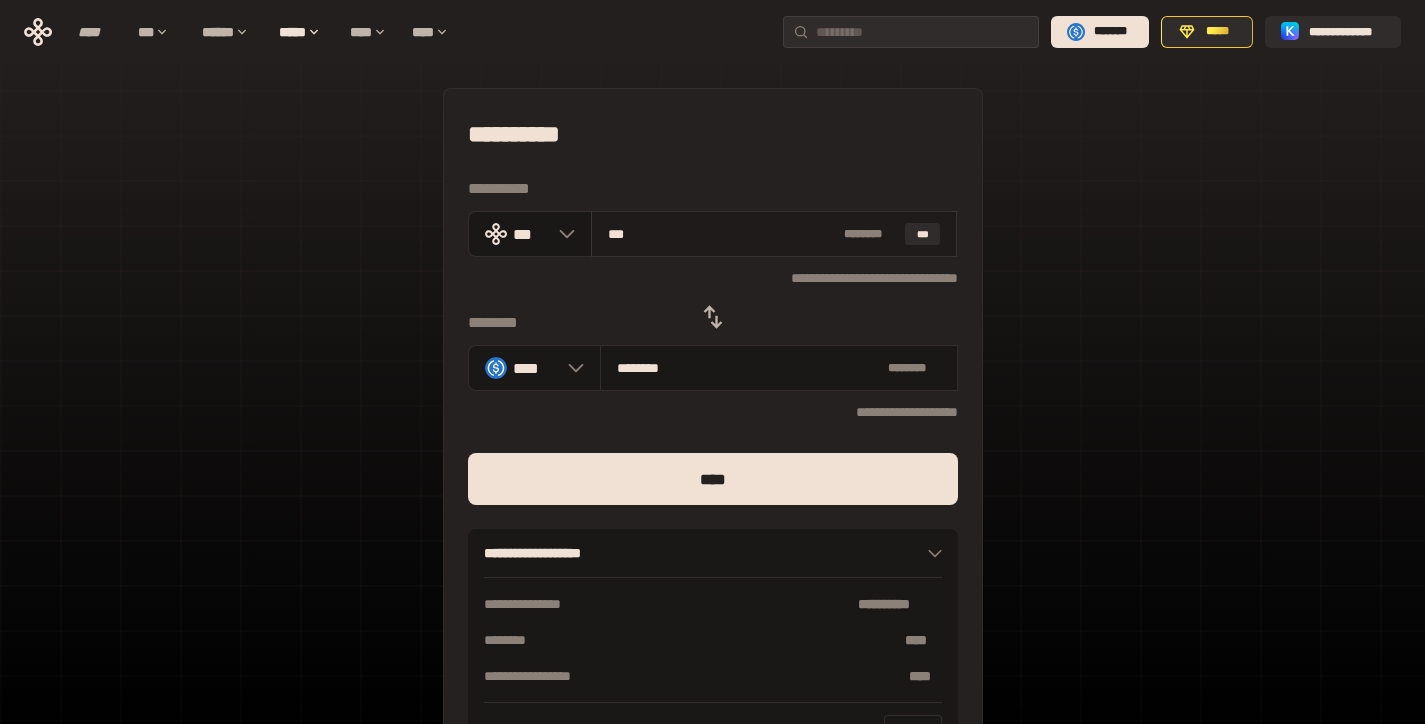 type on "**" 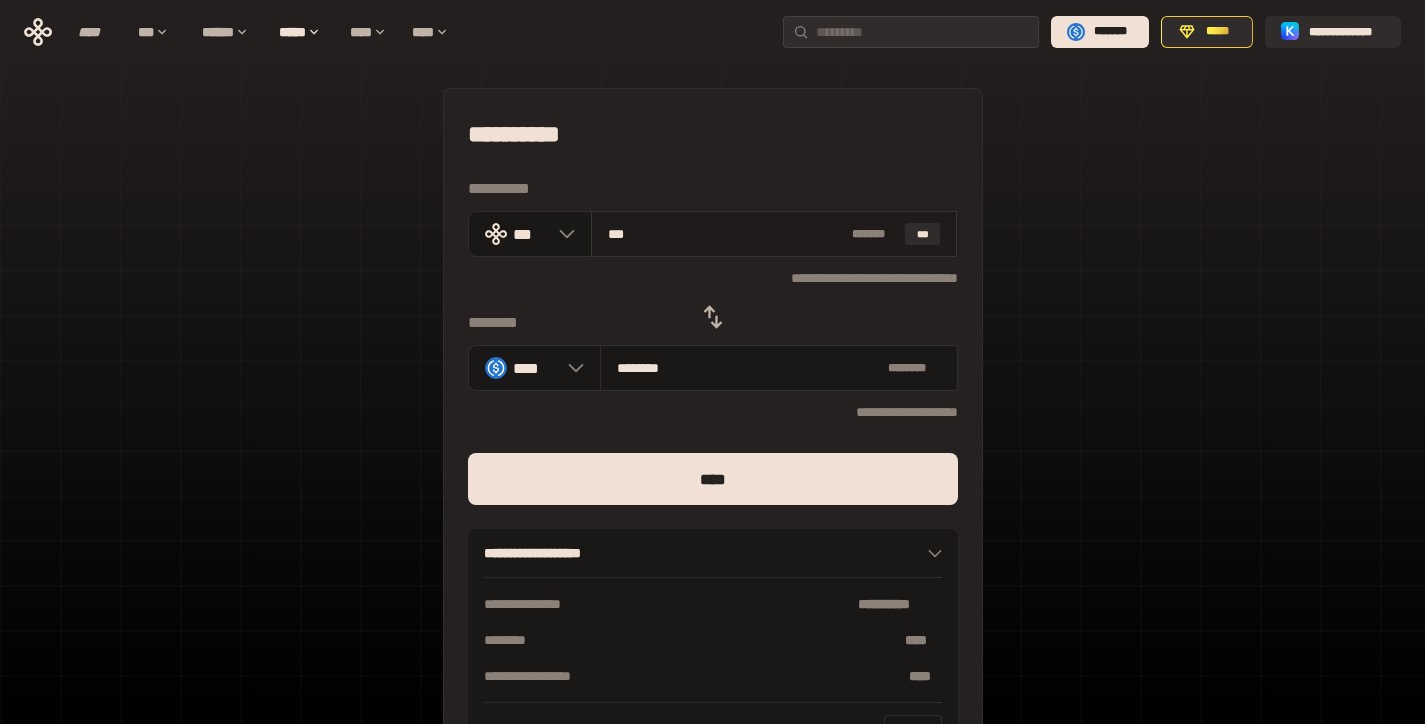 type on "****" 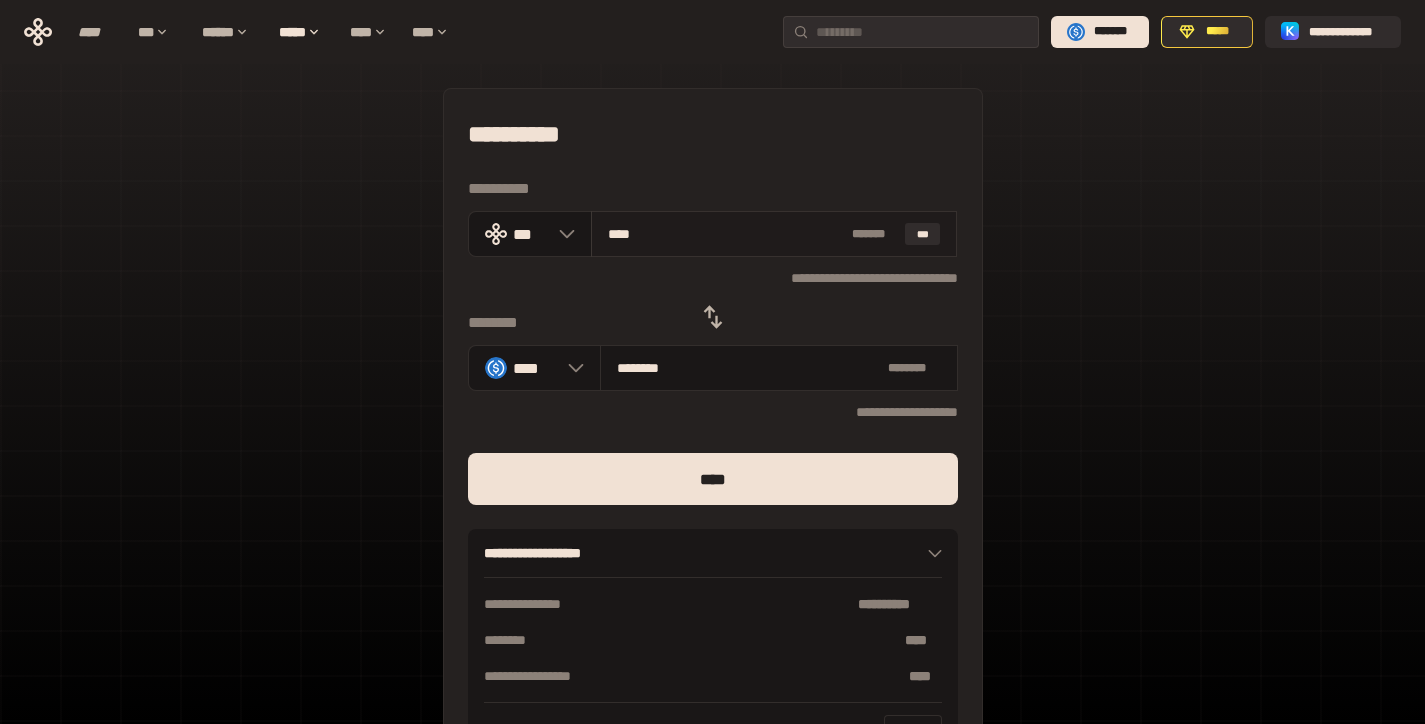 type on "********" 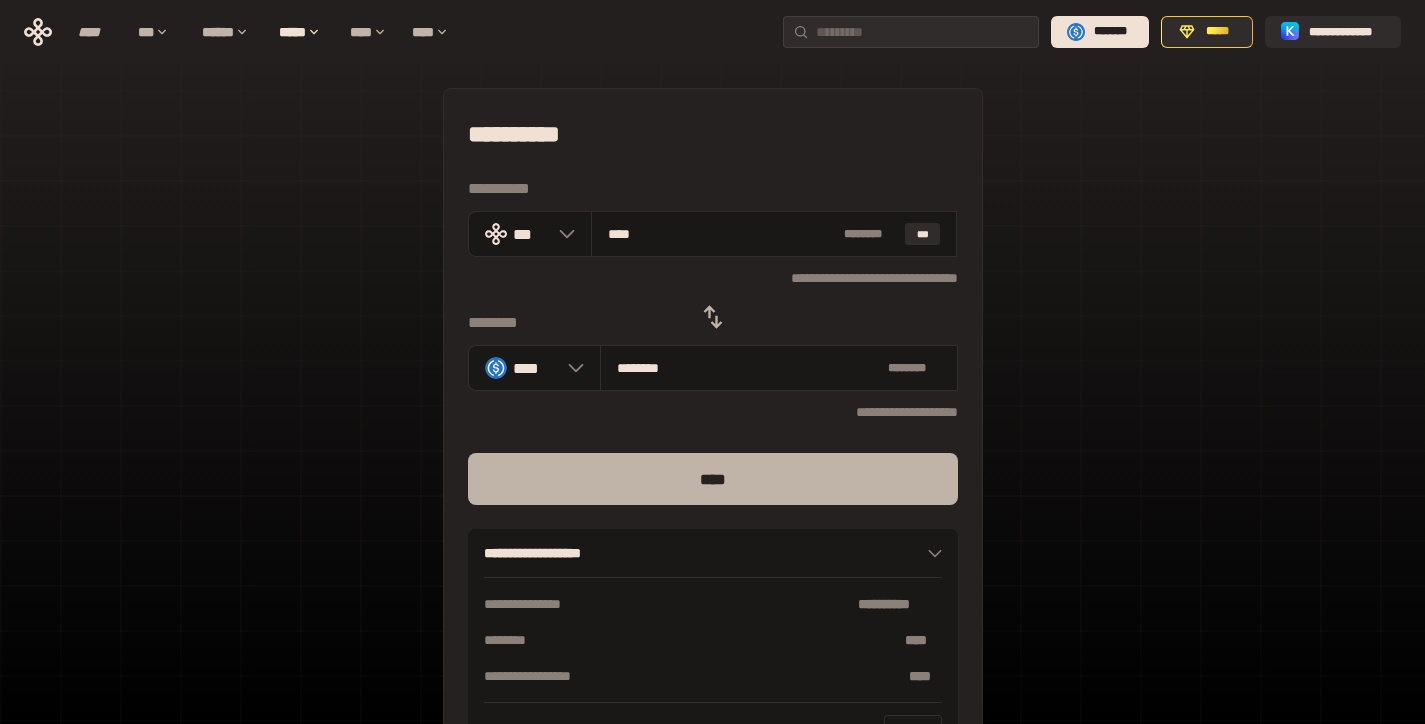 type on "****" 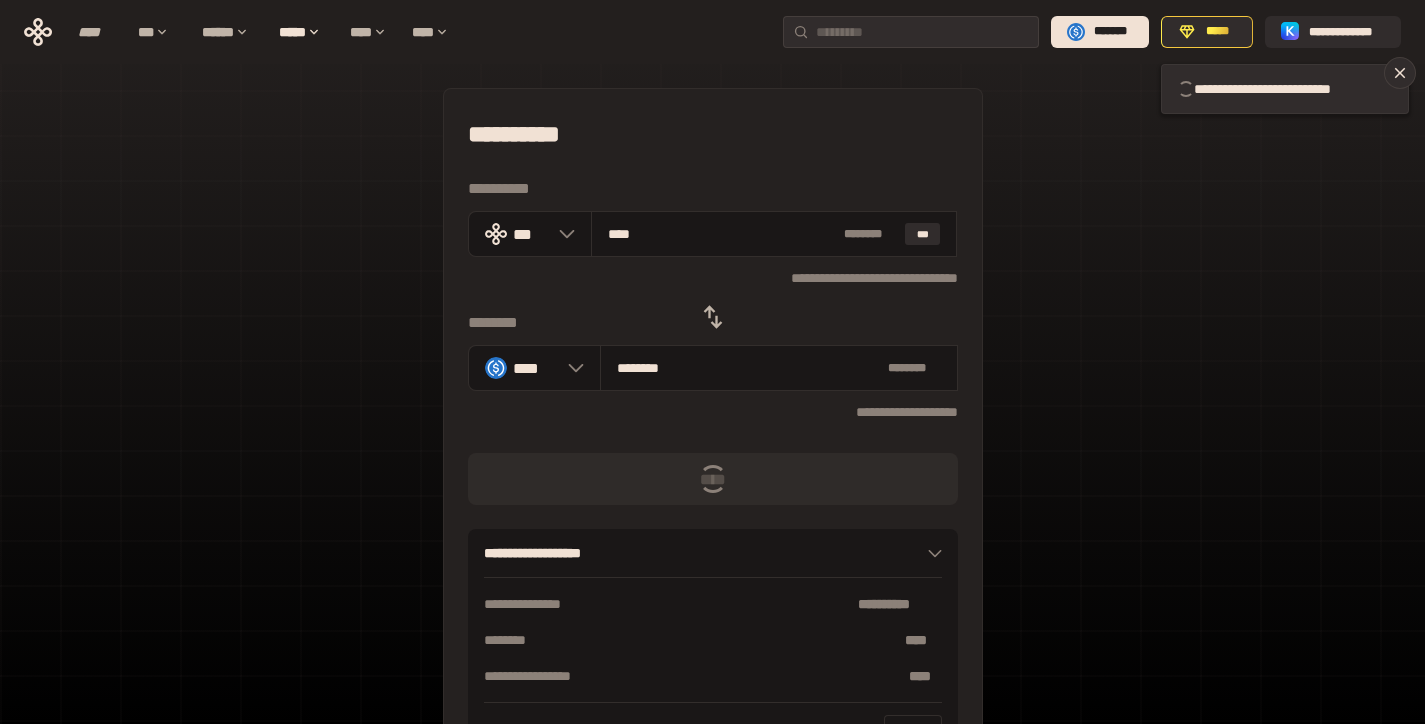 type 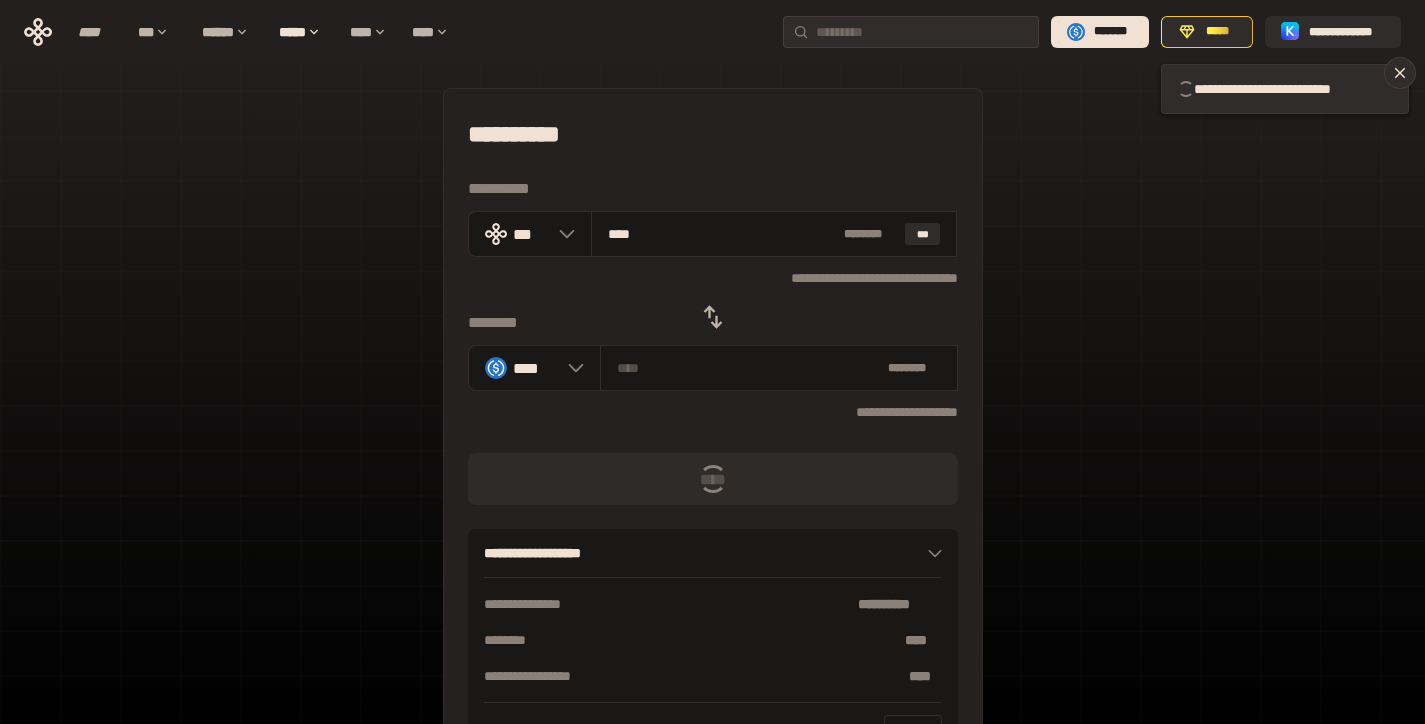 type 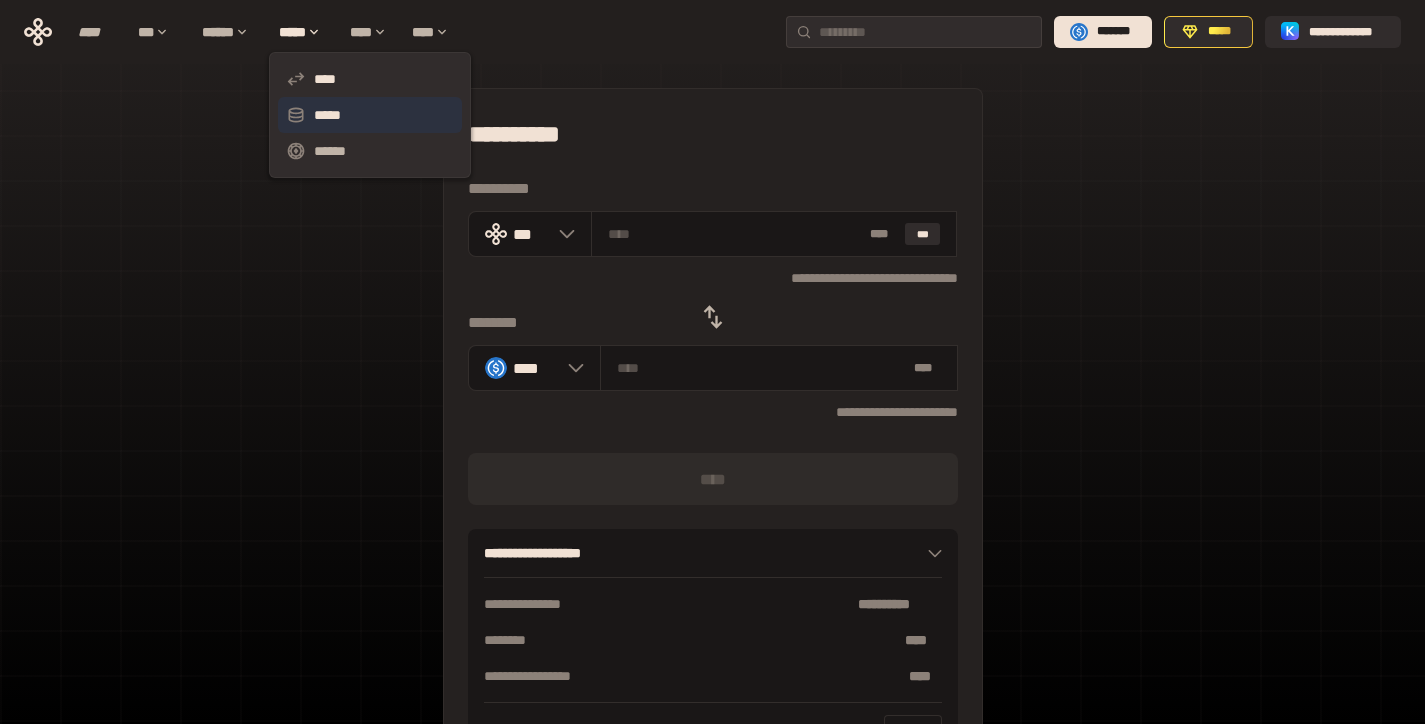click on "*****" at bounding box center (370, 115) 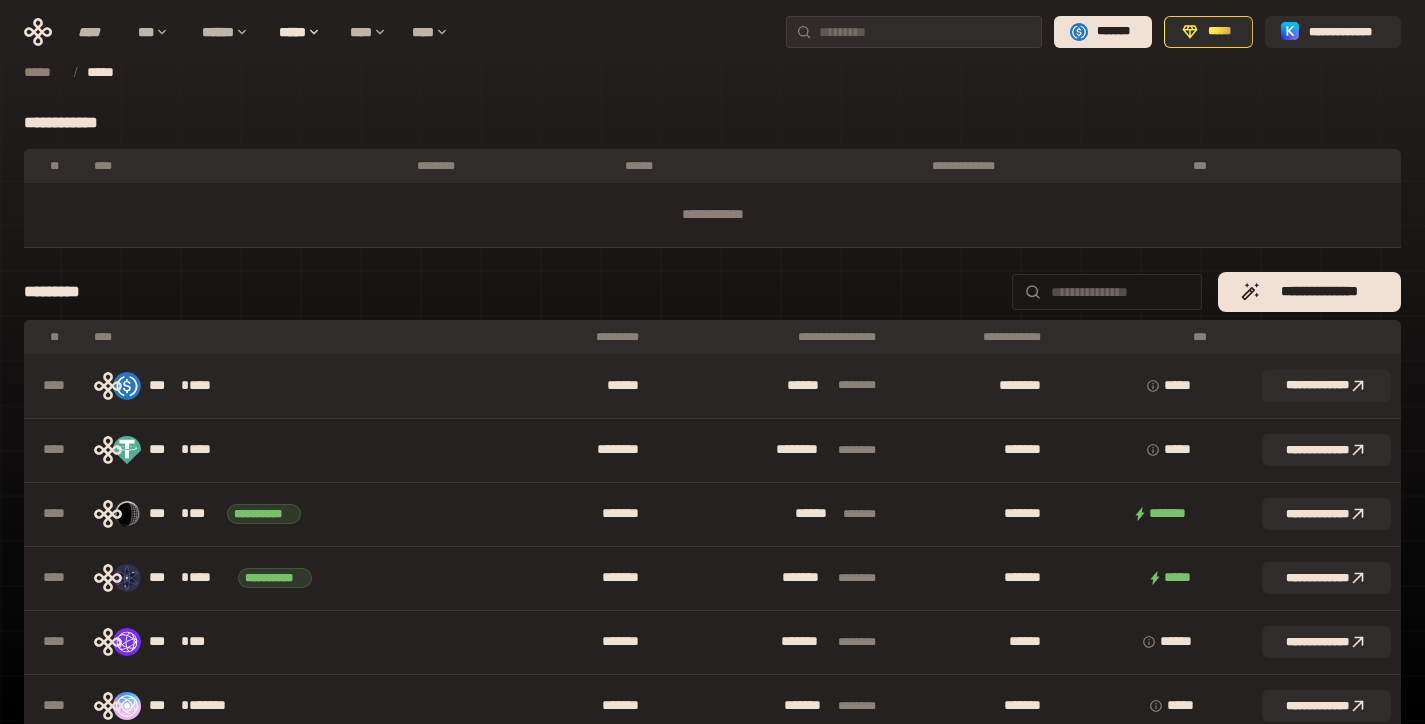 click on "*** * ****" at bounding box center (297, 386) 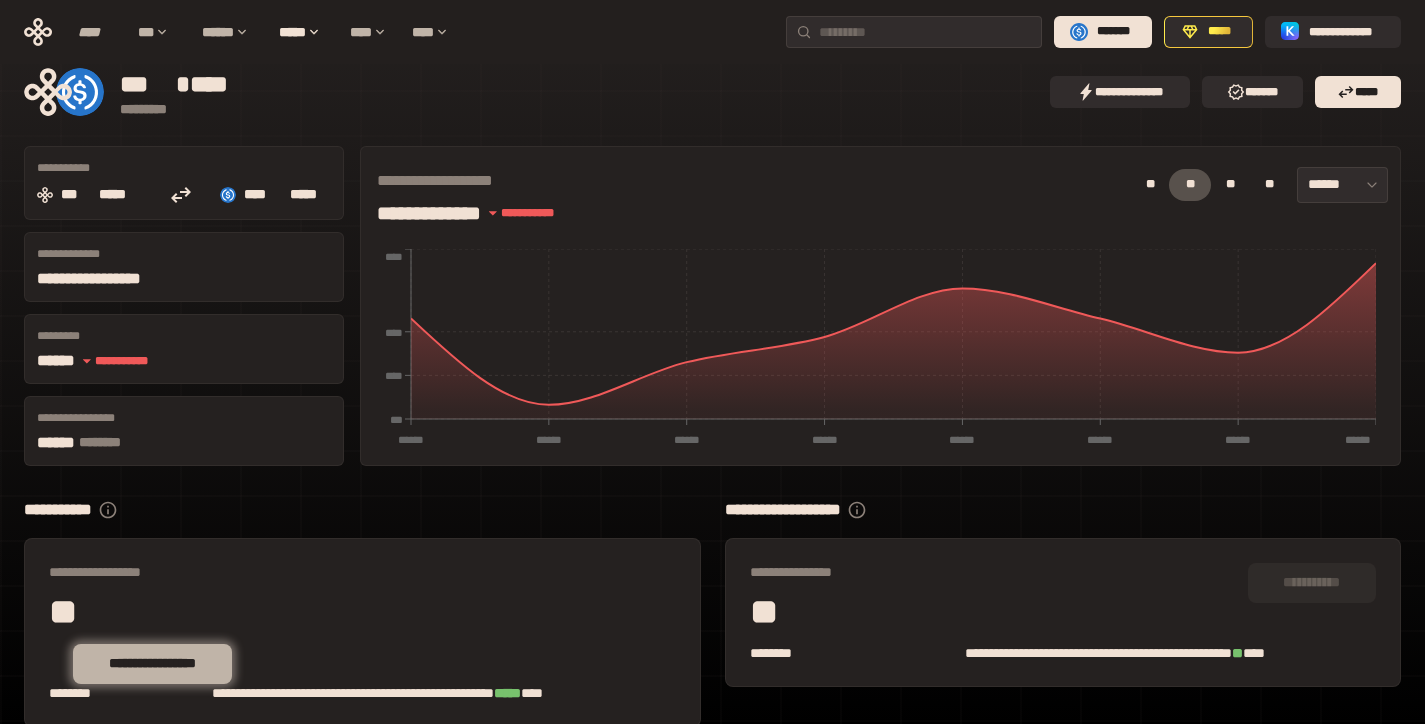 scroll, scrollTop: 44, scrollLeft: 0, axis: vertical 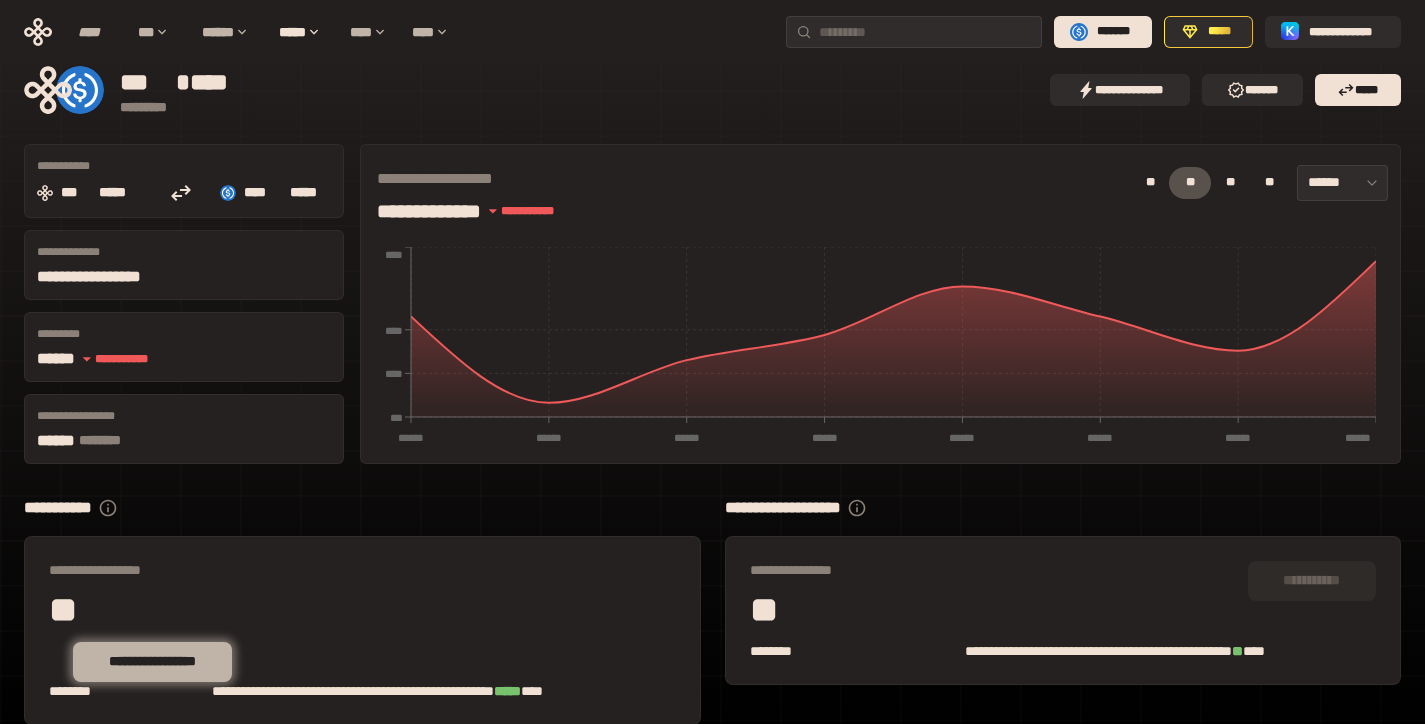 click on "**********" at bounding box center (152, 661) 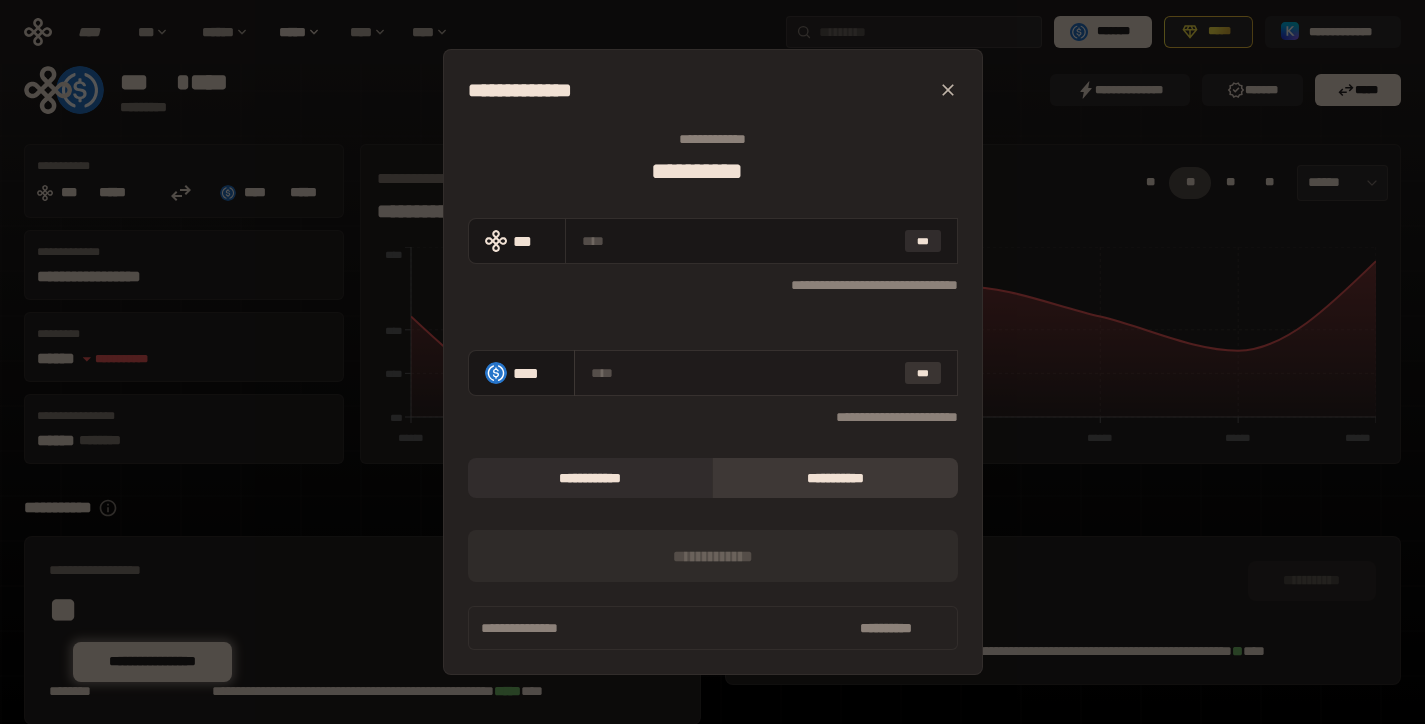 click on "***" at bounding box center [923, 373] 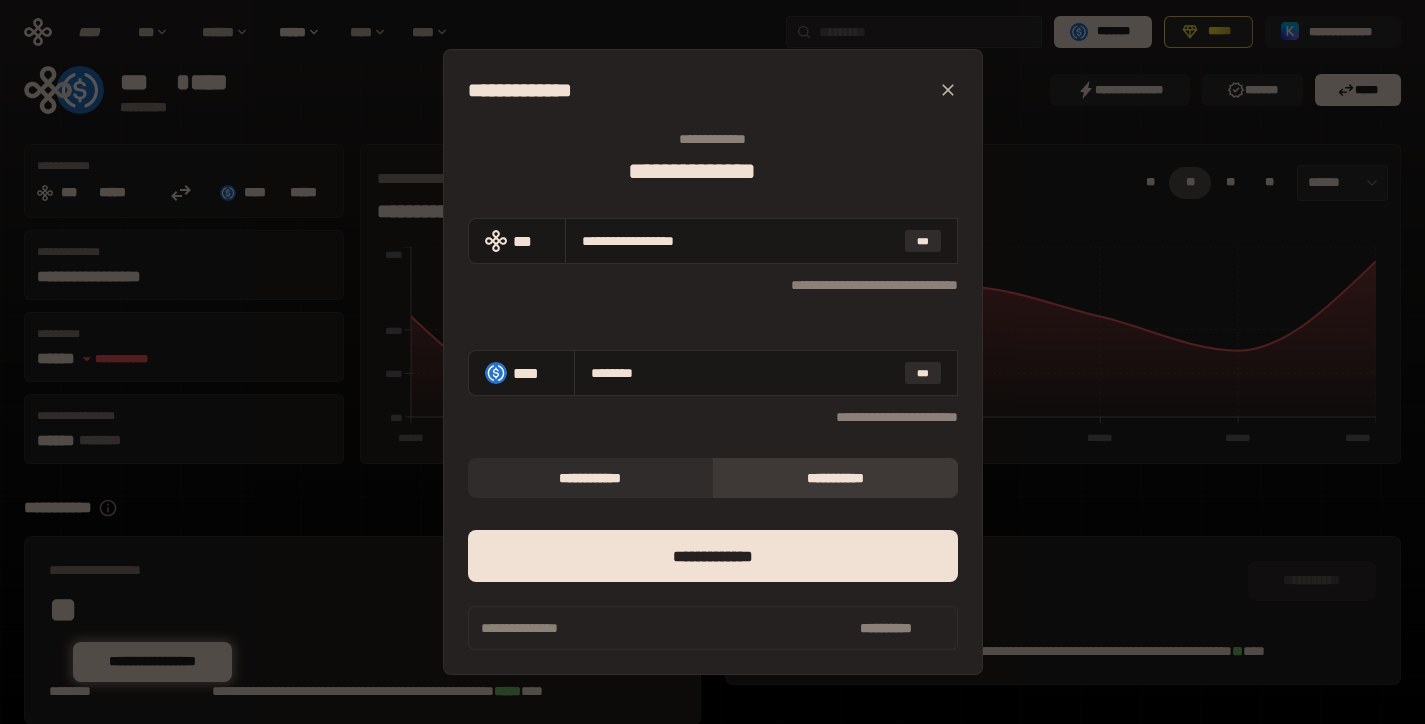 click on "**********" at bounding box center [835, 478] 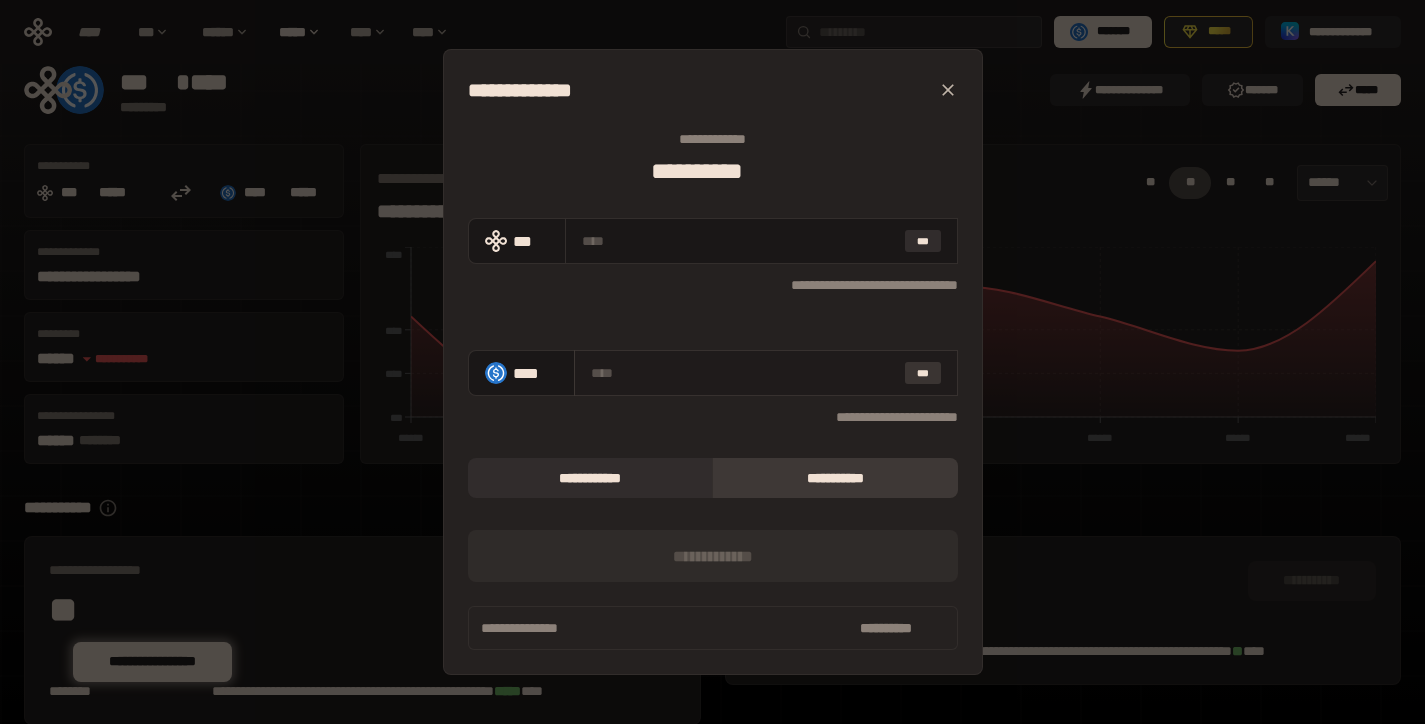 click on "***" at bounding box center [923, 373] 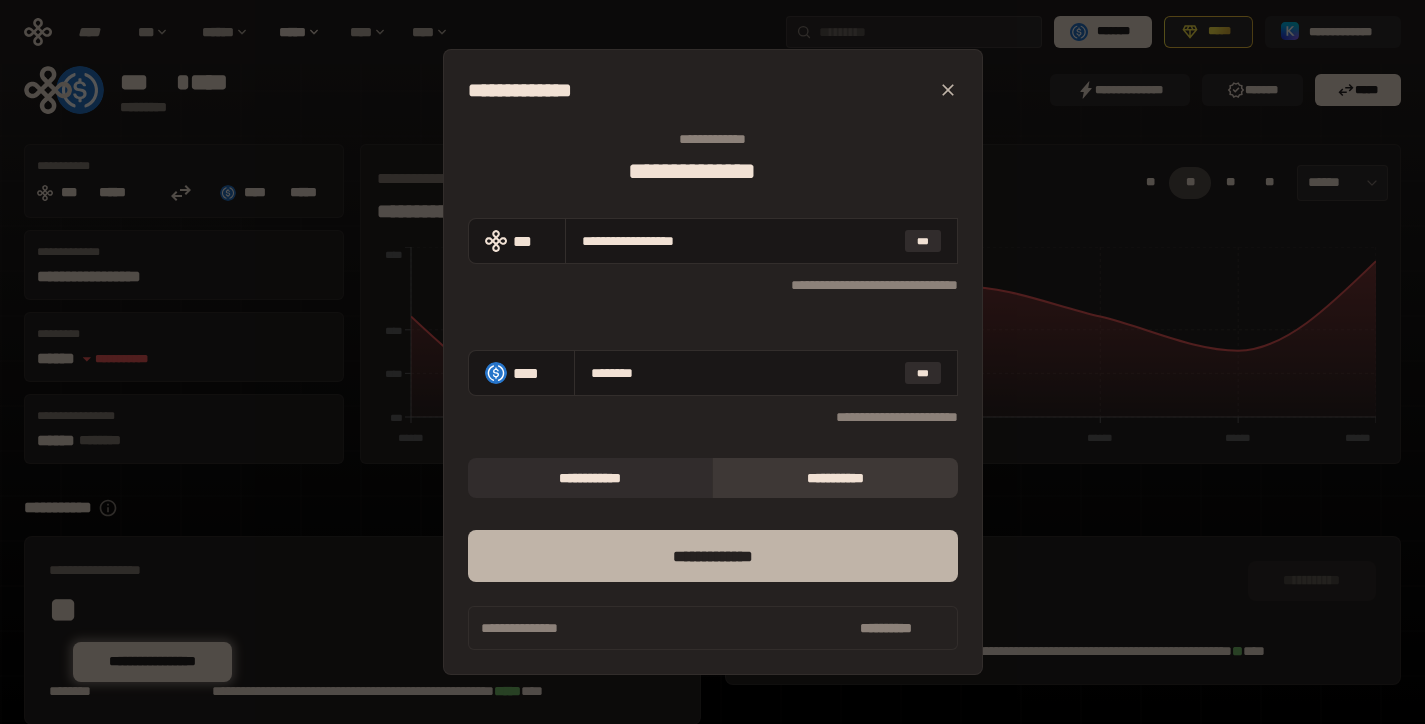 click on "*** *********" at bounding box center (713, 556) 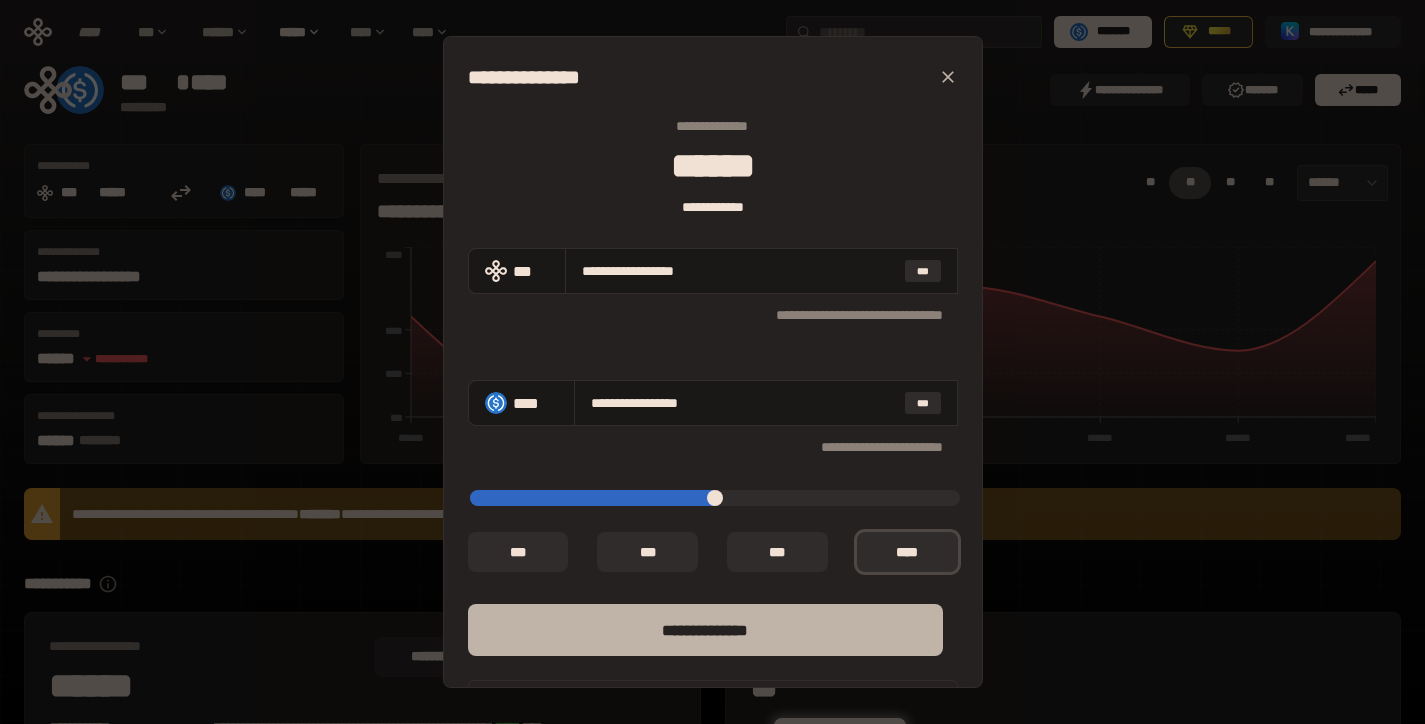 click on "**** *********" at bounding box center [705, 630] 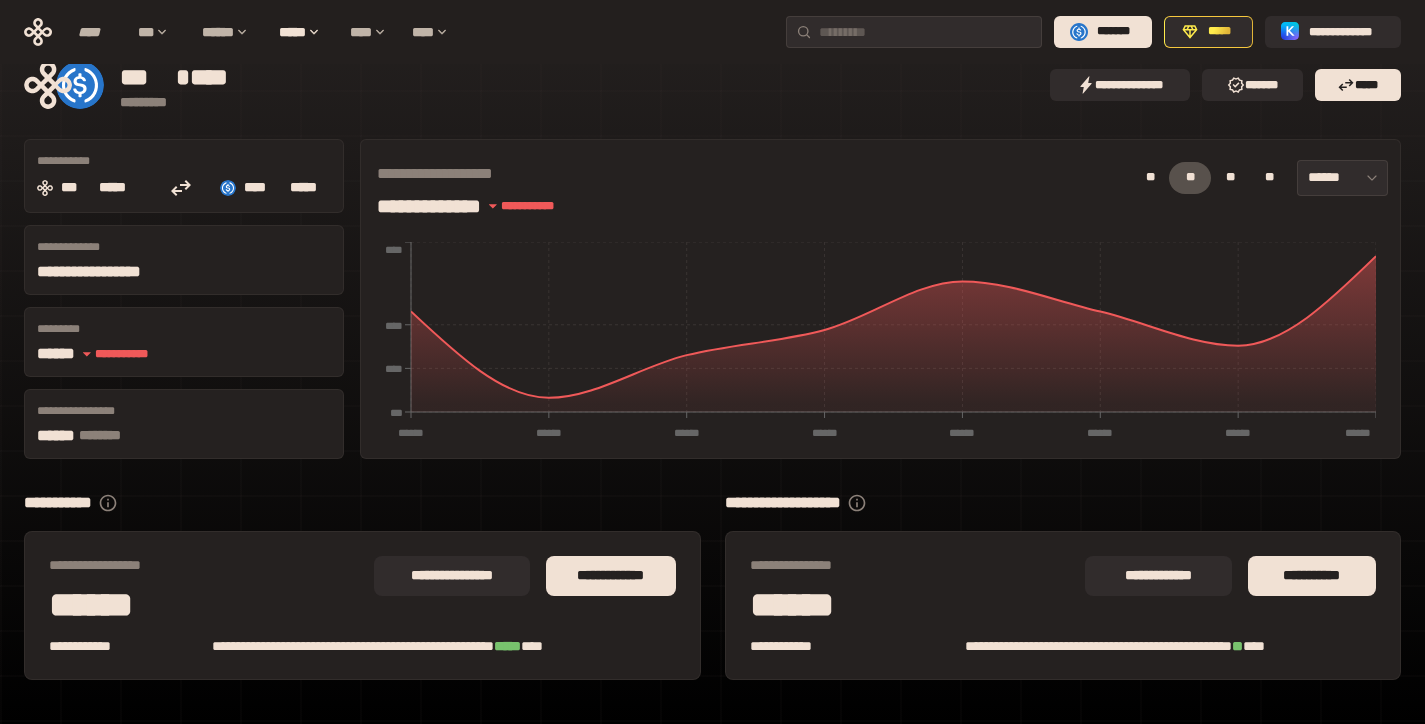 scroll, scrollTop: 0, scrollLeft: 0, axis: both 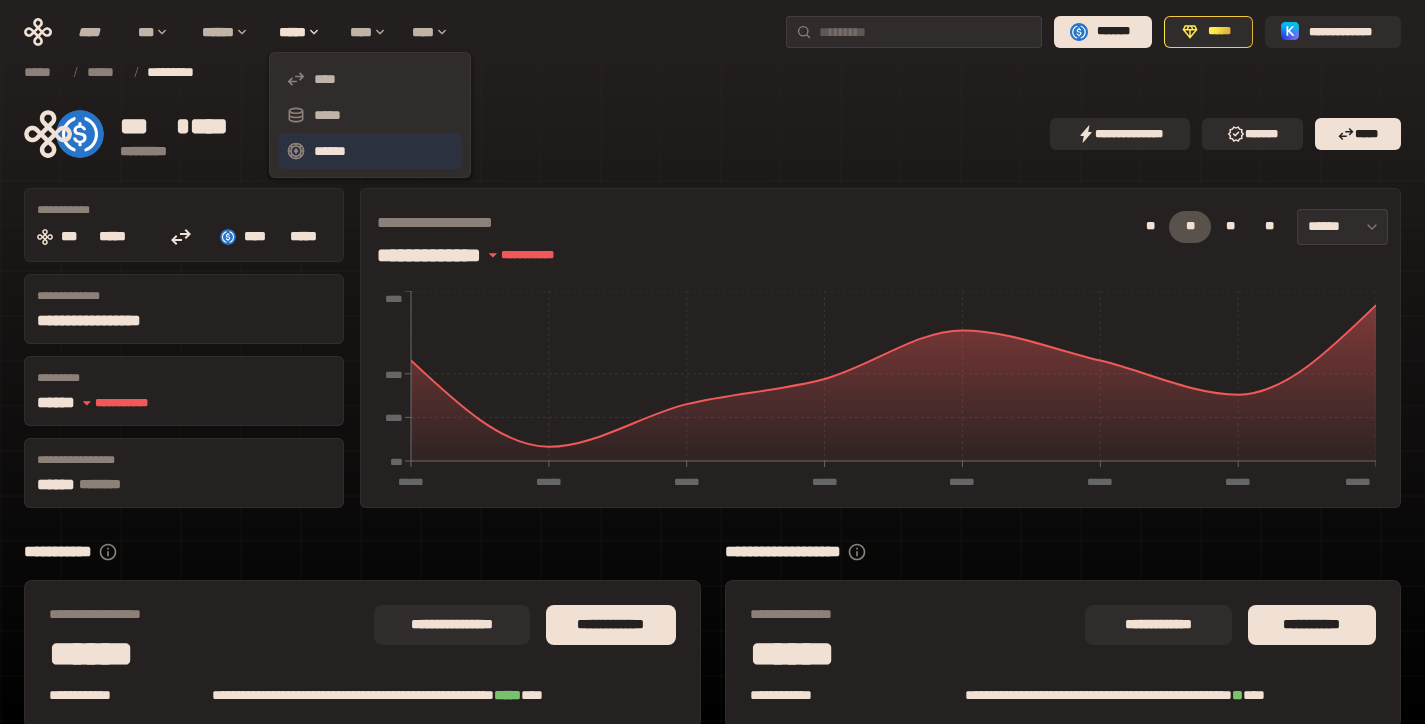 click on "******" at bounding box center (370, 151) 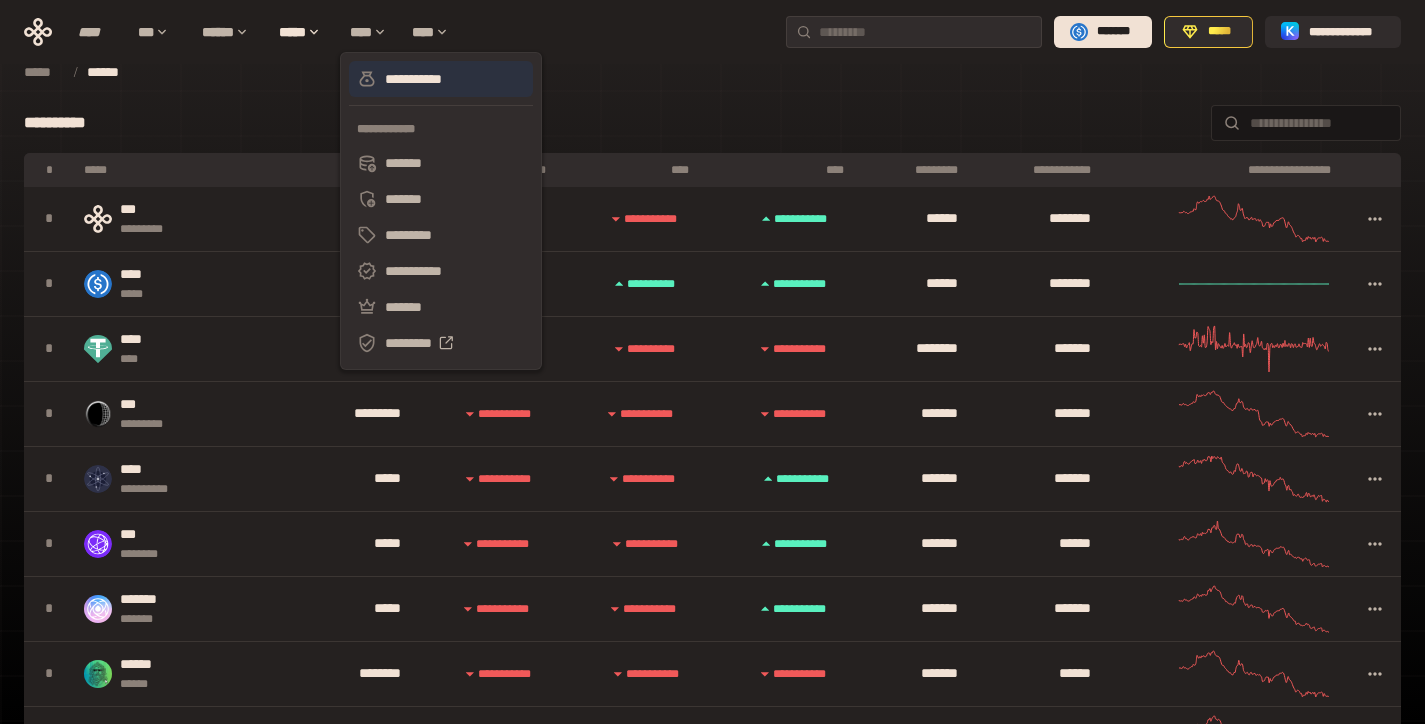 click on "**********" at bounding box center [441, 79] 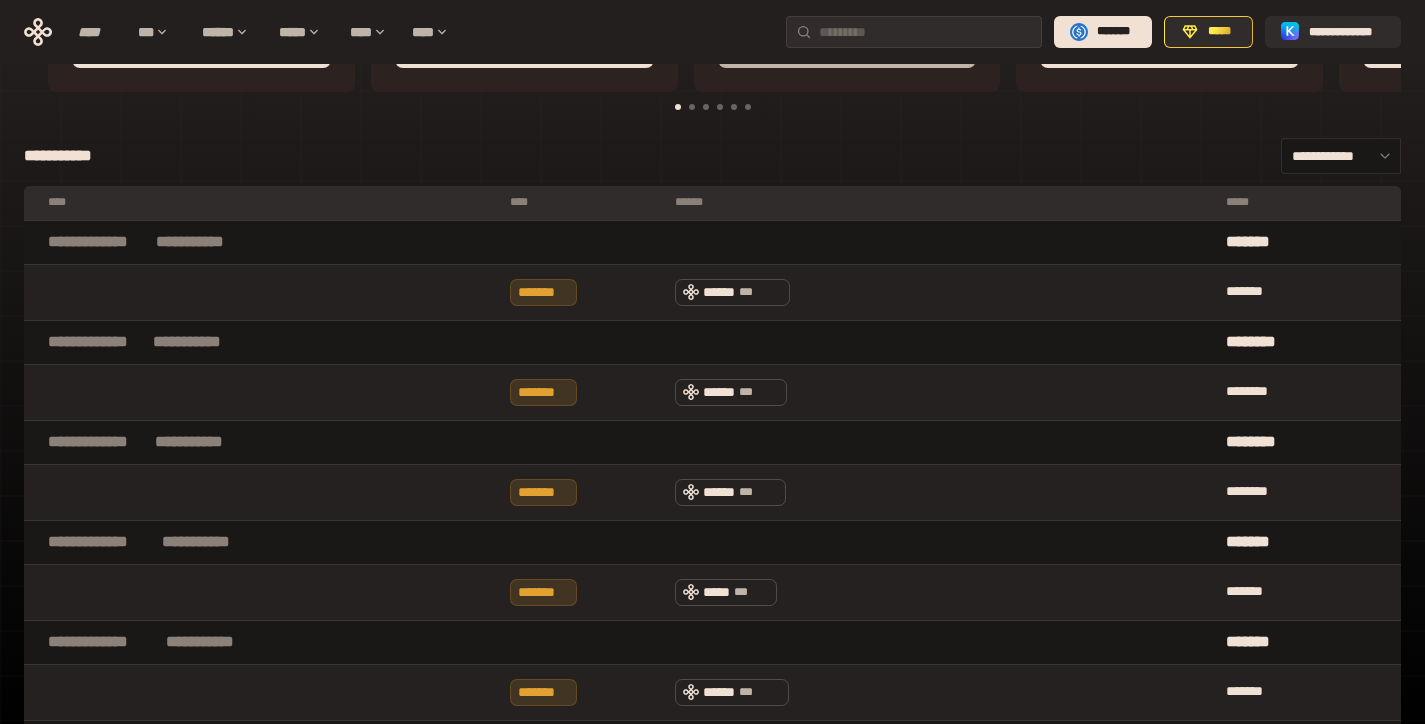 scroll, scrollTop: 0, scrollLeft: 0, axis: both 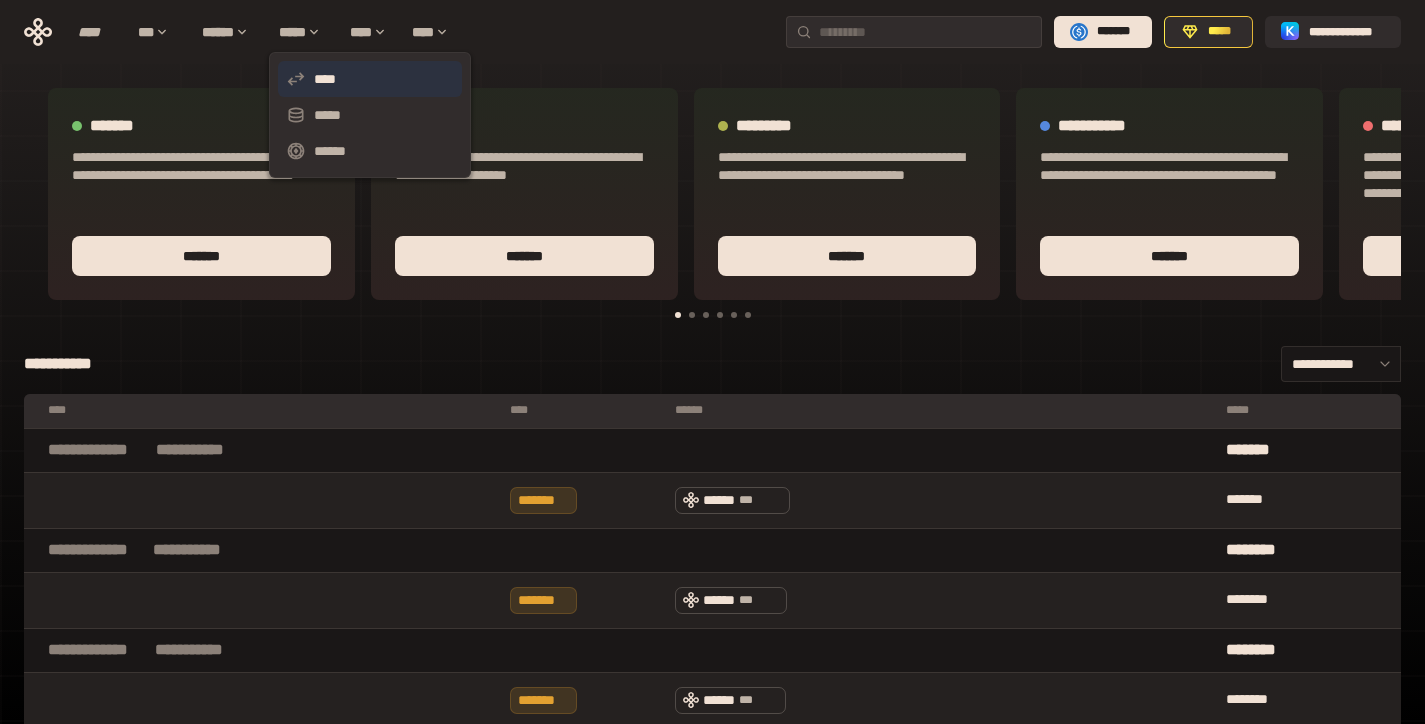 click on "****" at bounding box center [370, 79] 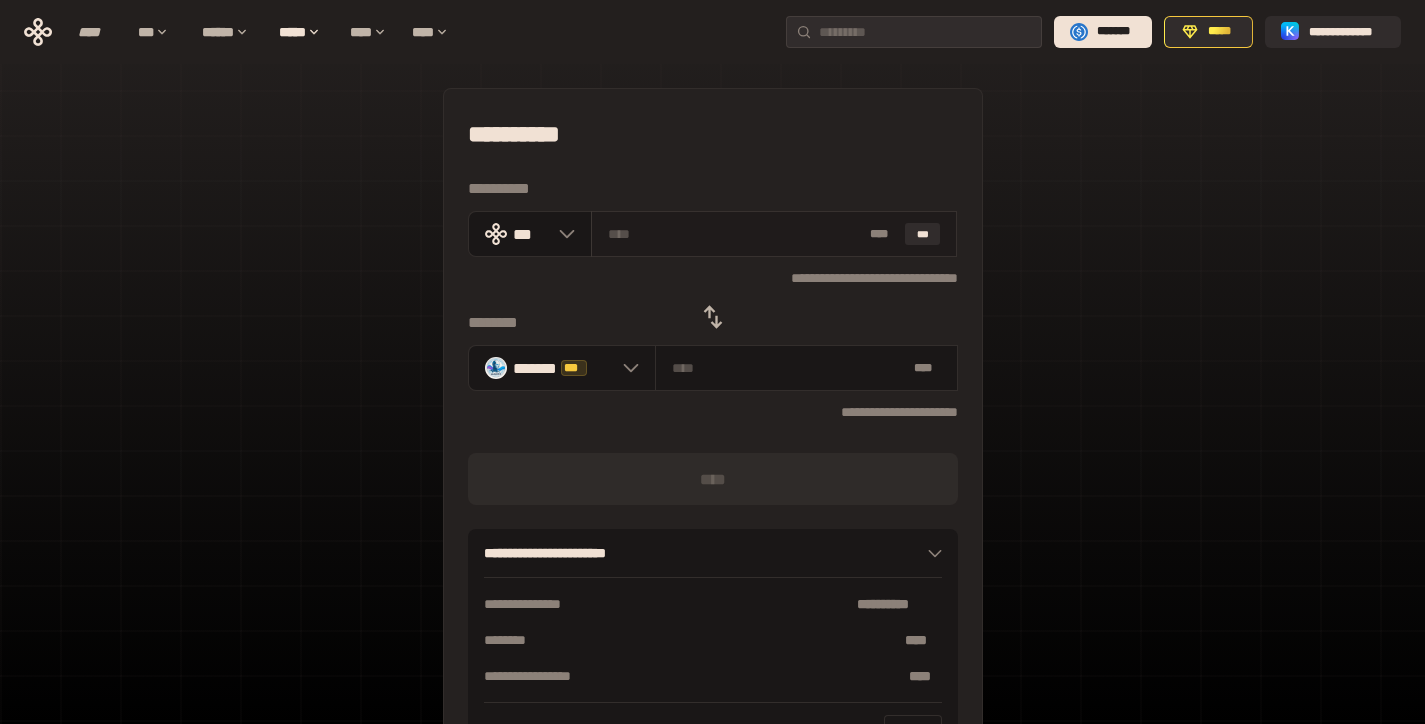 click at bounding box center (735, 234) 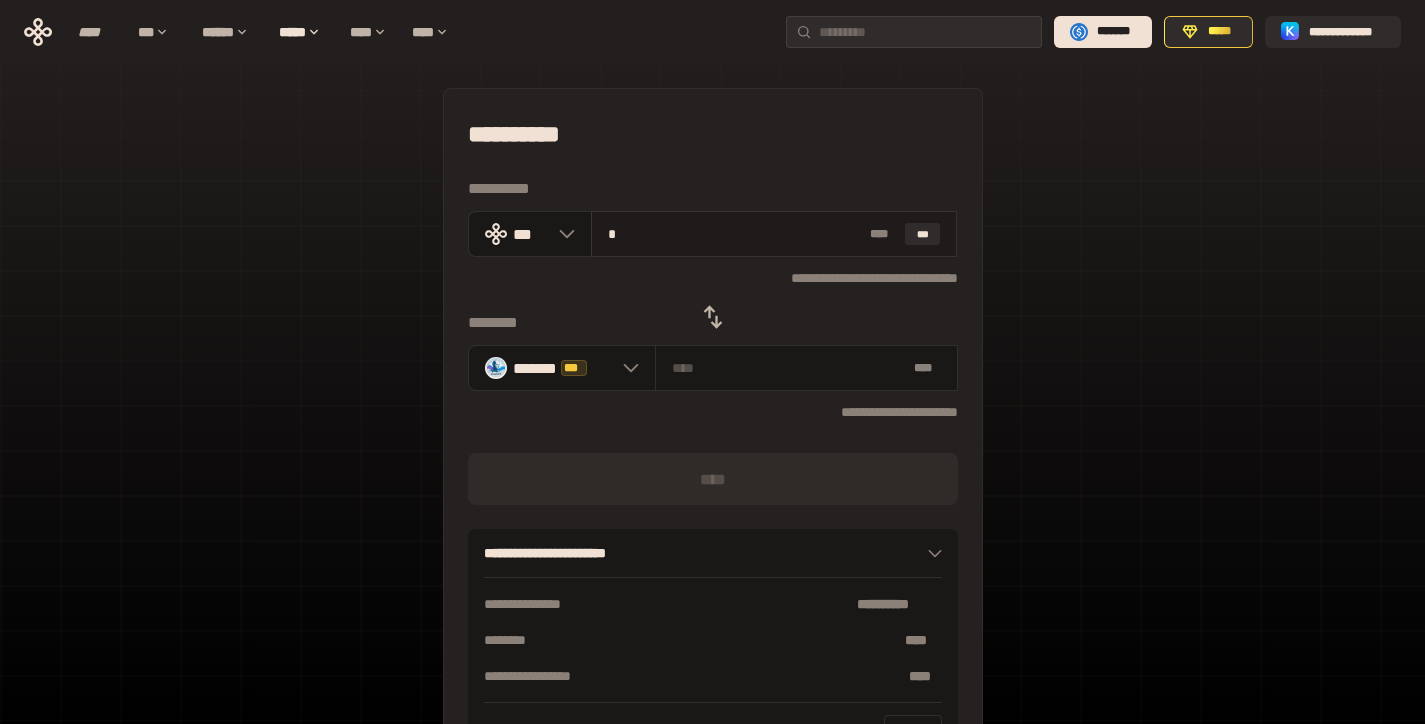 type on "**********" 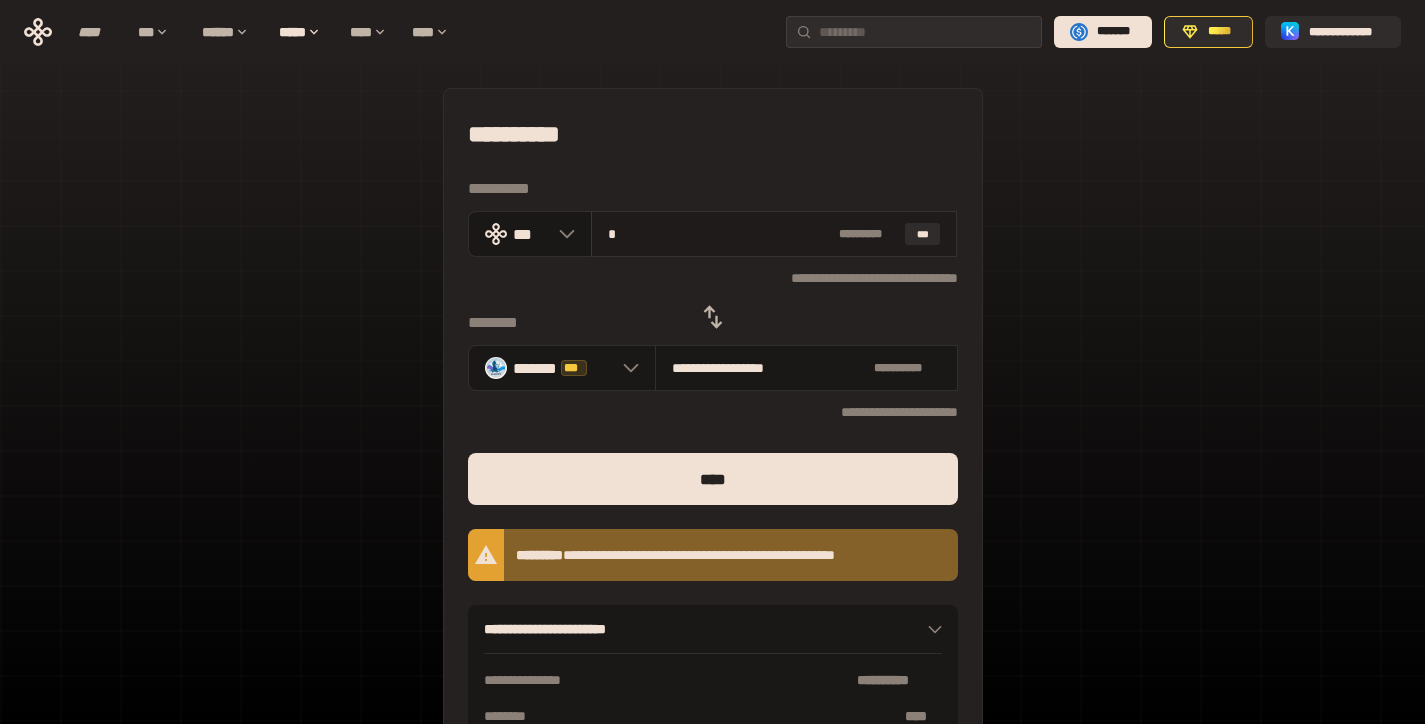 type on "**" 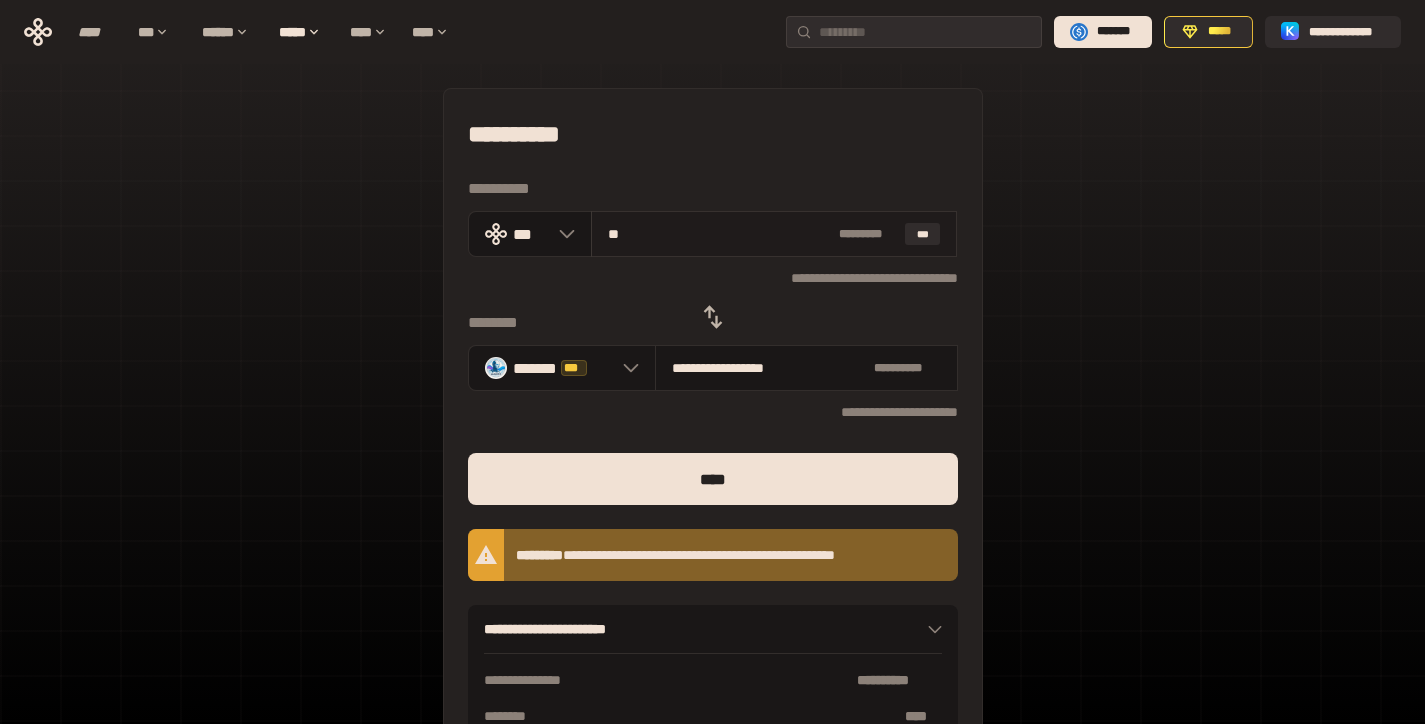 type on "**********" 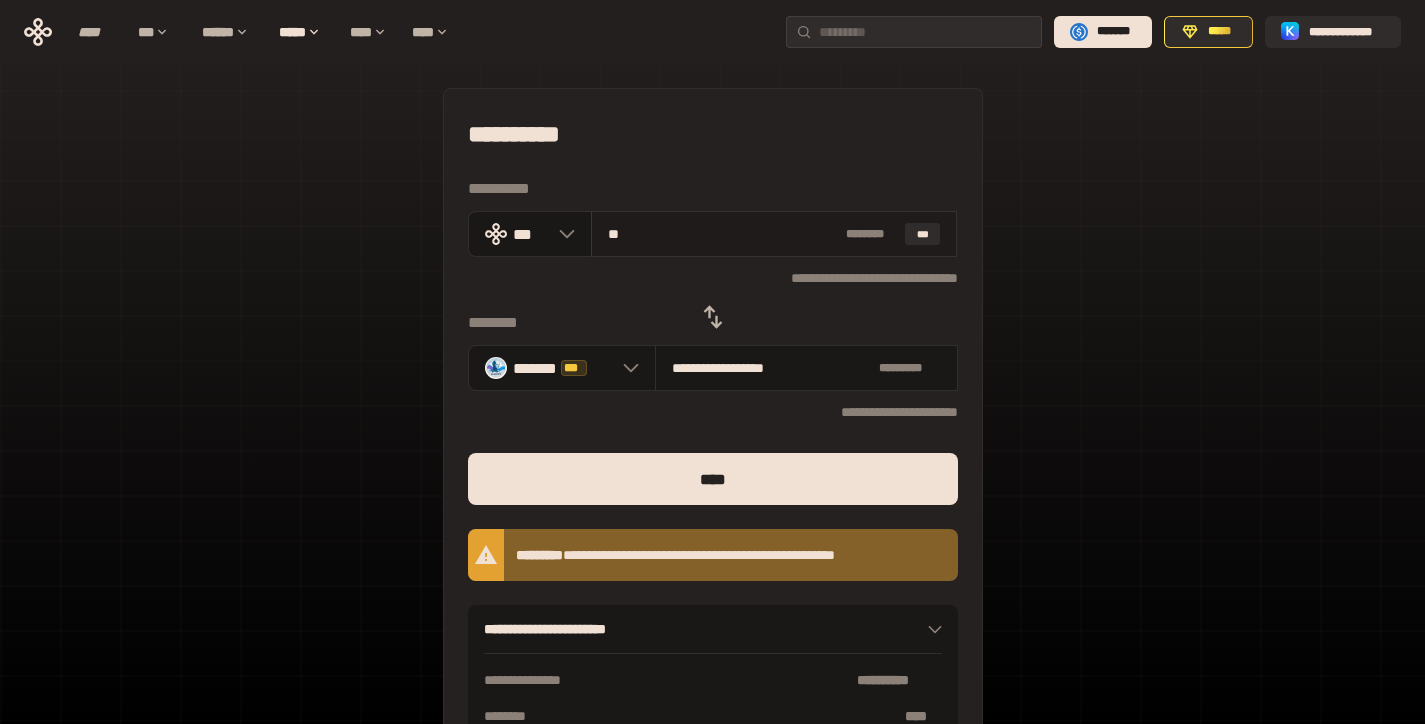 type on "***" 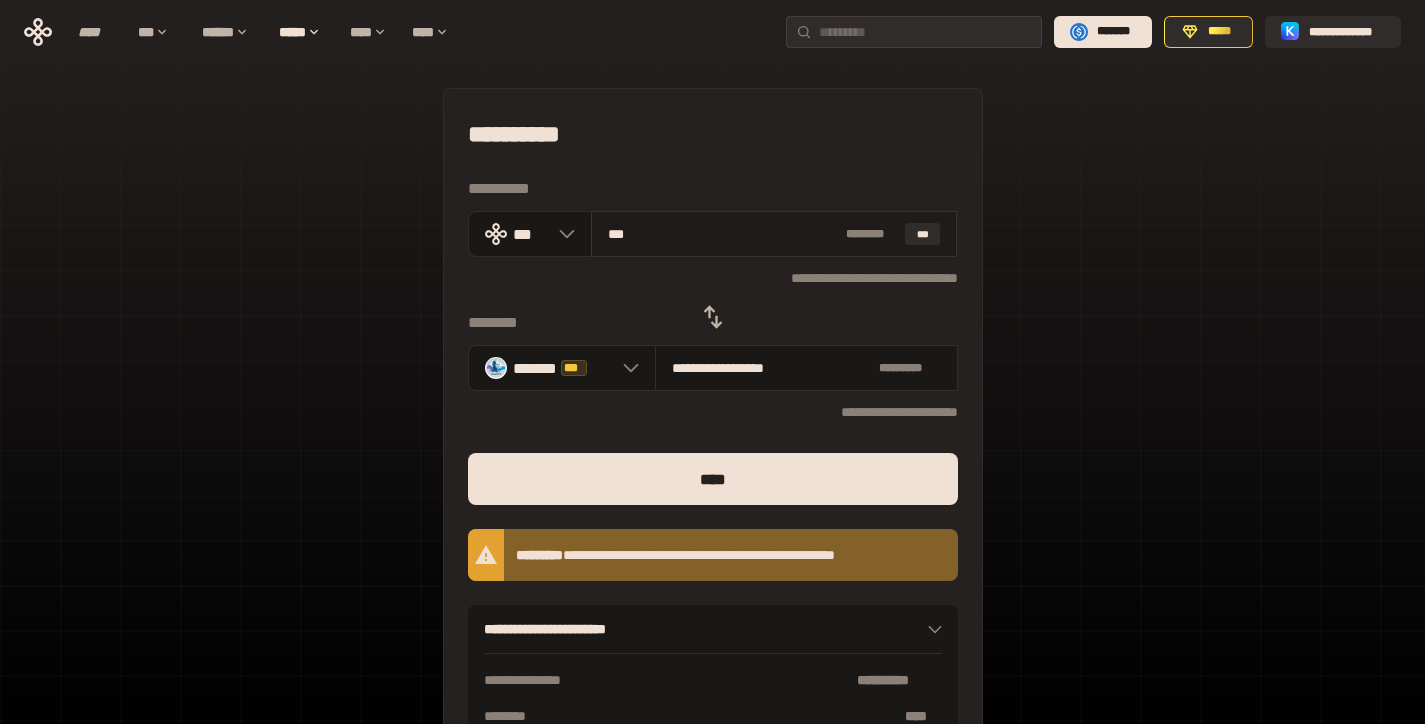 type on "**********" 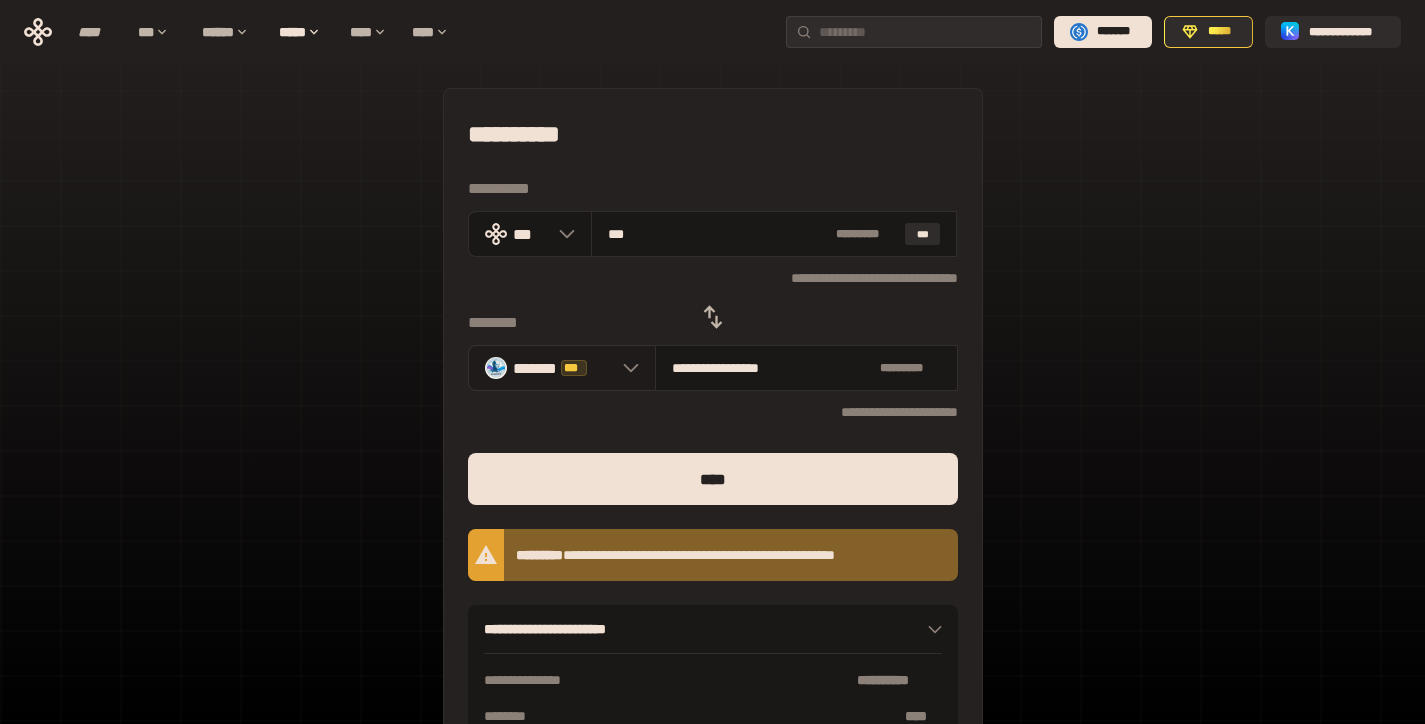 type on "***" 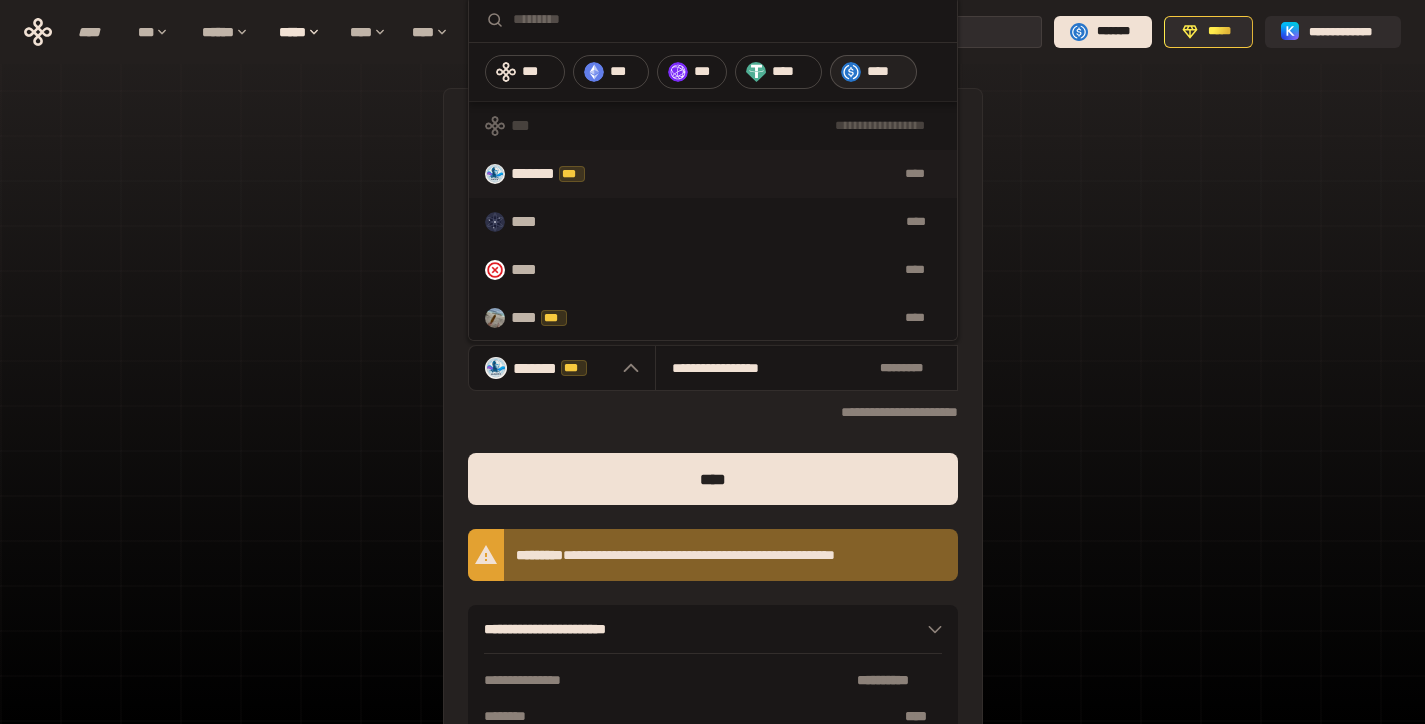click on "****" at bounding box center (887, 72) 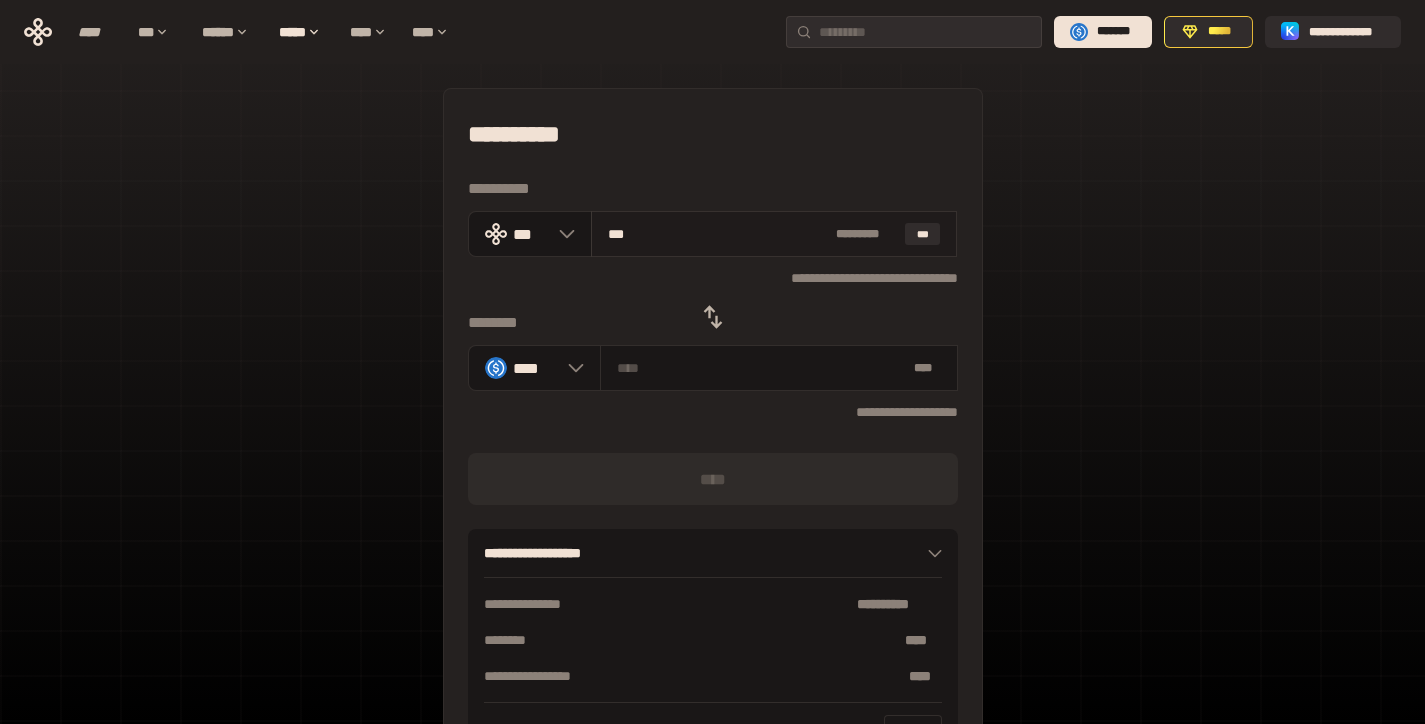 click on "***" at bounding box center [718, 234] 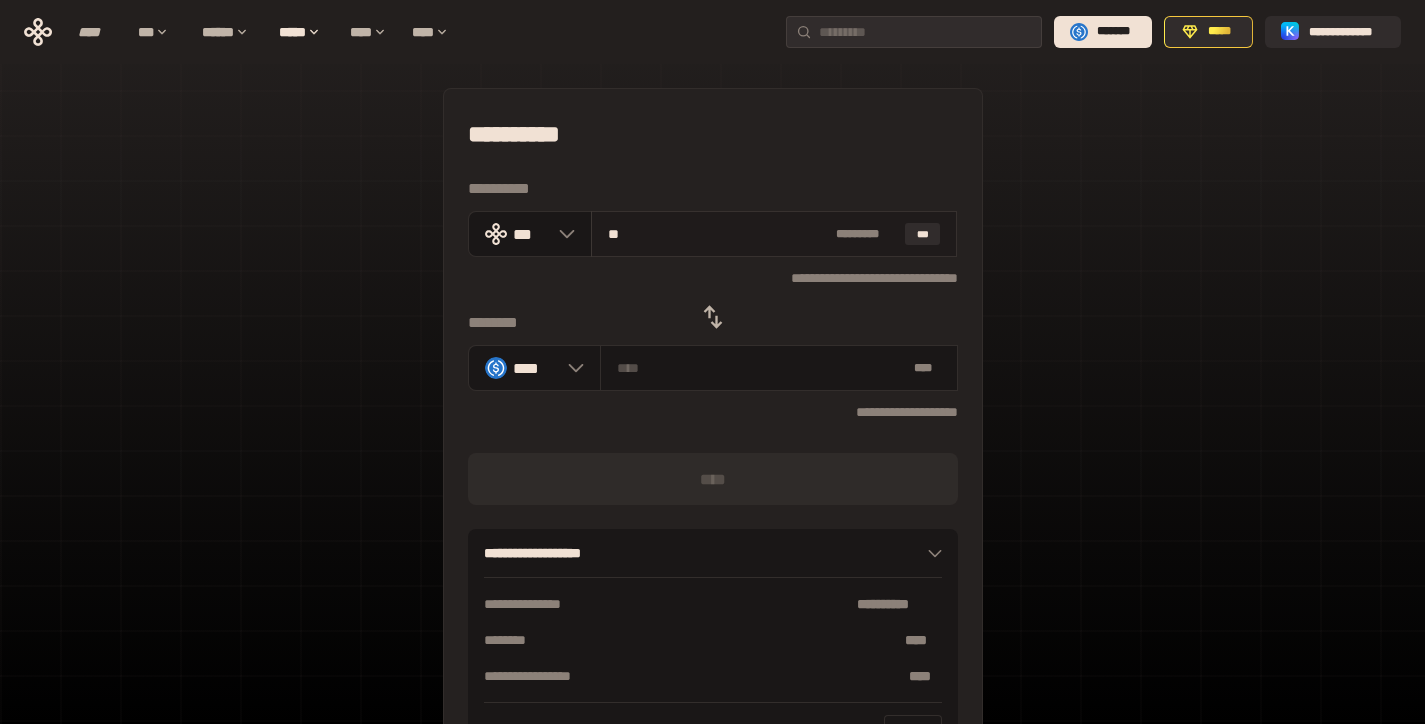 type on "********" 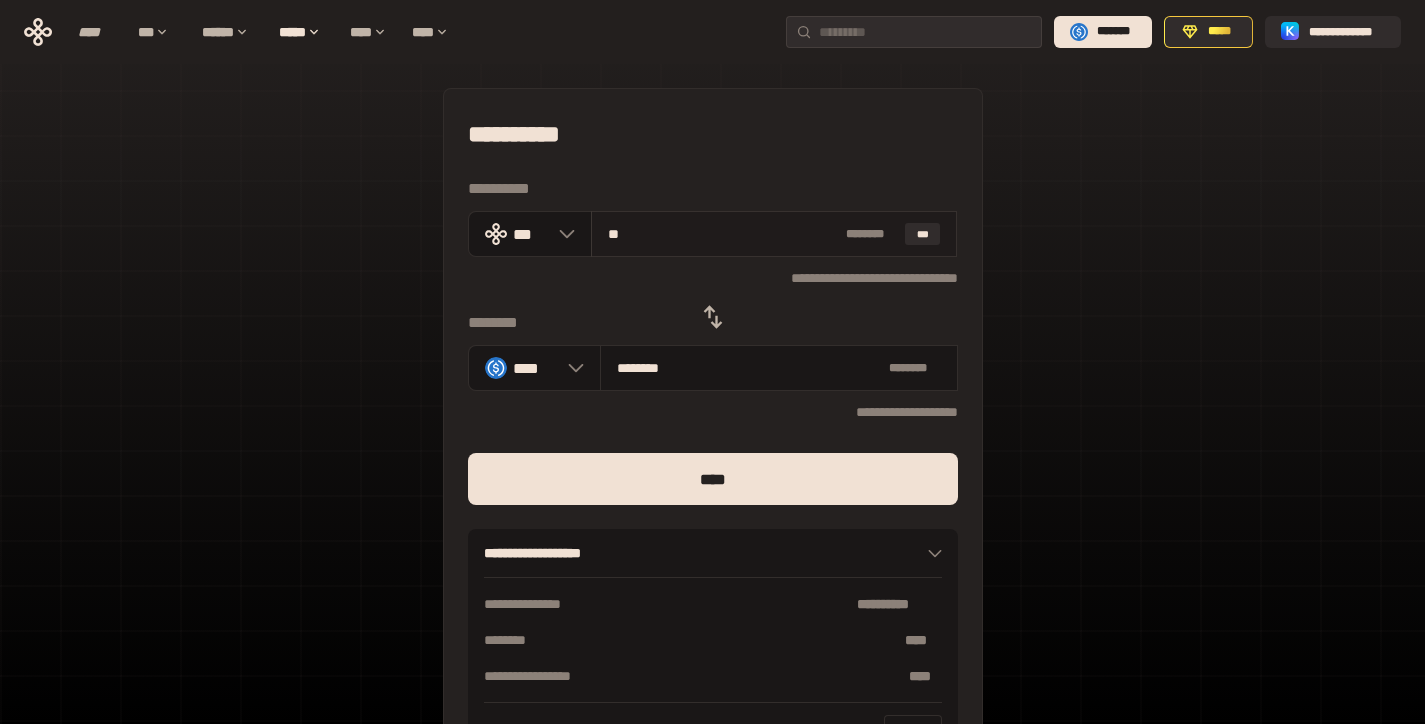 type on "***" 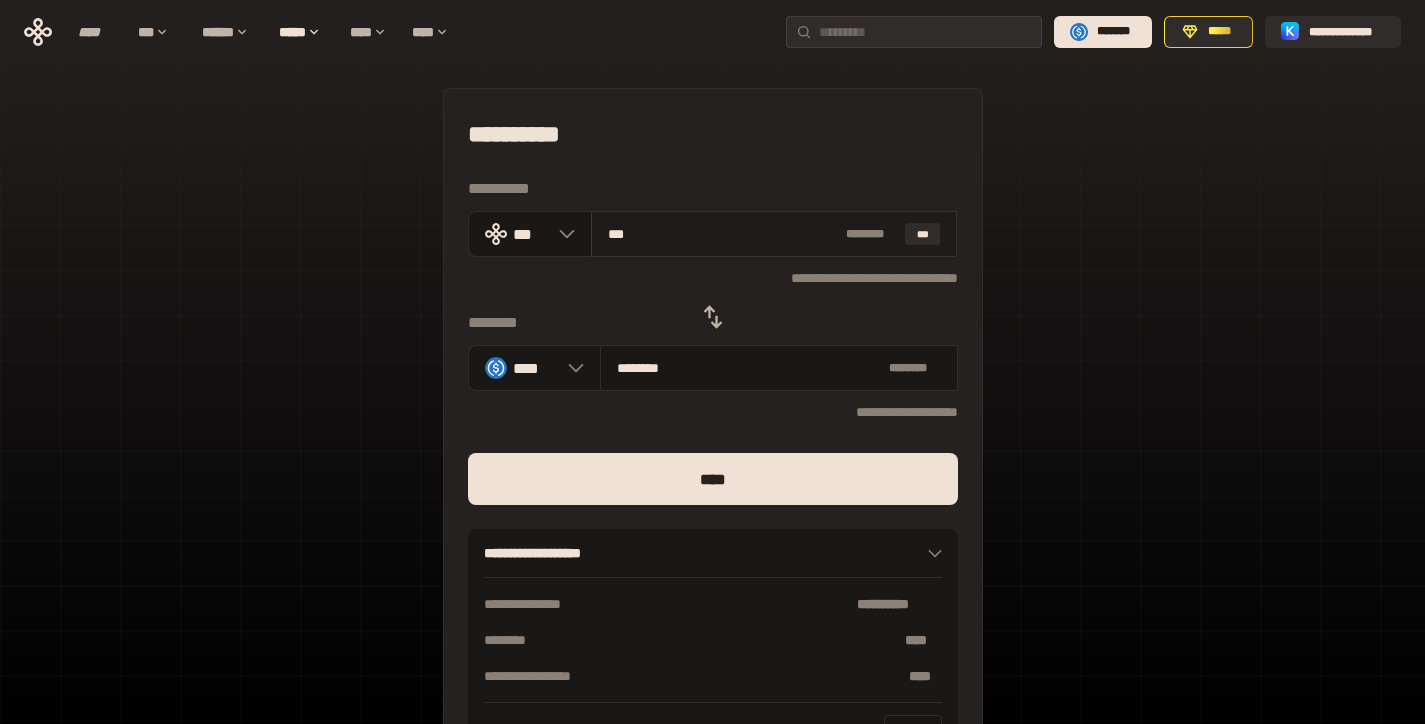 type on "*********" 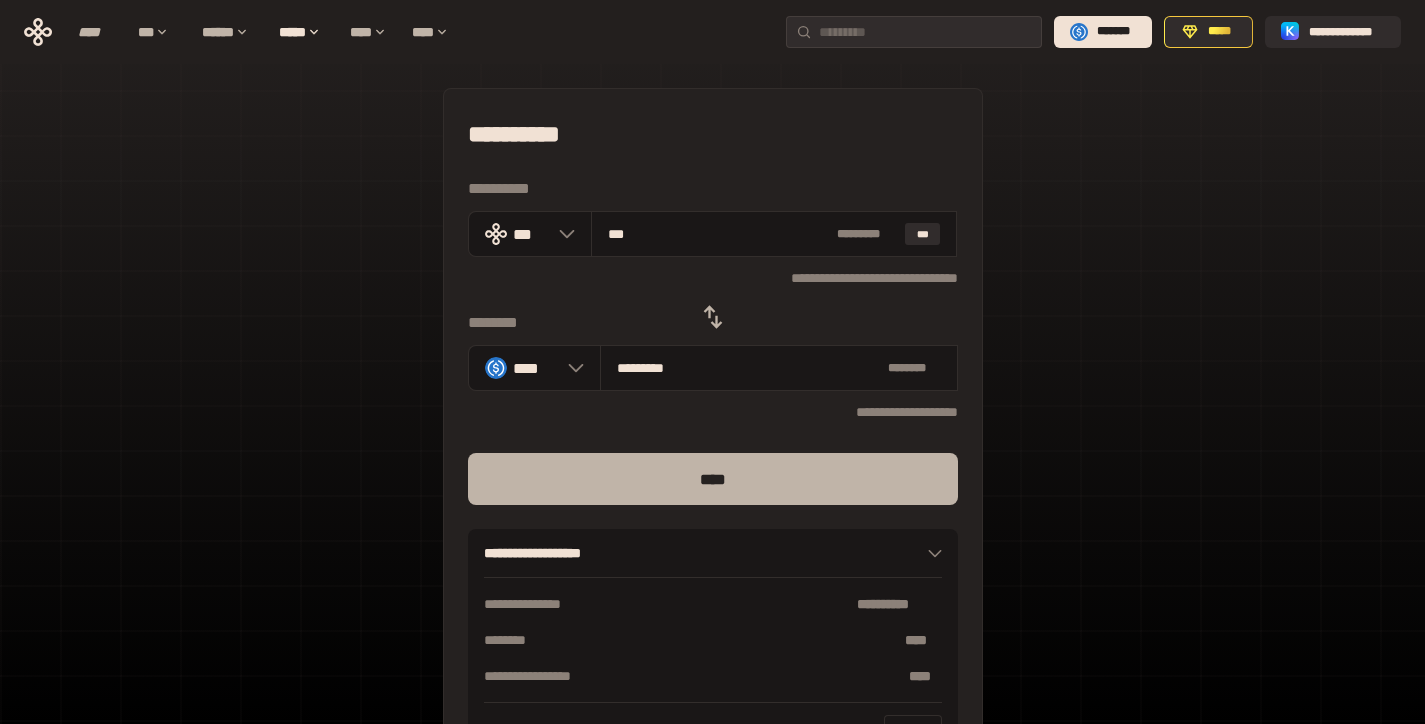 type on "***" 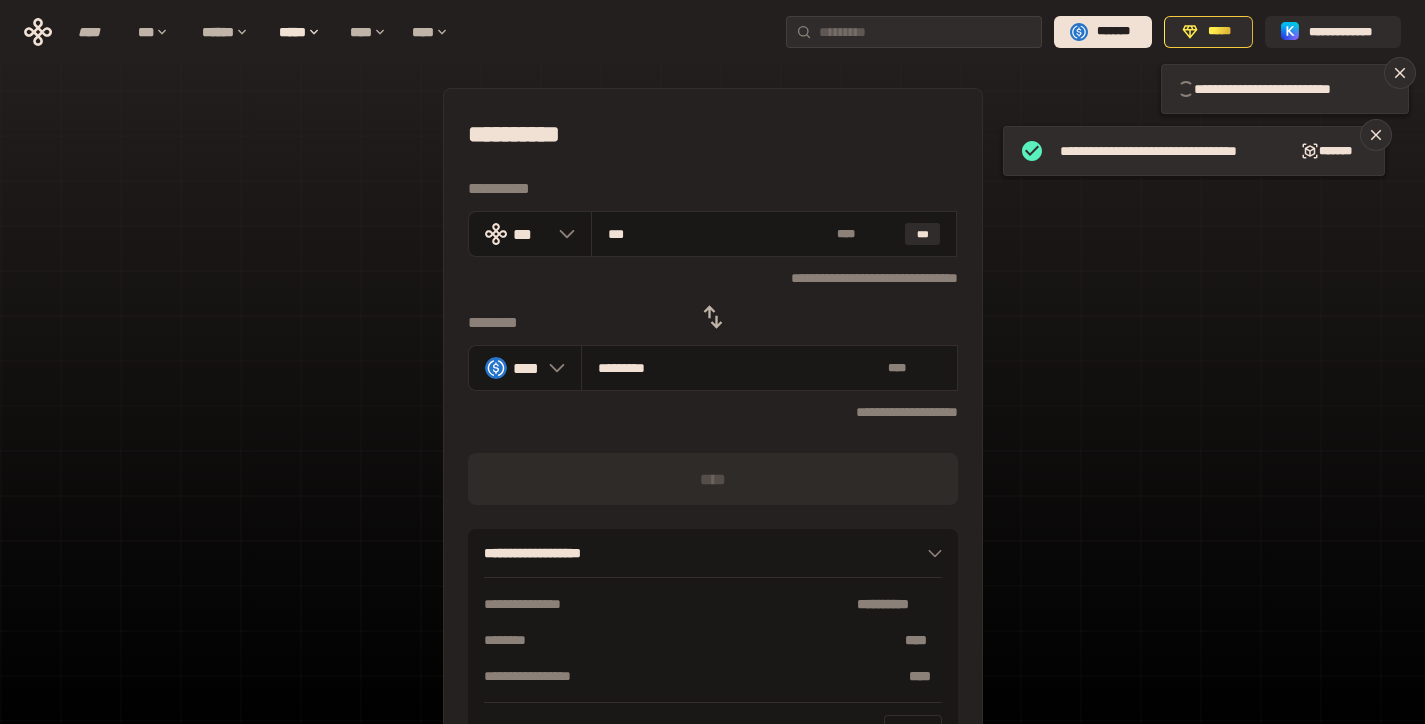 type 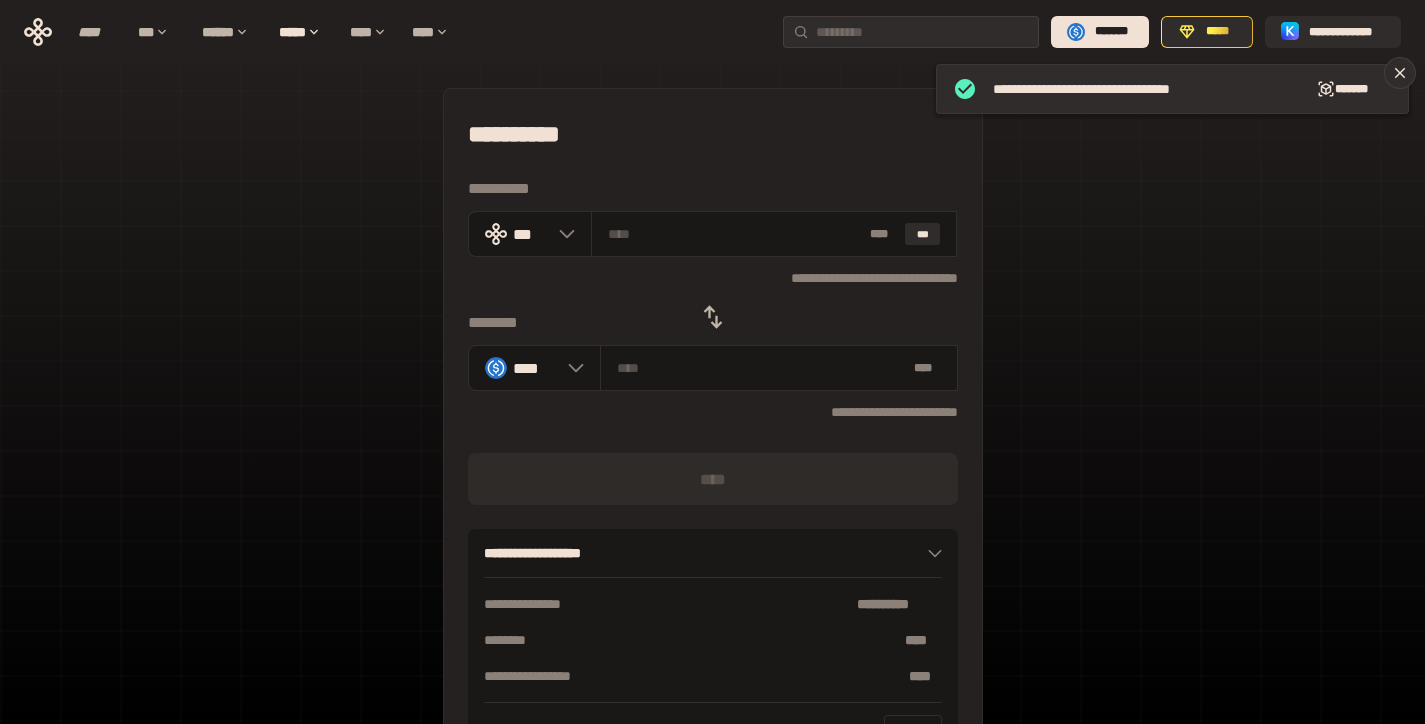click 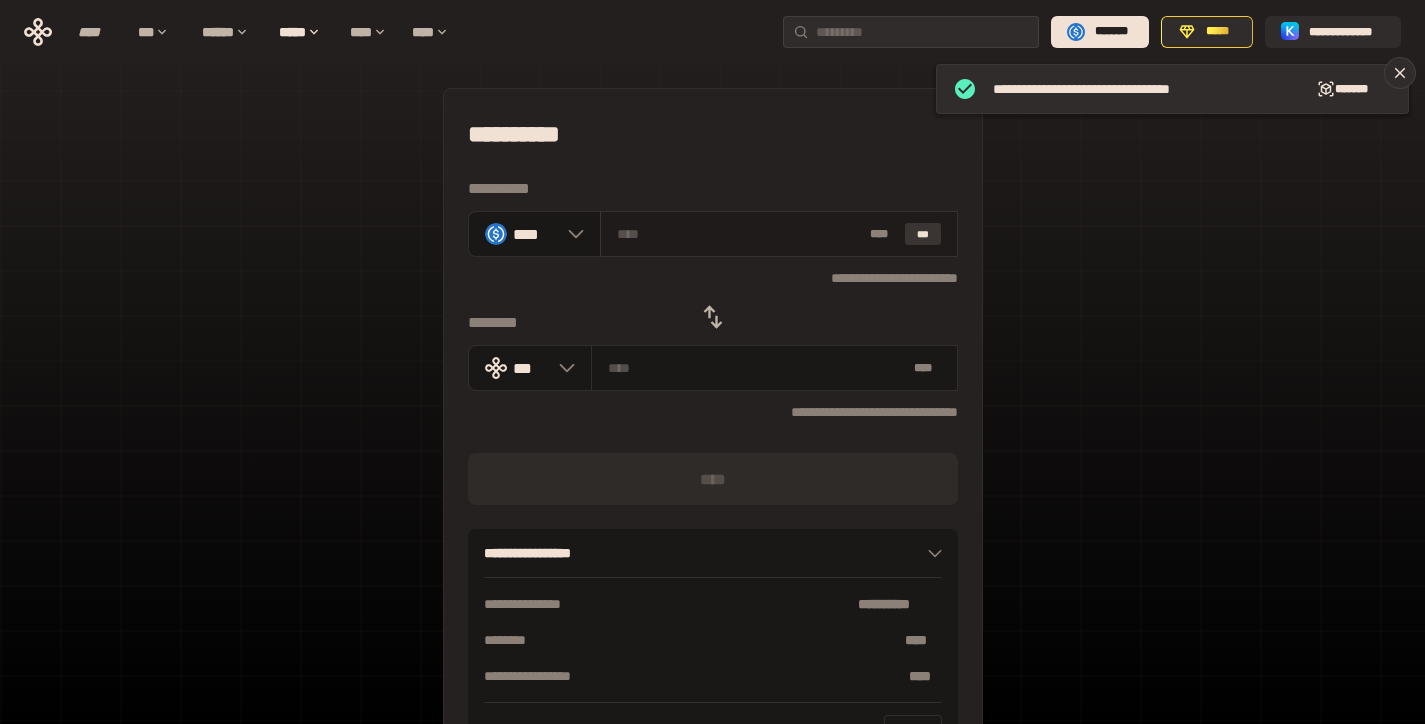 click on "***" at bounding box center [923, 234] 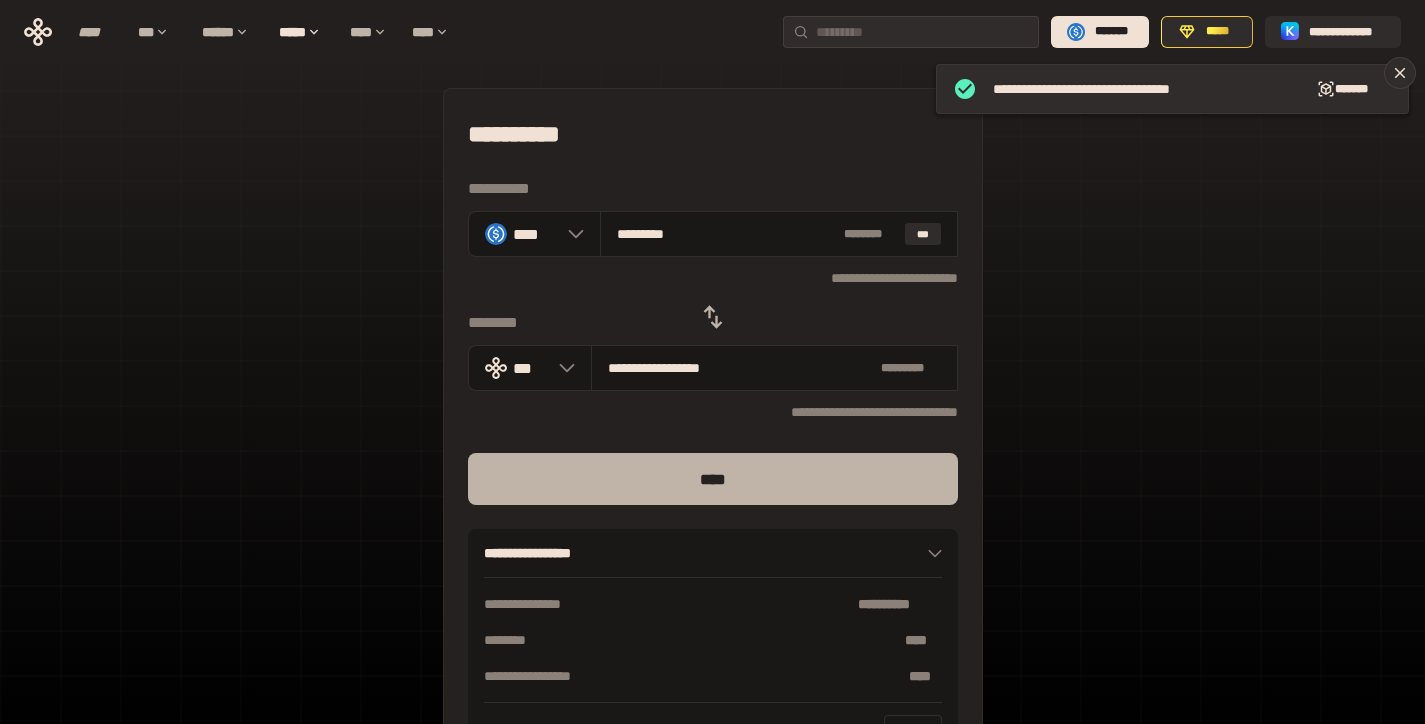 click on "****" at bounding box center [713, 479] 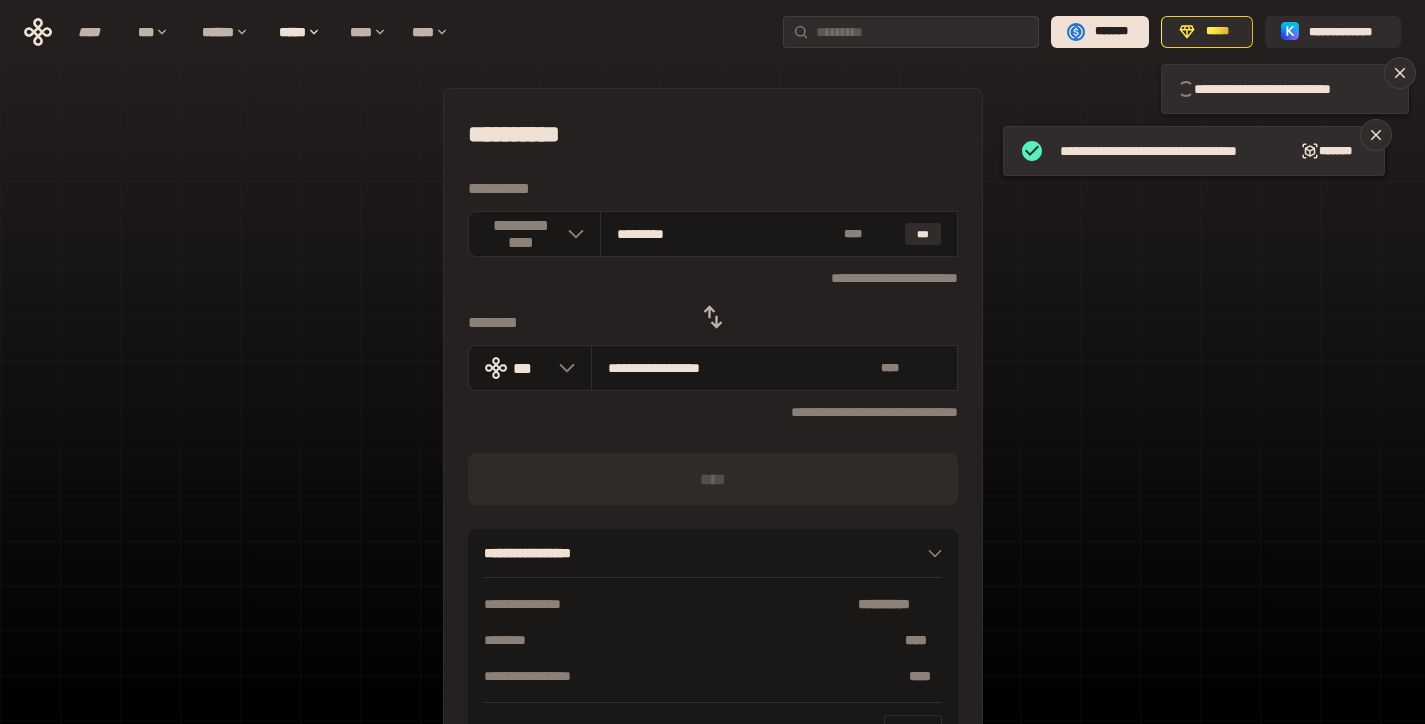 type 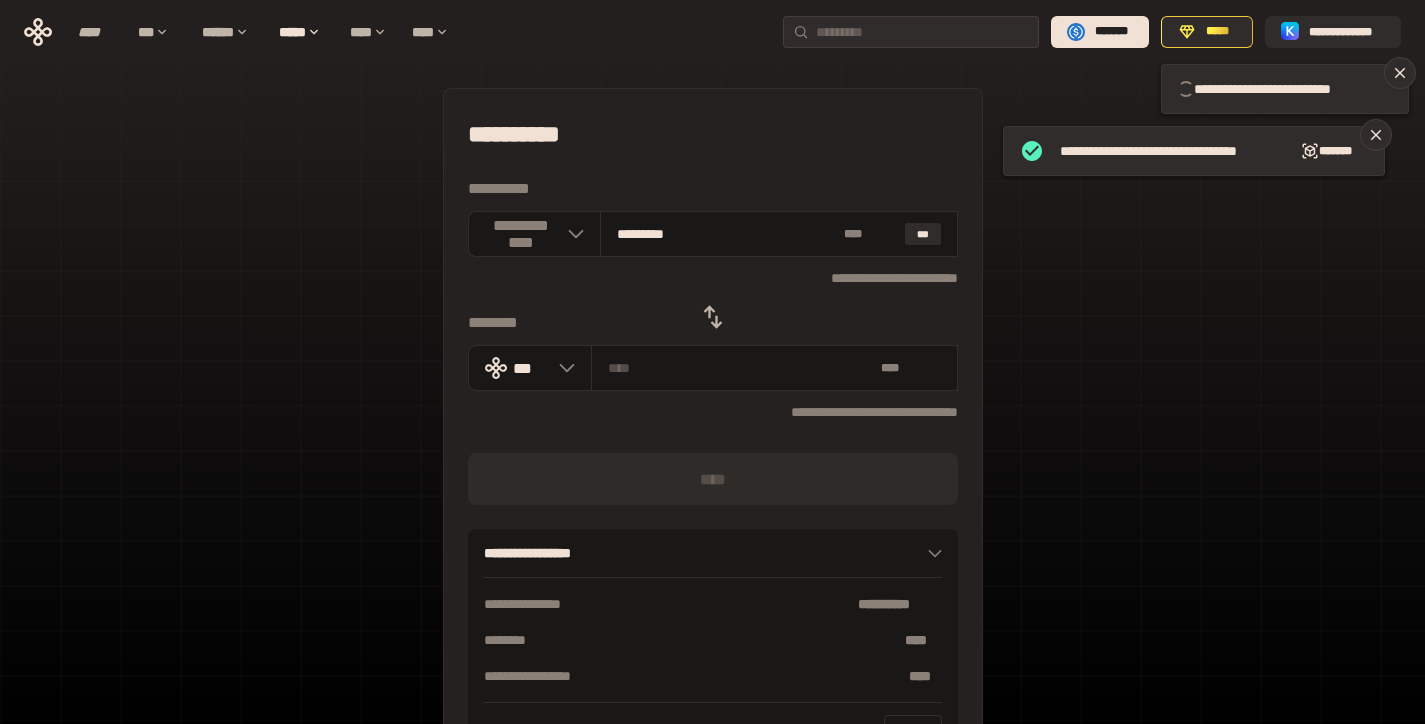 type 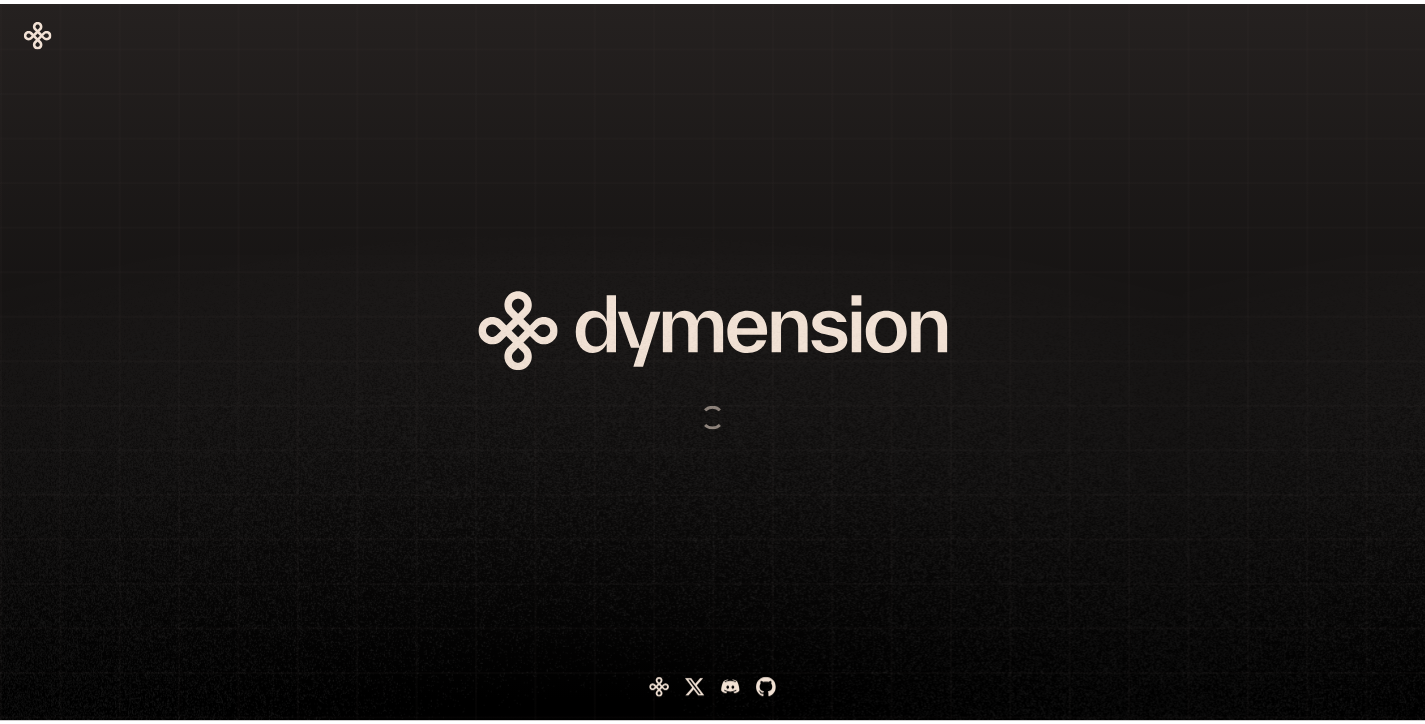 scroll, scrollTop: 0, scrollLeft: 0, axis: both 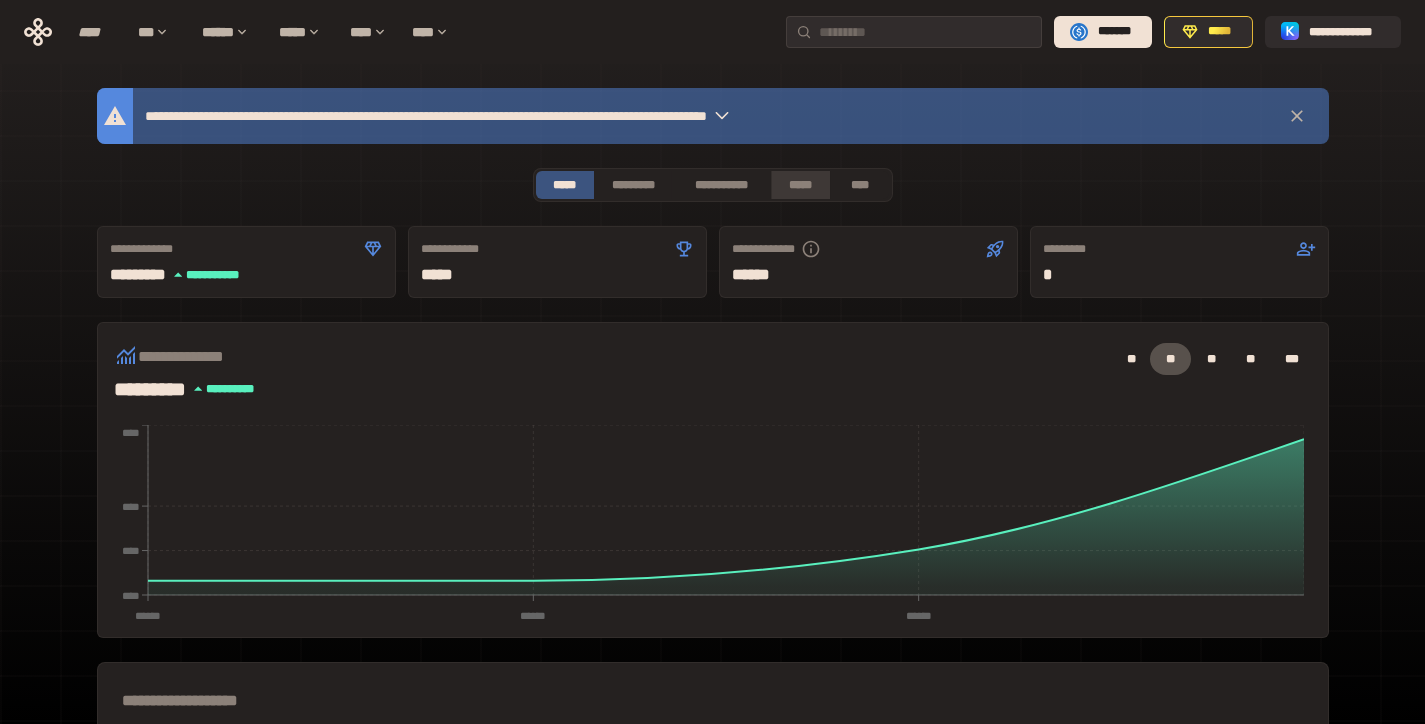 click on "*****" at bounding box center (800, 185) 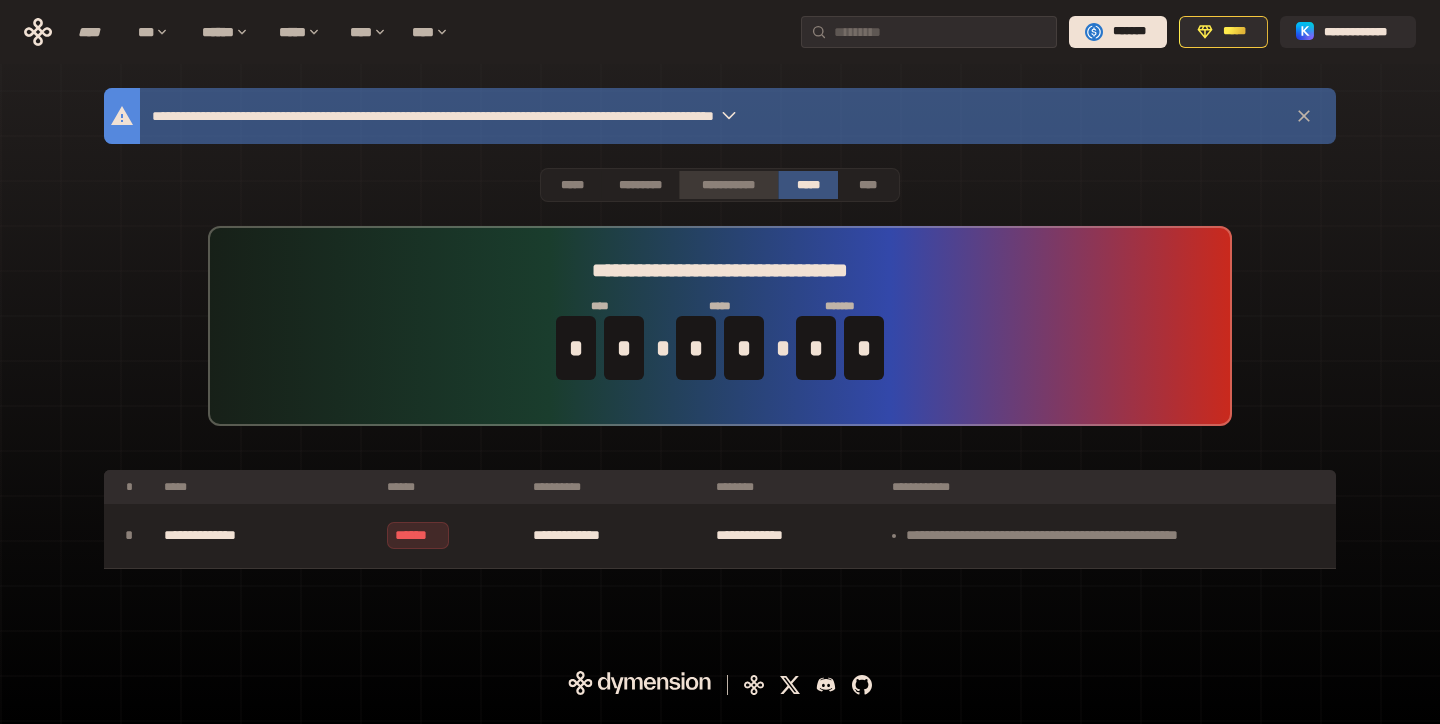 click on "**********" at bounding box center (728, 185) 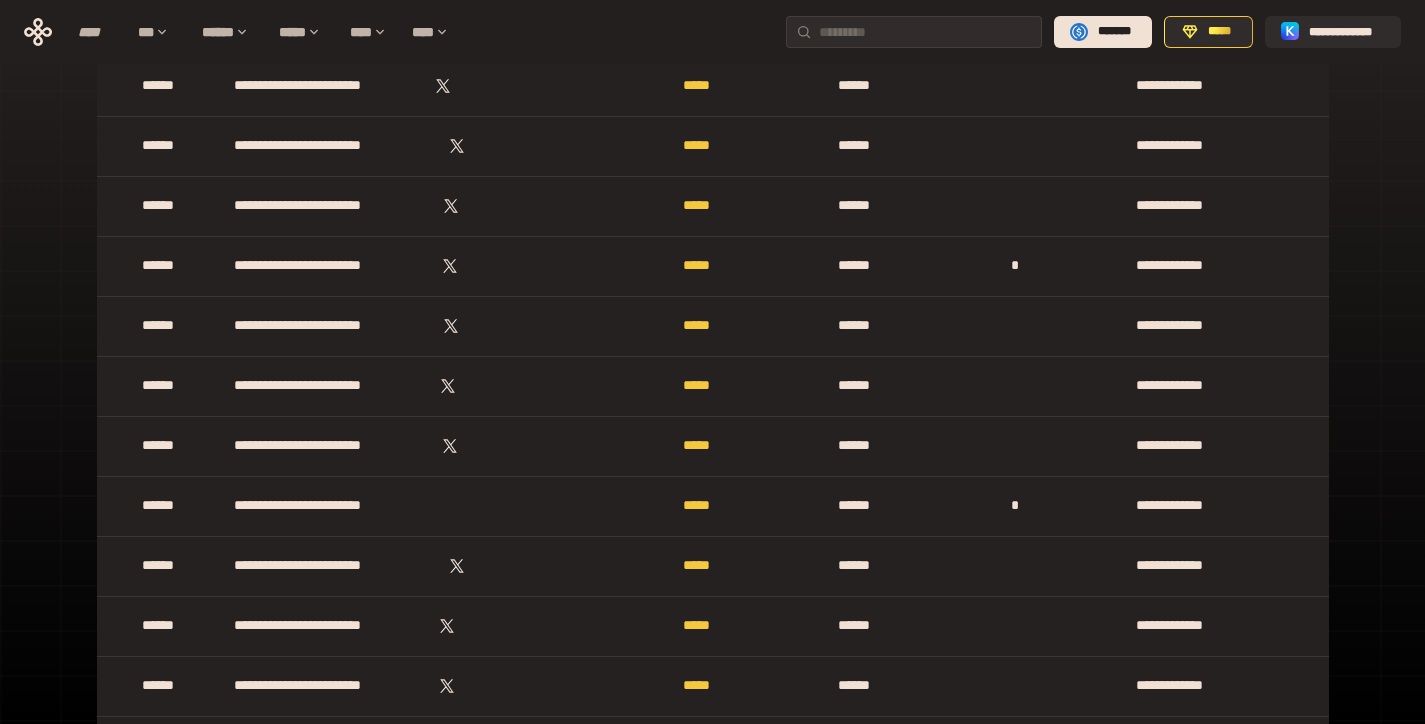 scroll, scrollTop: 209621, scrollLeft: 0, axis: vertical 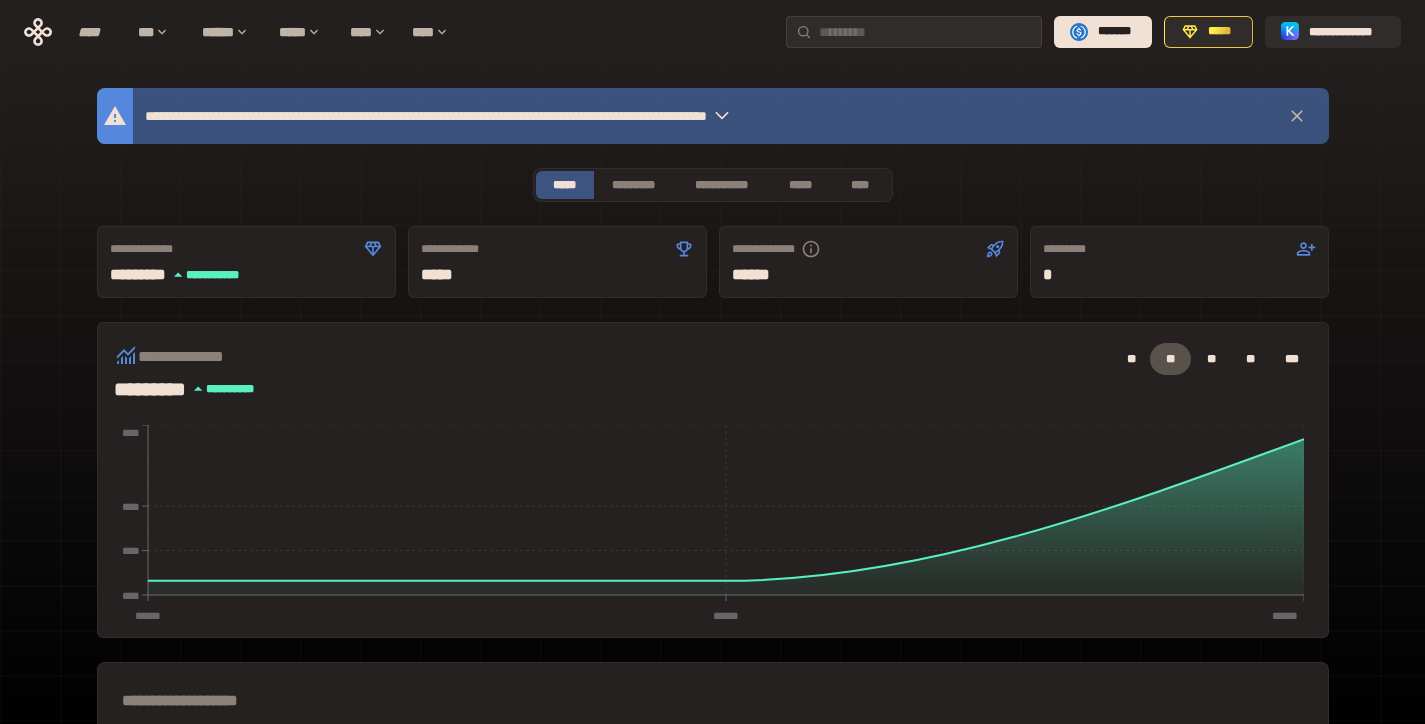 click 